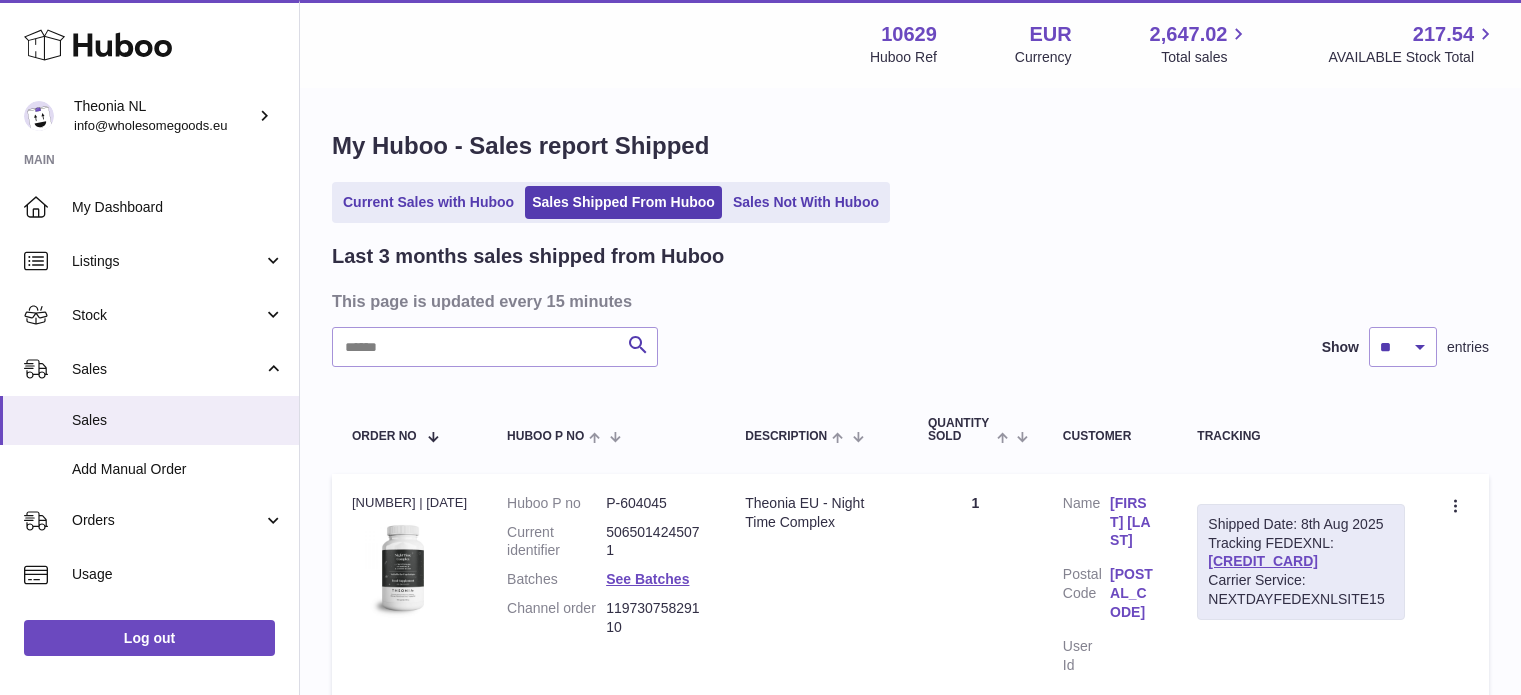scroll, scrollTop: 0, scrollLeft: 0, axis: both 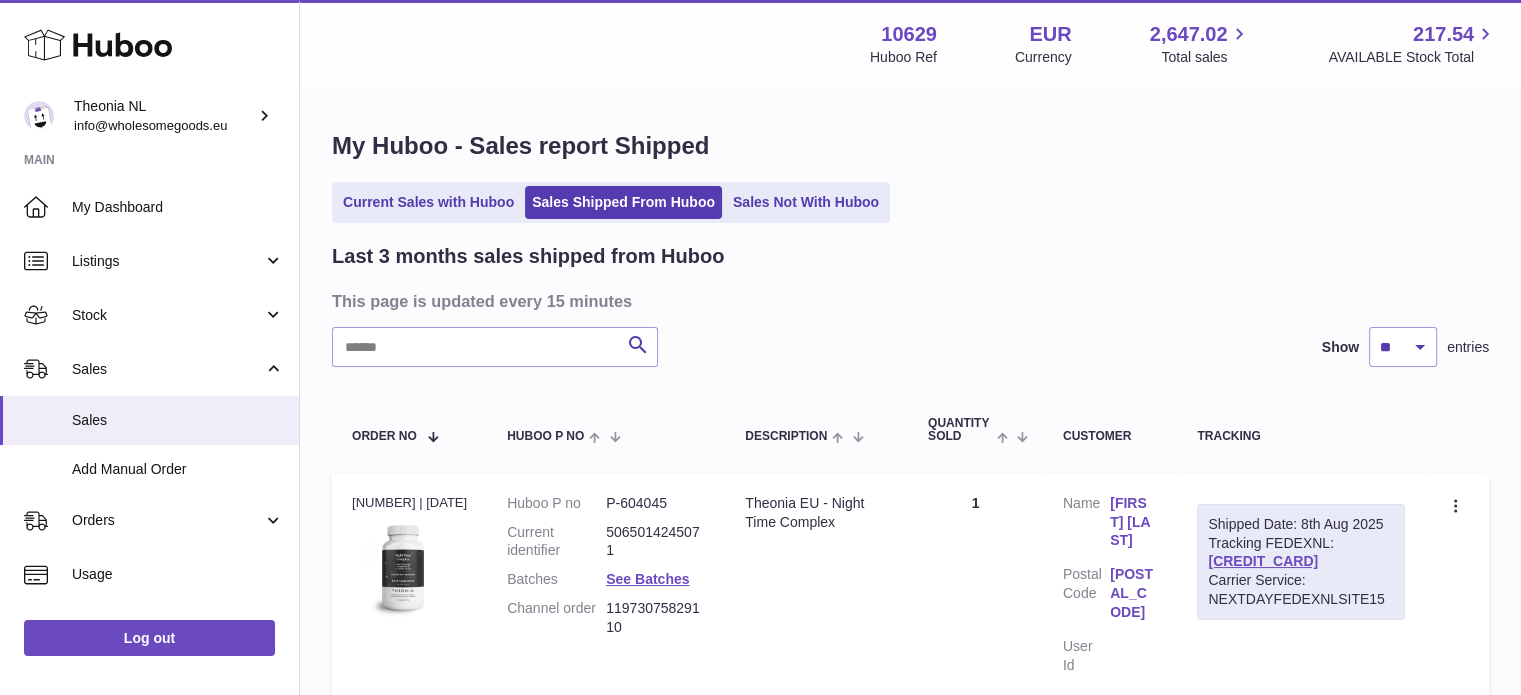 drag, startPoint x: 563, startPoint y: 343, endPoint x: 468, endPoint y: 366, distance: 97.74457 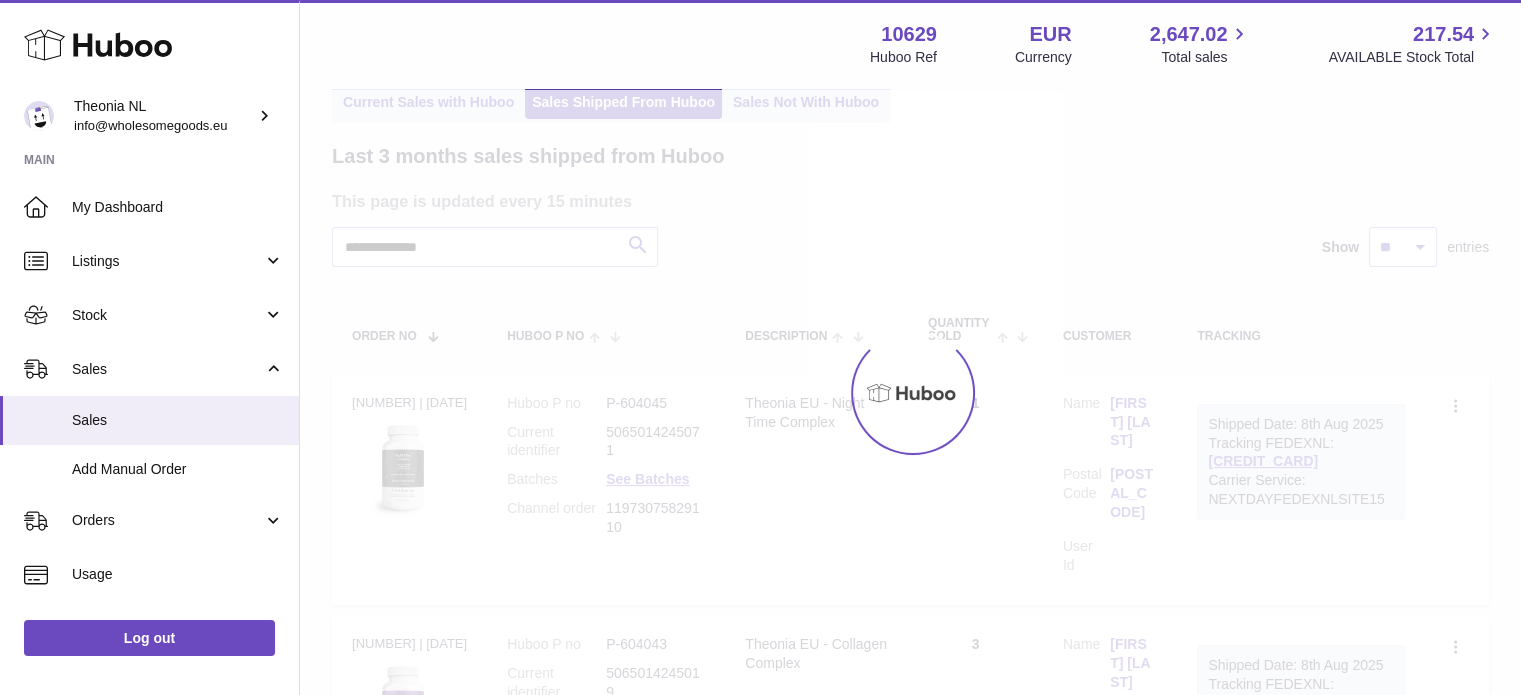 scroll, scrollTop: 200, scrollLeft: 0, axis: vertical 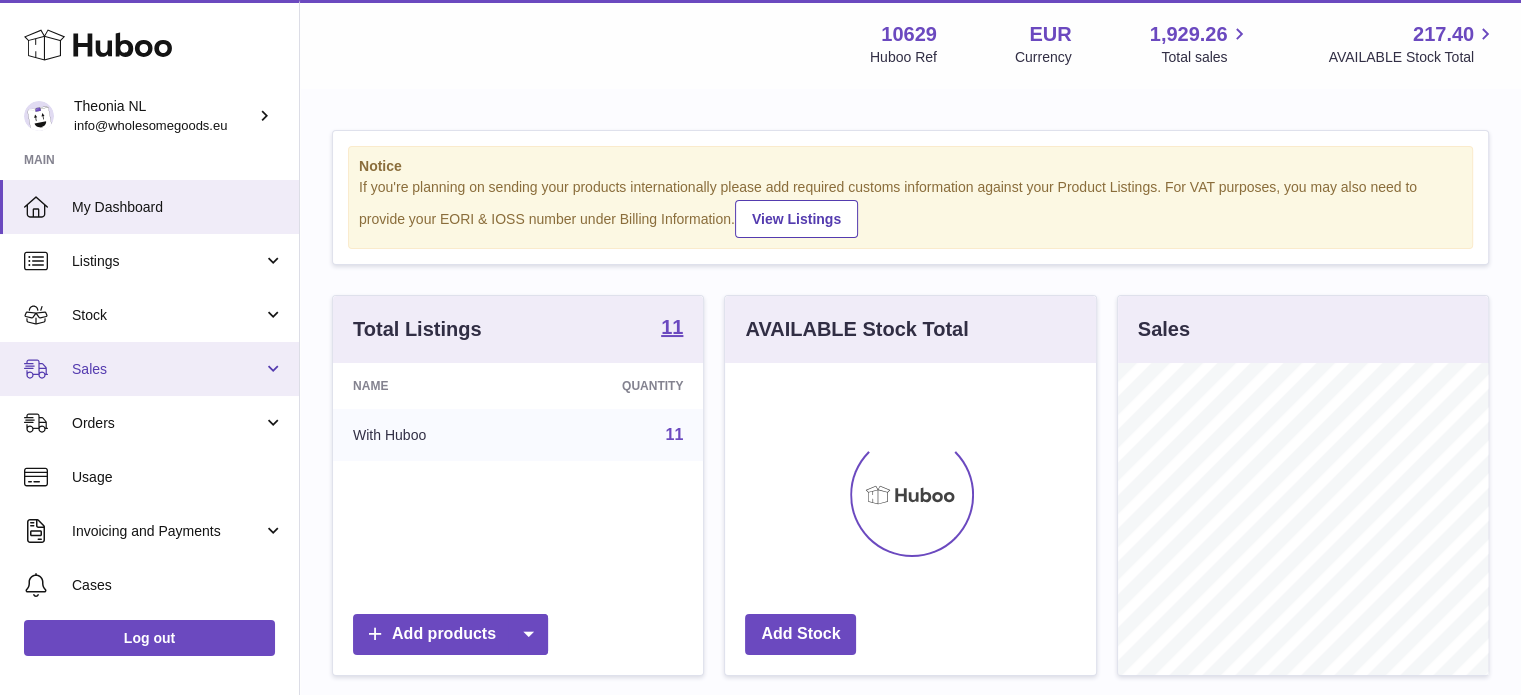 click on "Sales" at bounding box center [149, 369] 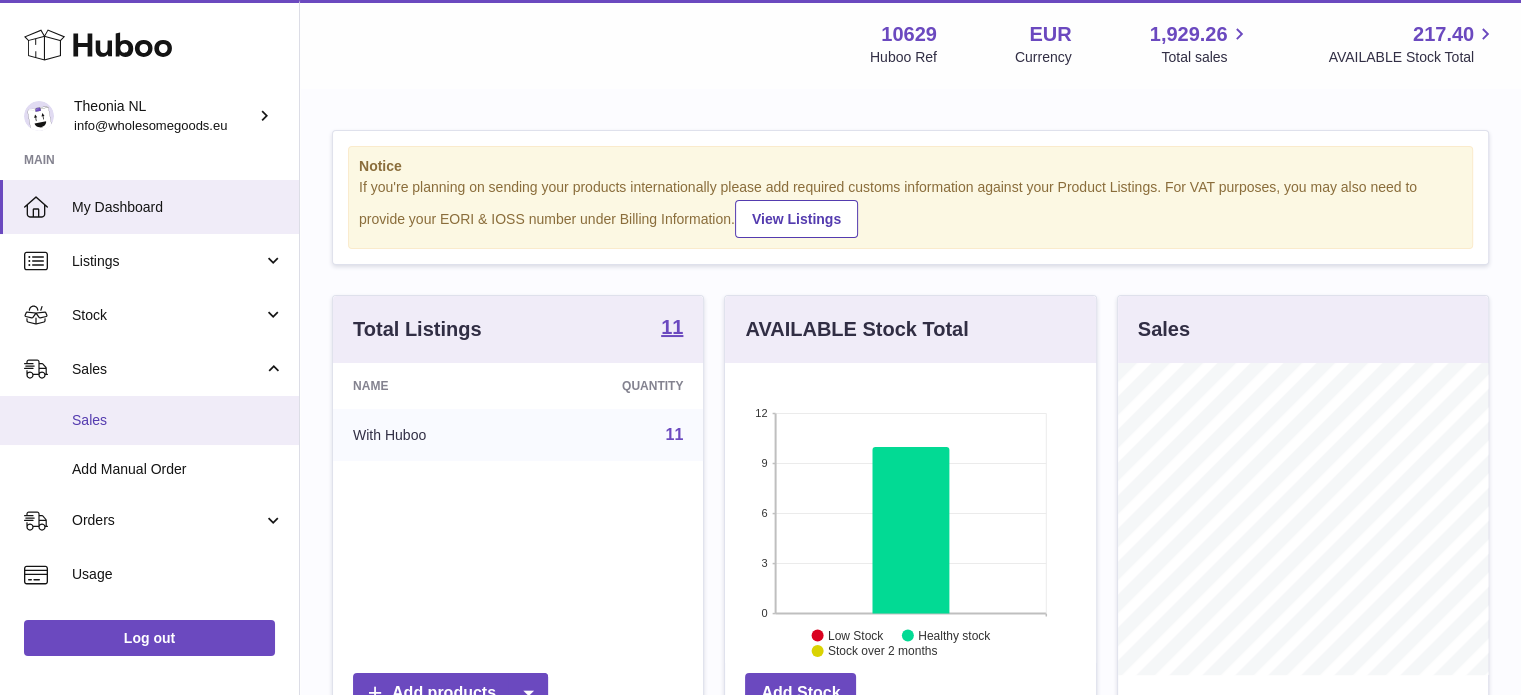click on "Sales" at bounding box center [149, 420] 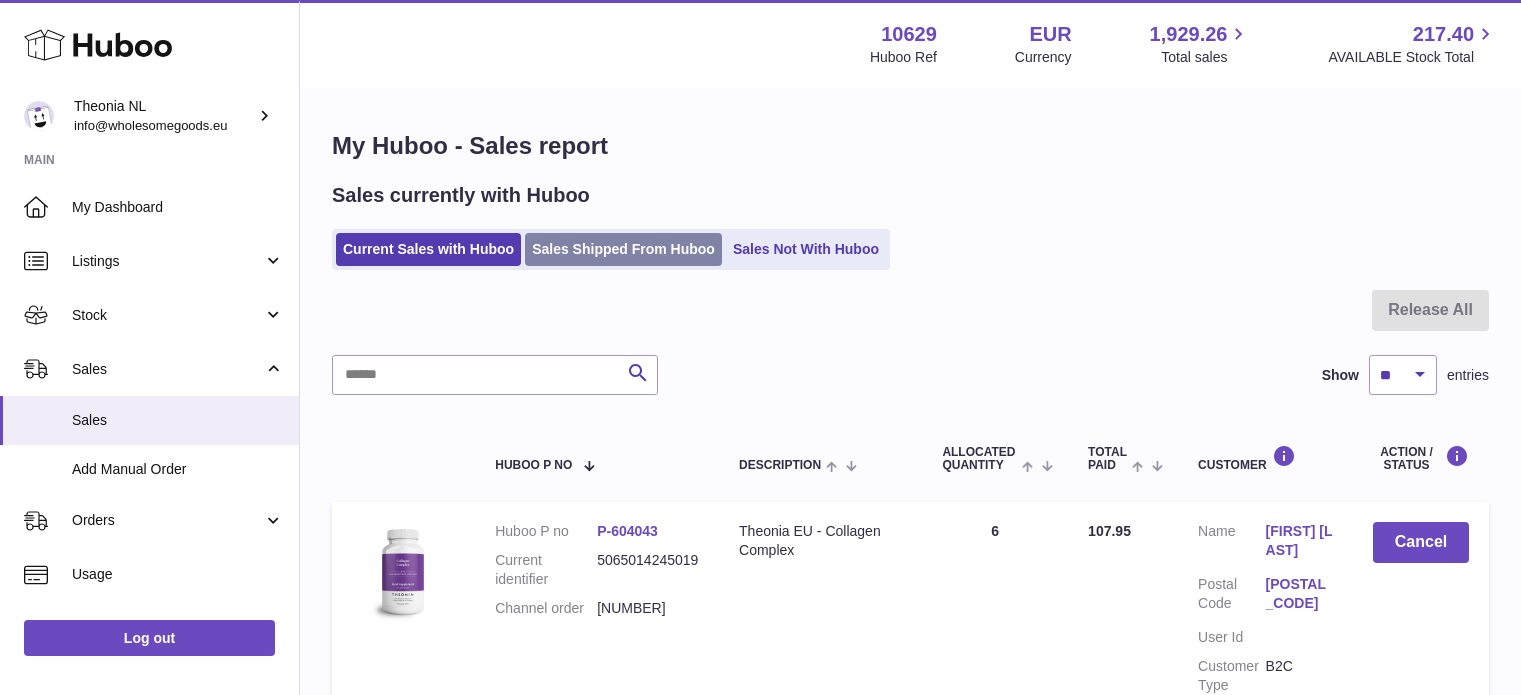scroll, scrollTop: 0, scrollLeft: 0, axis: both 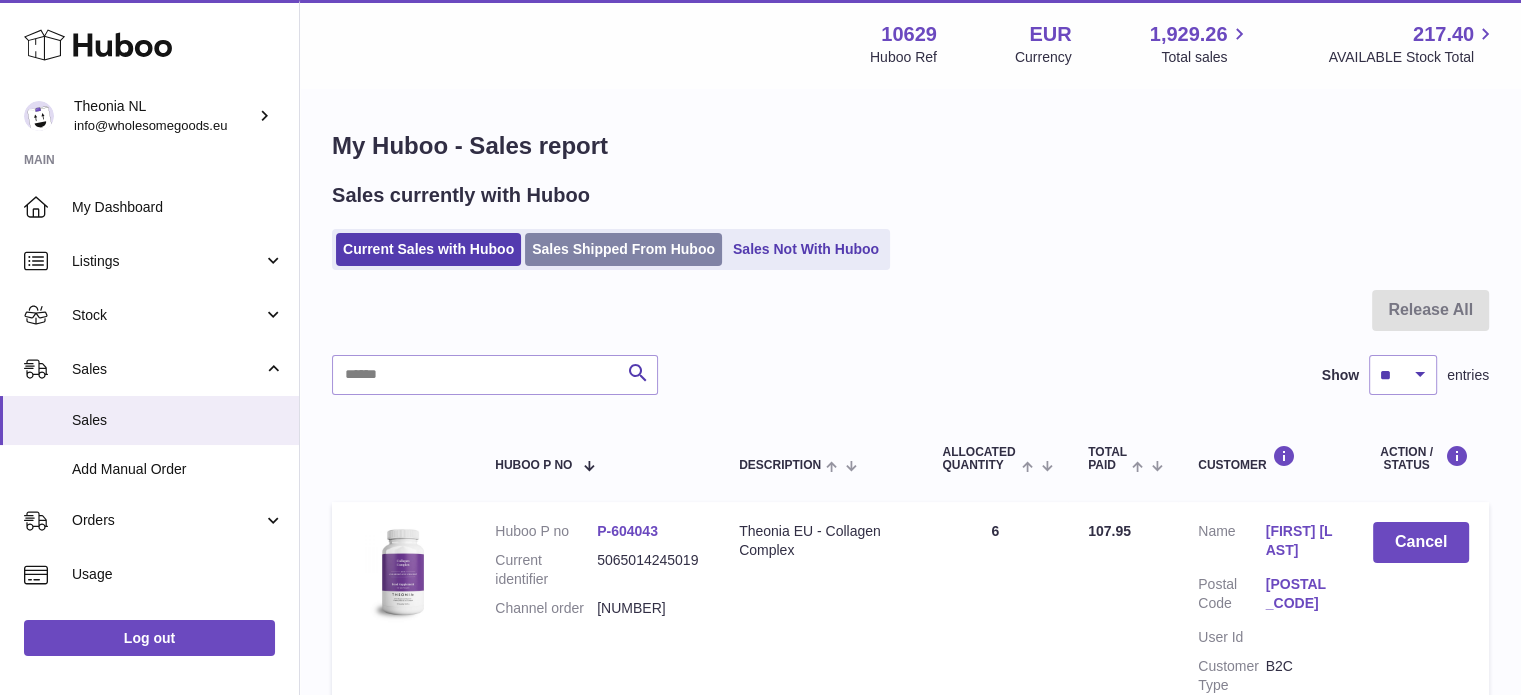 click on "Sales Shipped From Huboo" at bounding box center (623, 249) 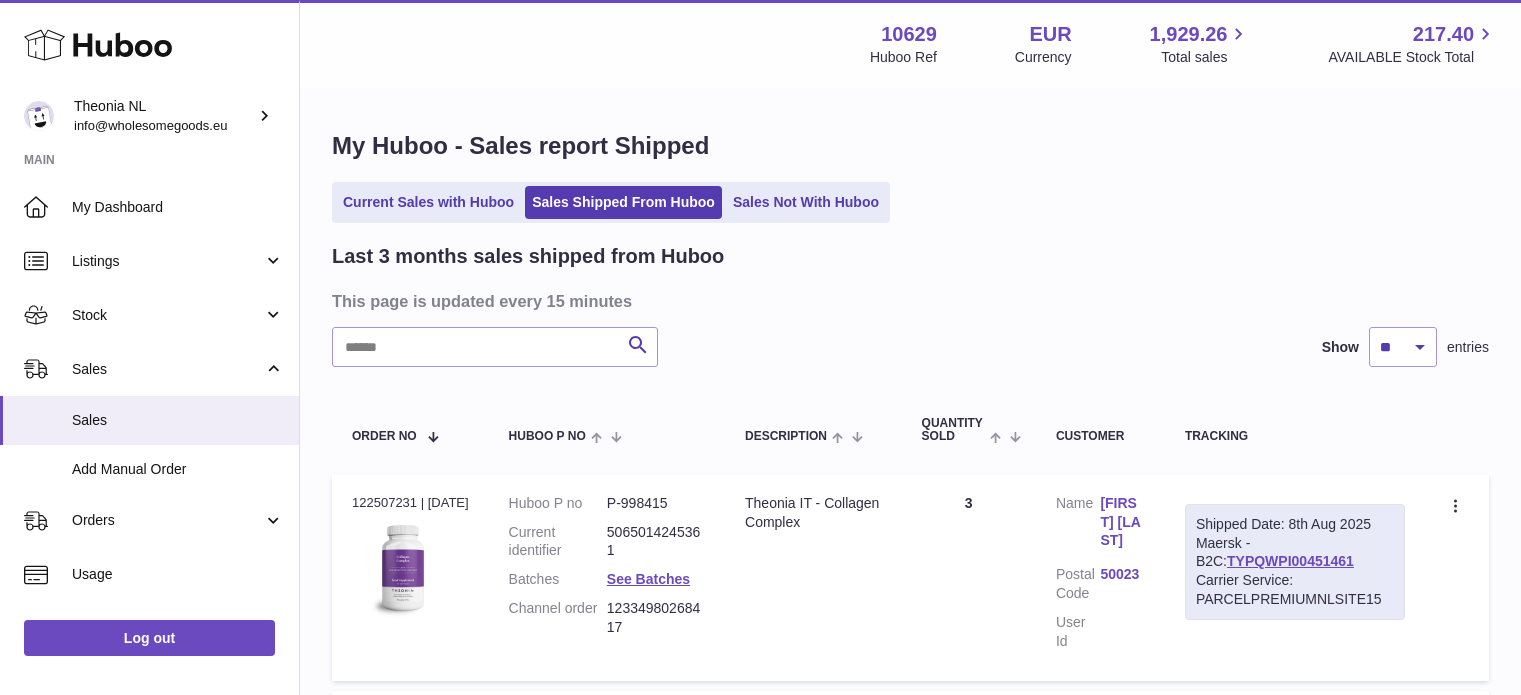 scroll, scrollTop: 0, scrollLeft: 0, axis: both 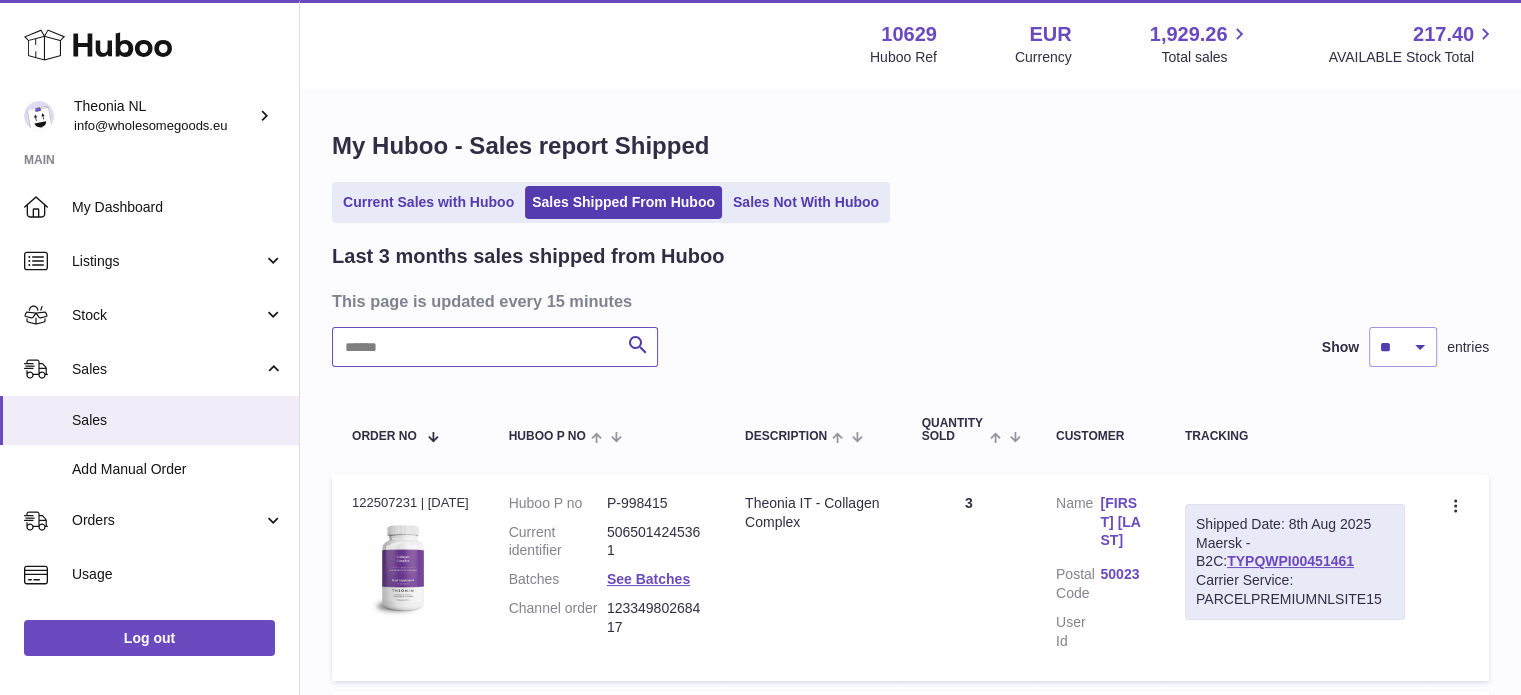 click at bounding box center [495, 347] 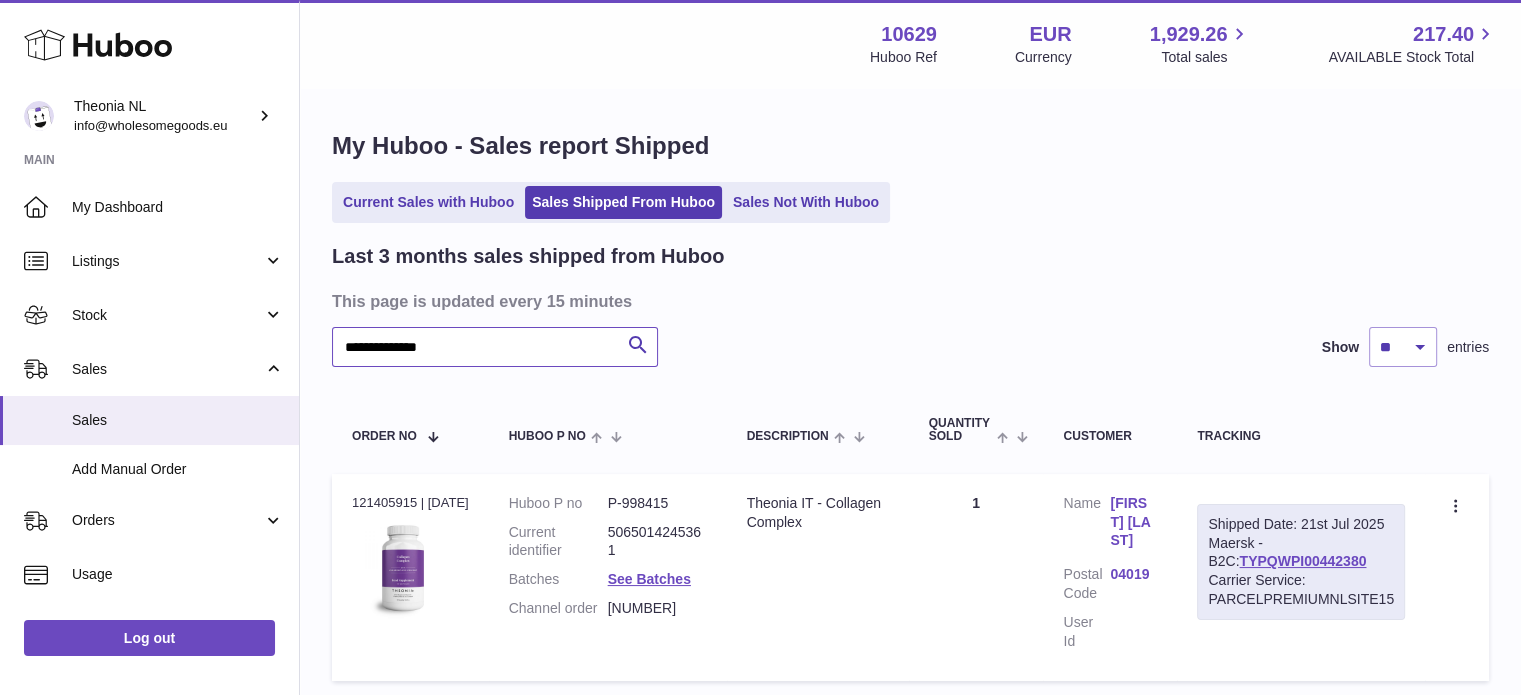 scroll, scrollTop: 152, scrollLeft: 0, axis: vertical 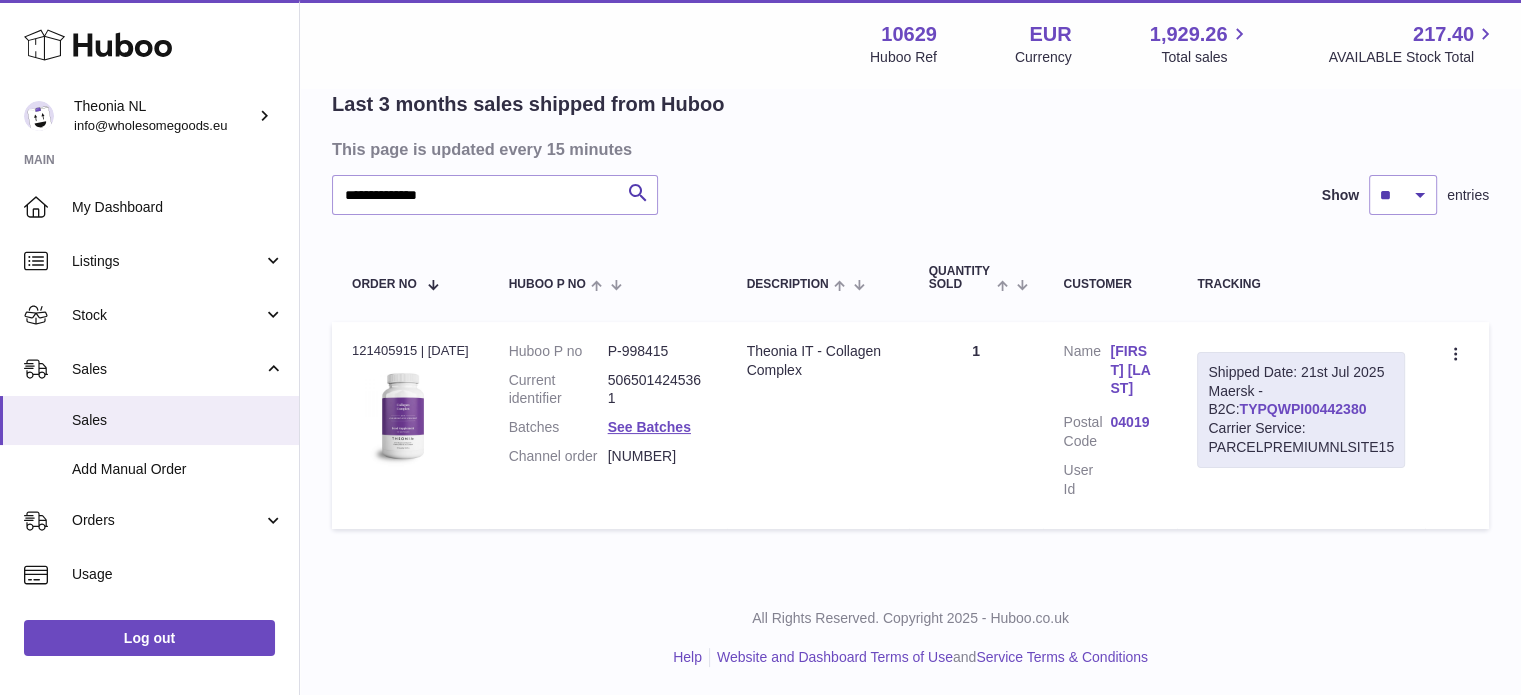 click on "TYPQWPI00442380" at bounding box center [1302, 409] 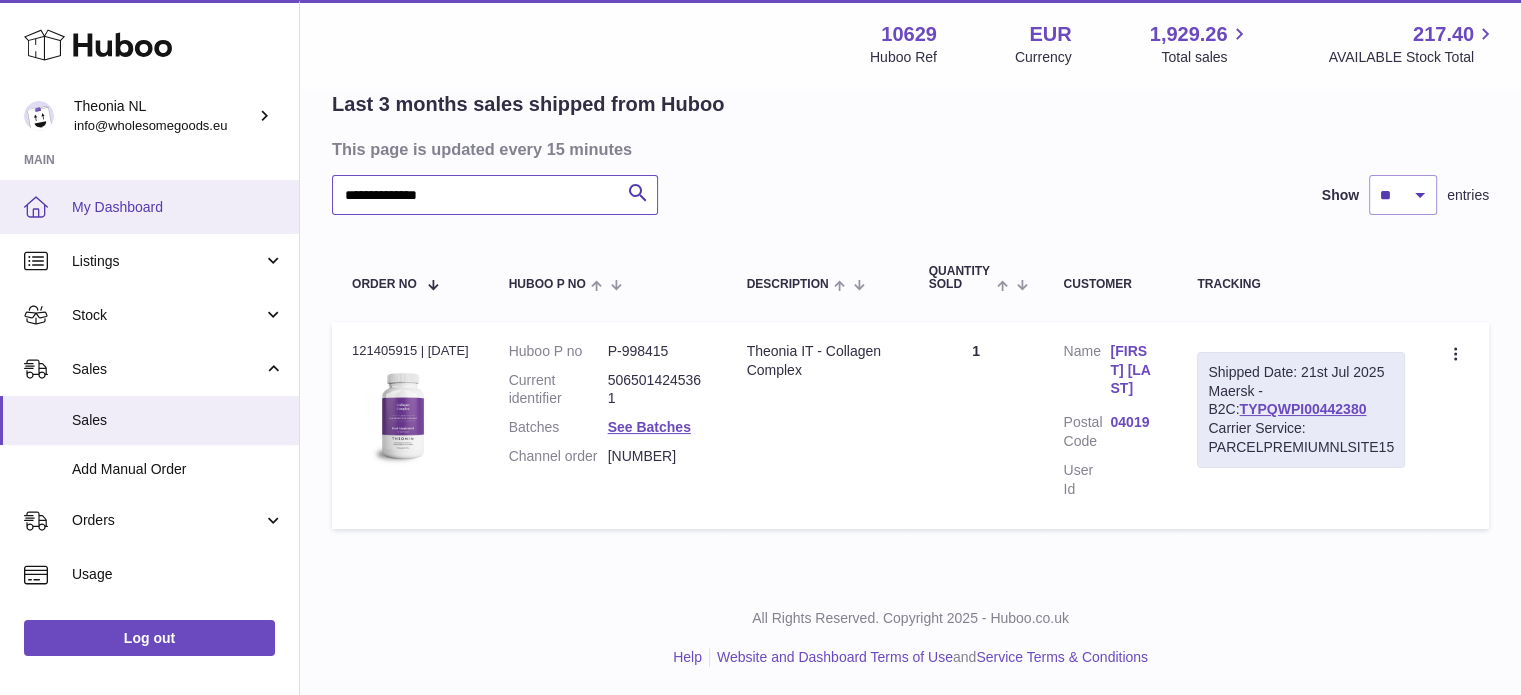 click on "**********" at bounding box center [760, 272] 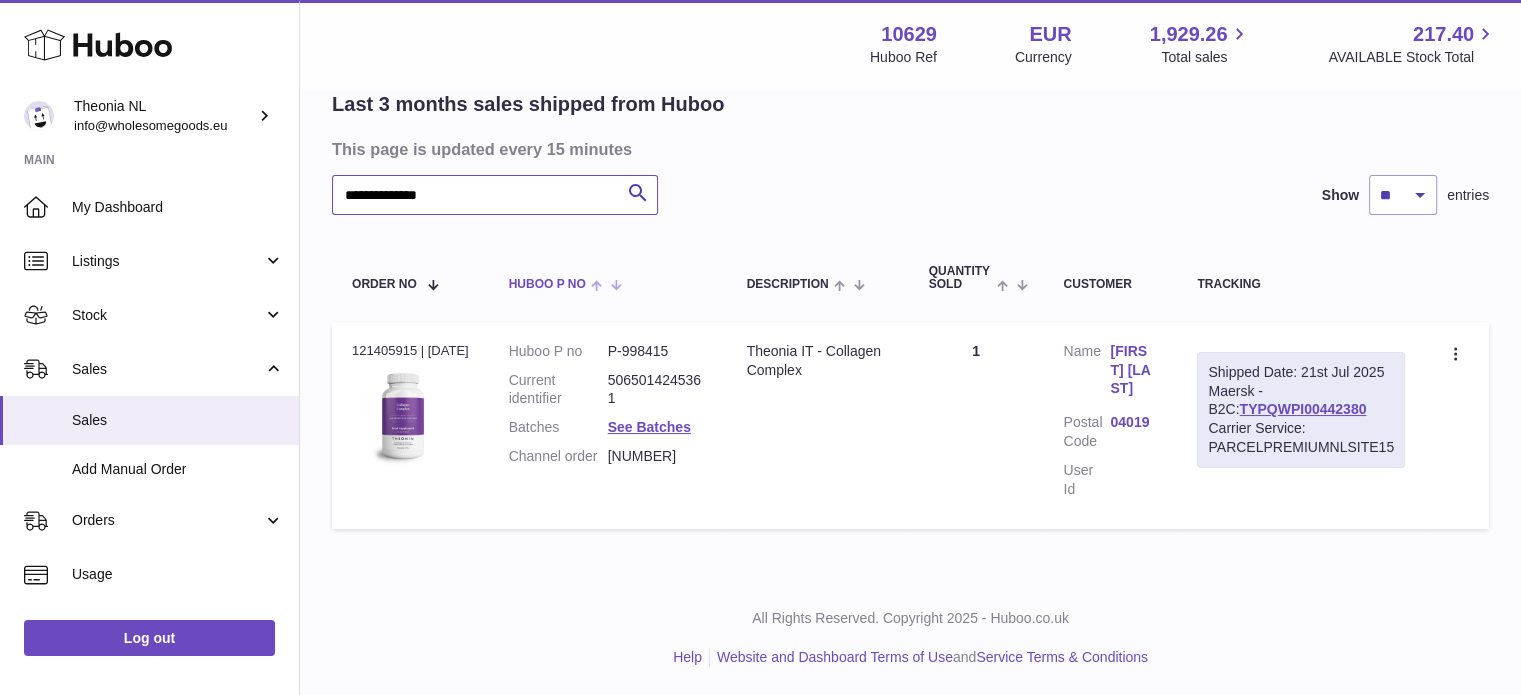paste 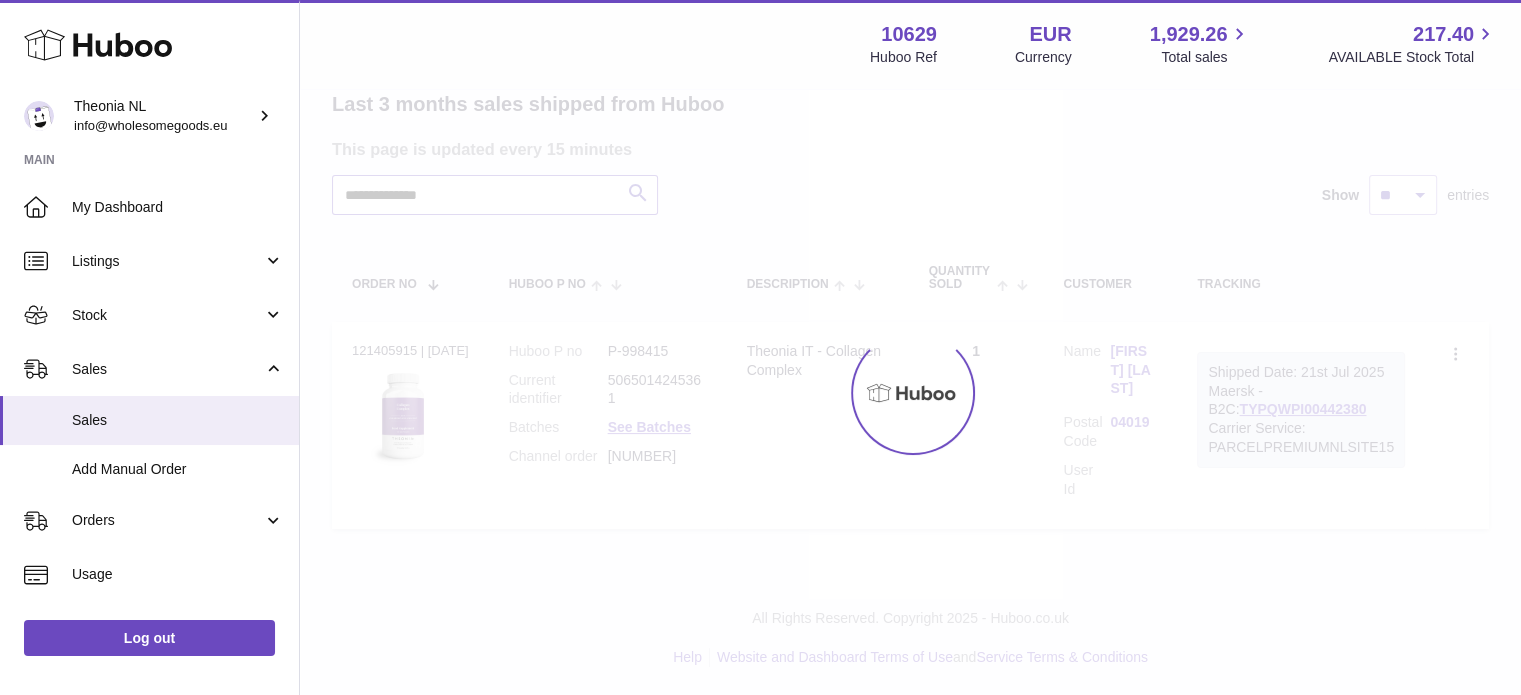 scroll, scrollTop: 138, scrollLeft: 0, axis: vertical 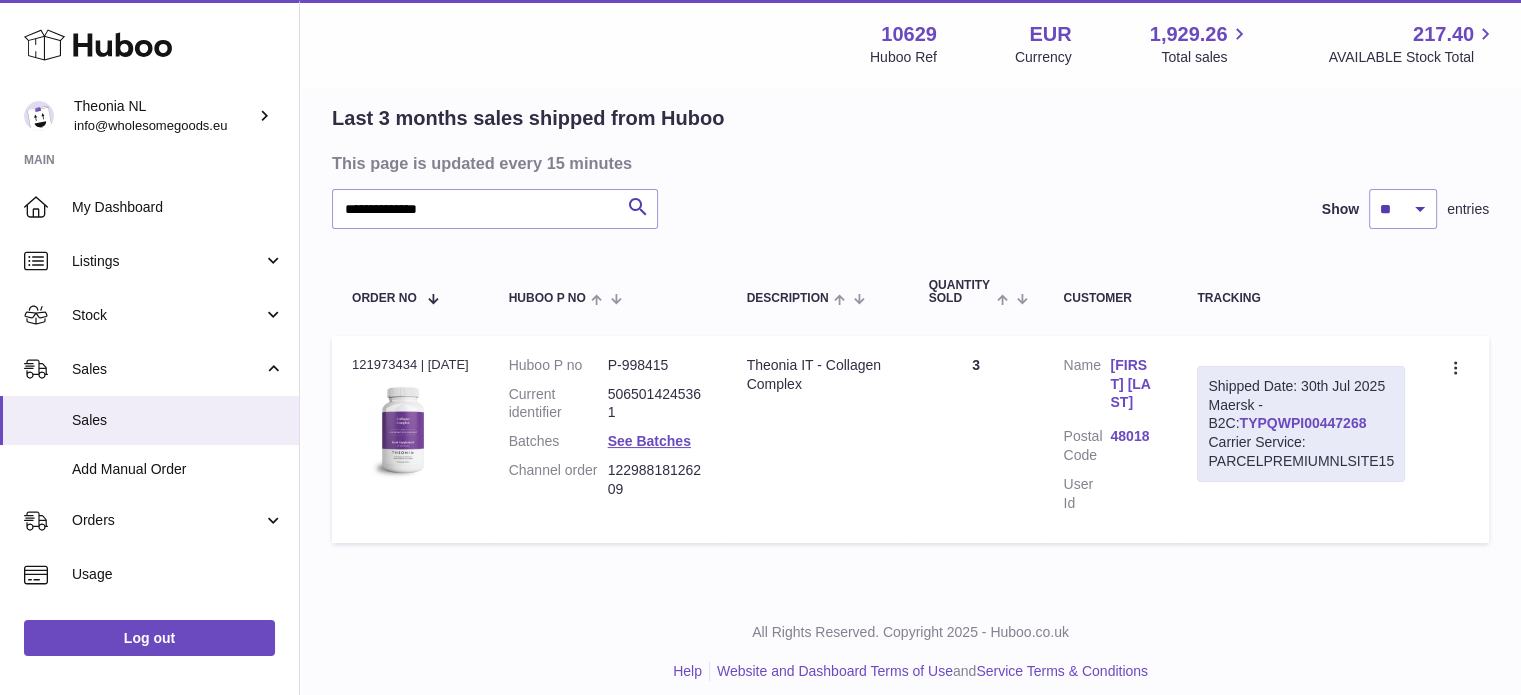 click on "TYPQWPI00447268" at bounding box center (1302, 423) 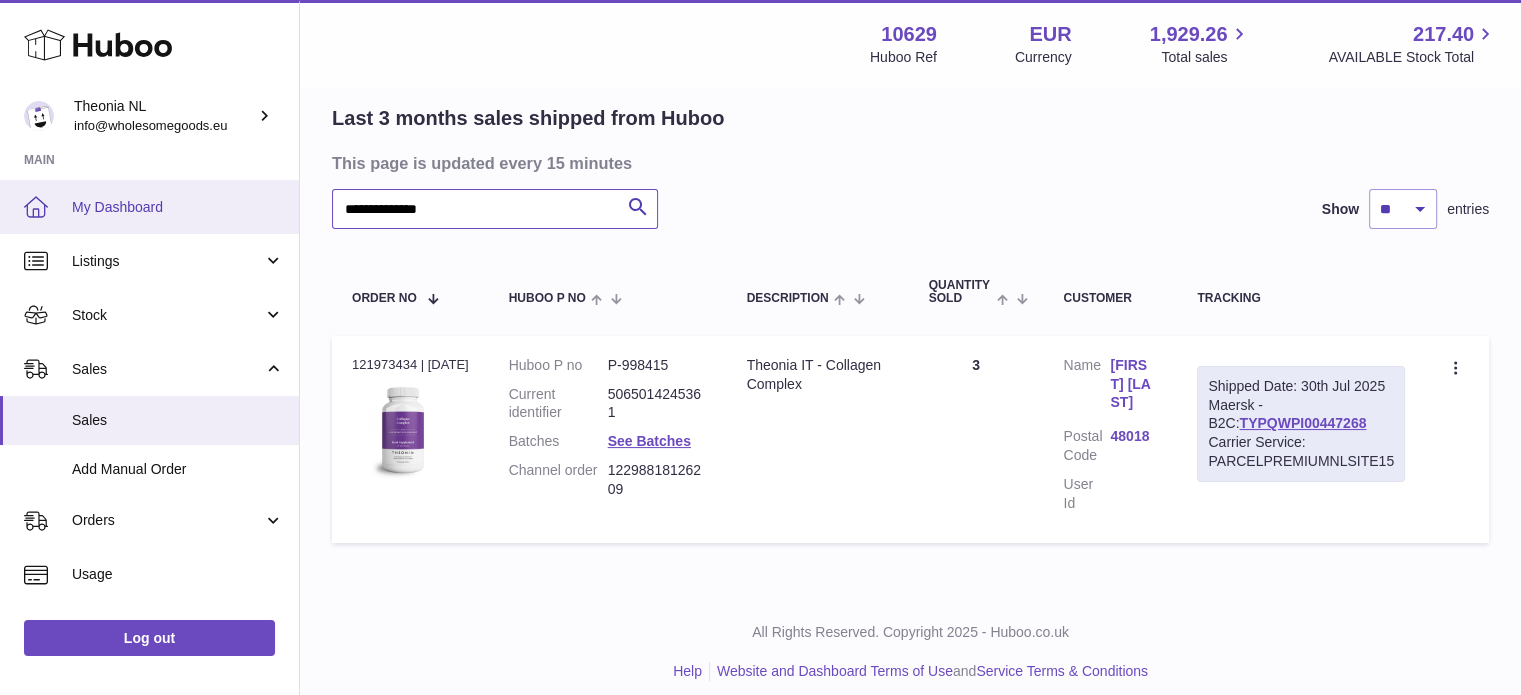 click on "**********" at bounding box center (760, 286) 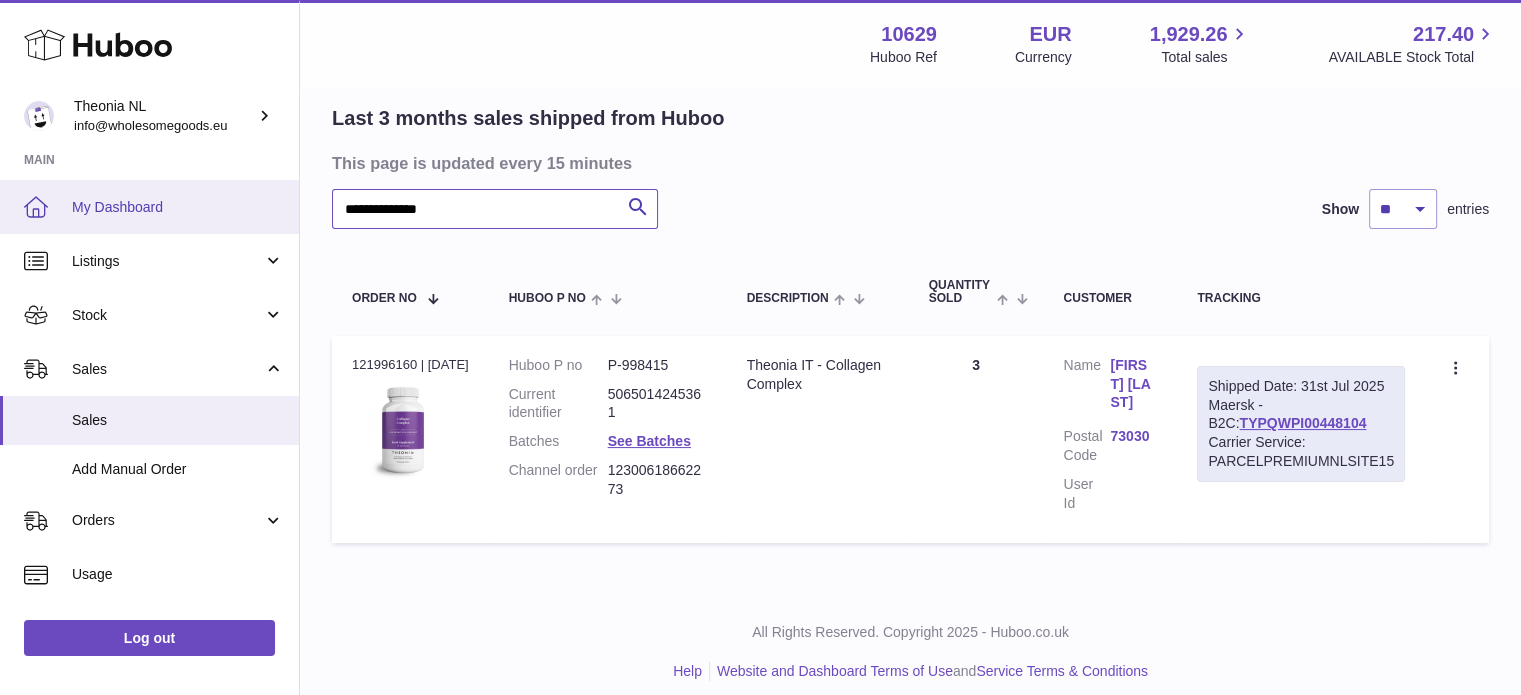 drag, startPoint x: 469, startPoint y: 214, endPoint x: 24, endPoint y: 202, distance: 445.16177 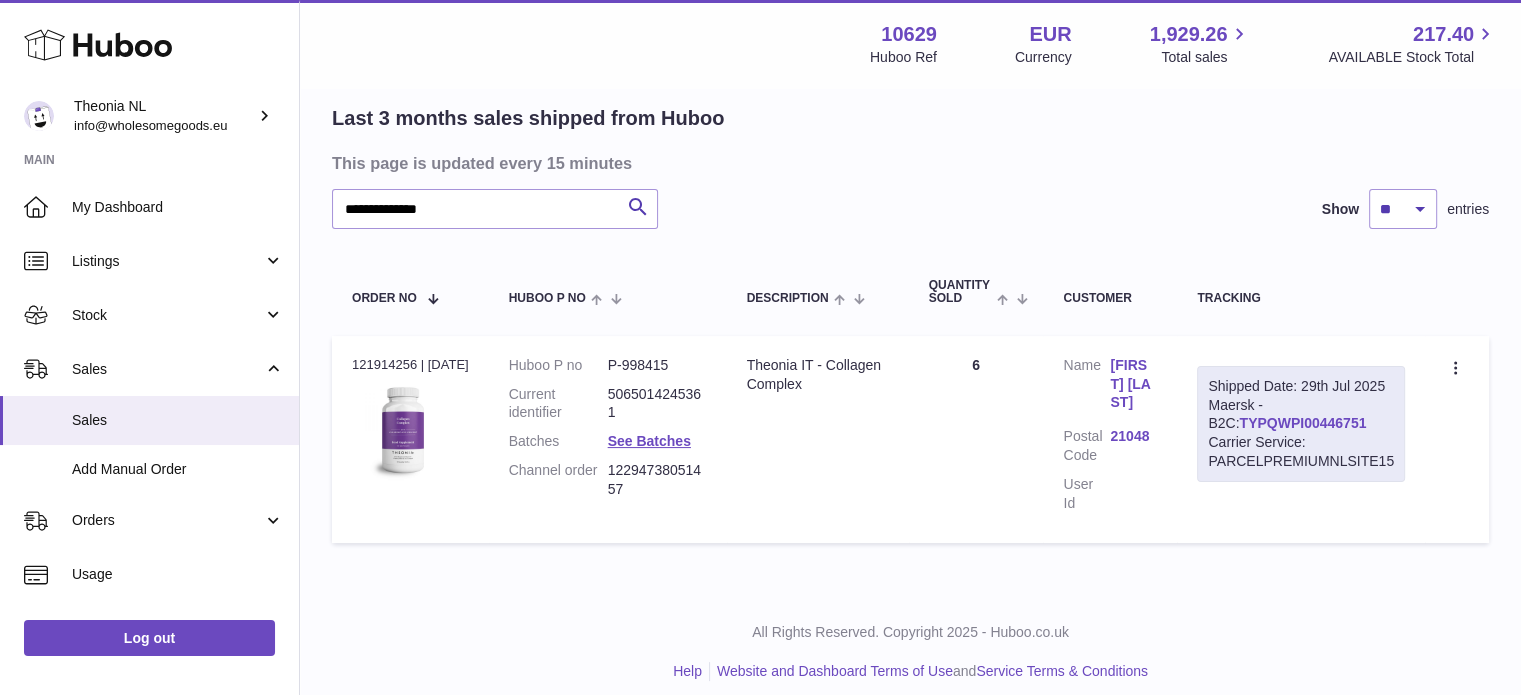 click on "TYPQWPI00446751" at bounding box center [1302, 423] 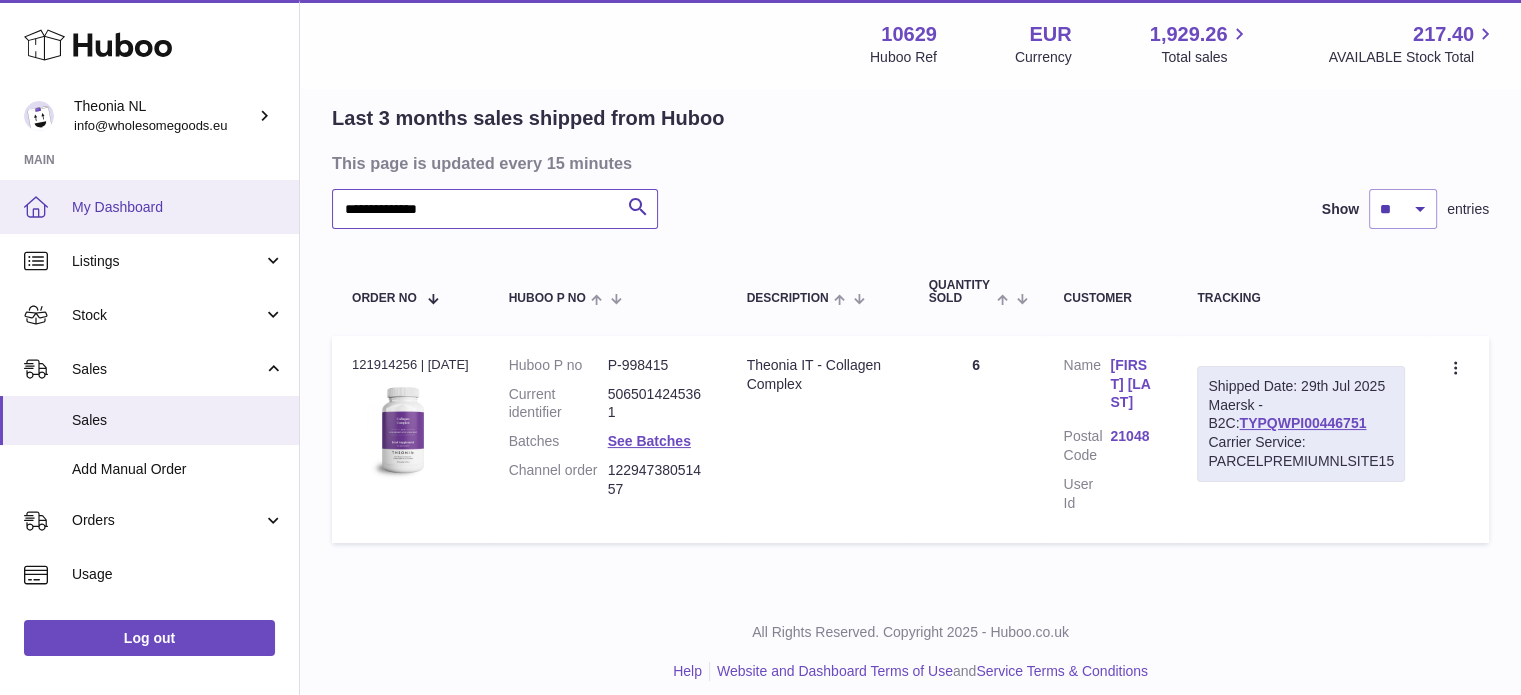 drag, startPoint x: 511, startPoint y: 216, endPoint x: 112, endPoint y: 216, distance: 399 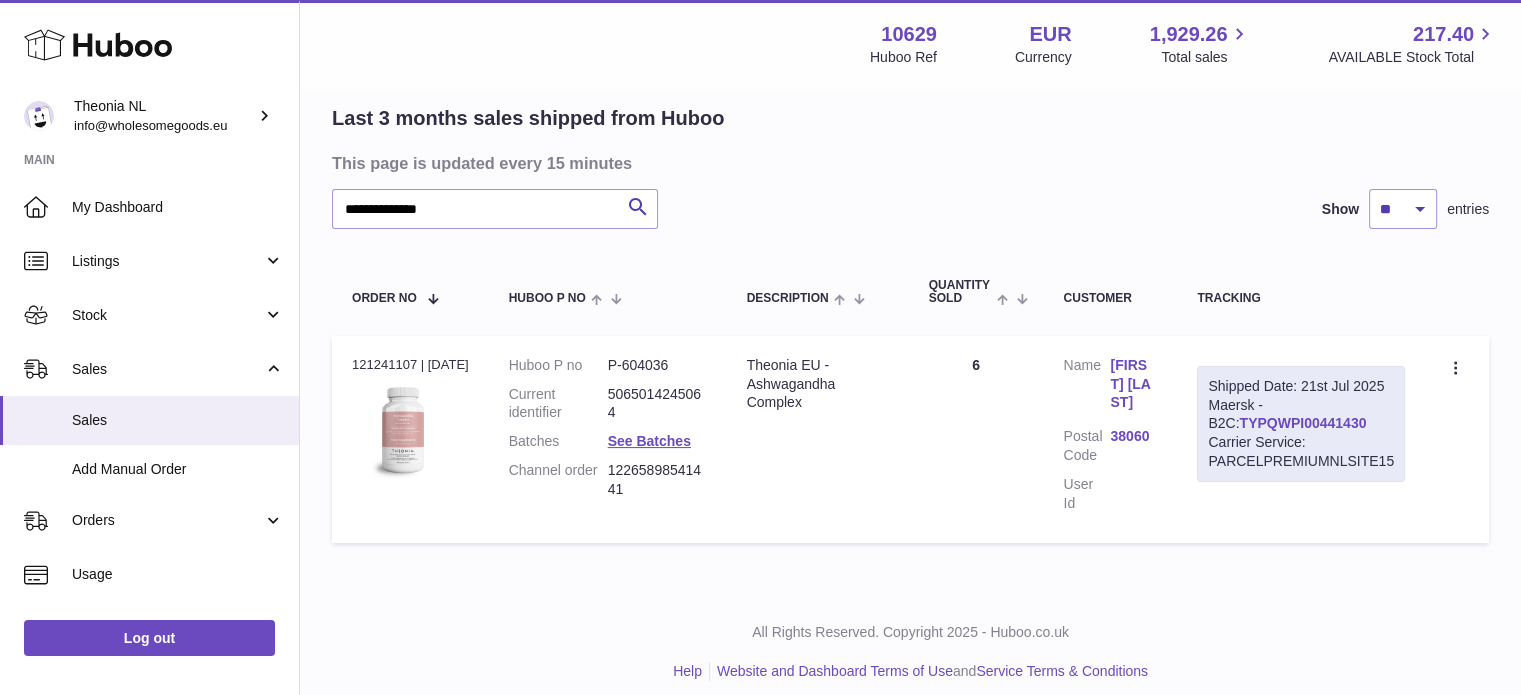 click on "TYPQWPI00441430" at bounding box center (1302, 423) 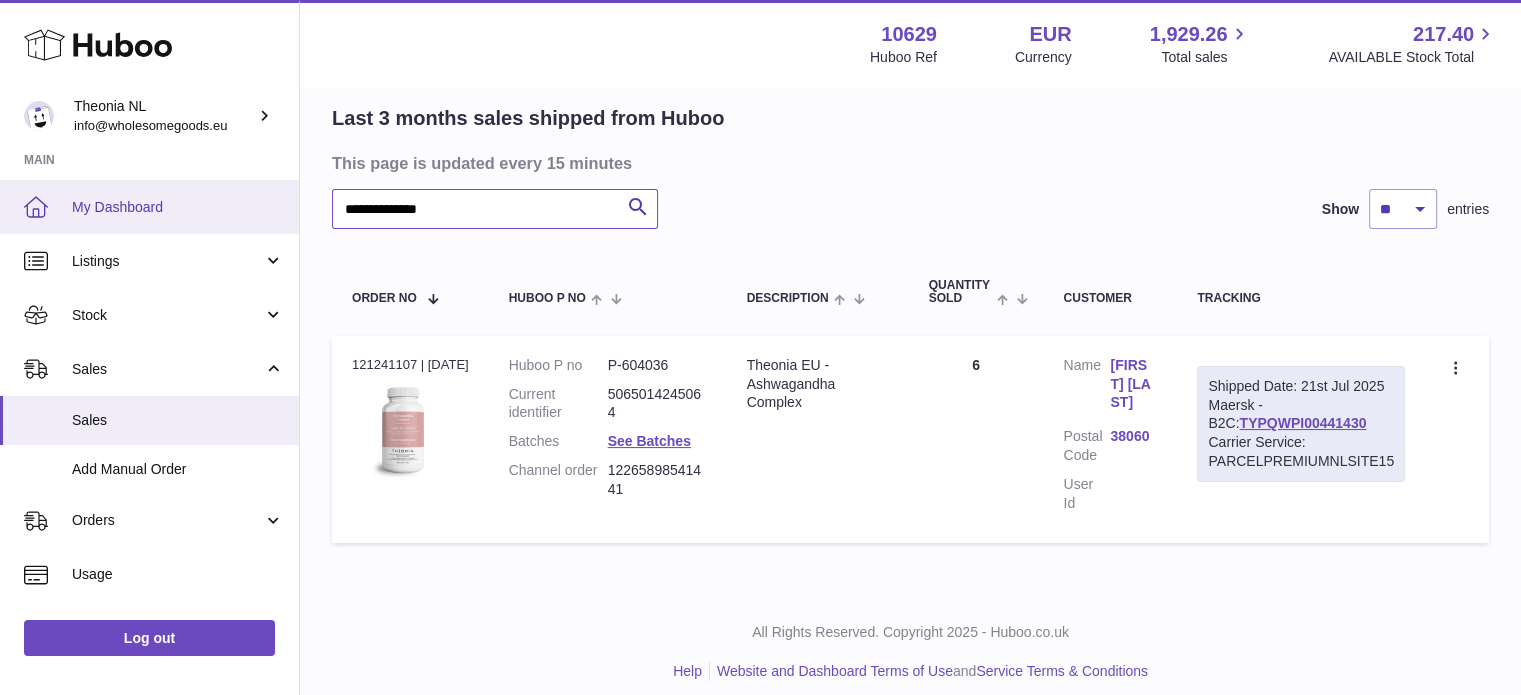 drag, startPoint x: 452, startPoint y: 209, endPoint x: 32, endPoint y: 218, distance: 420.0964 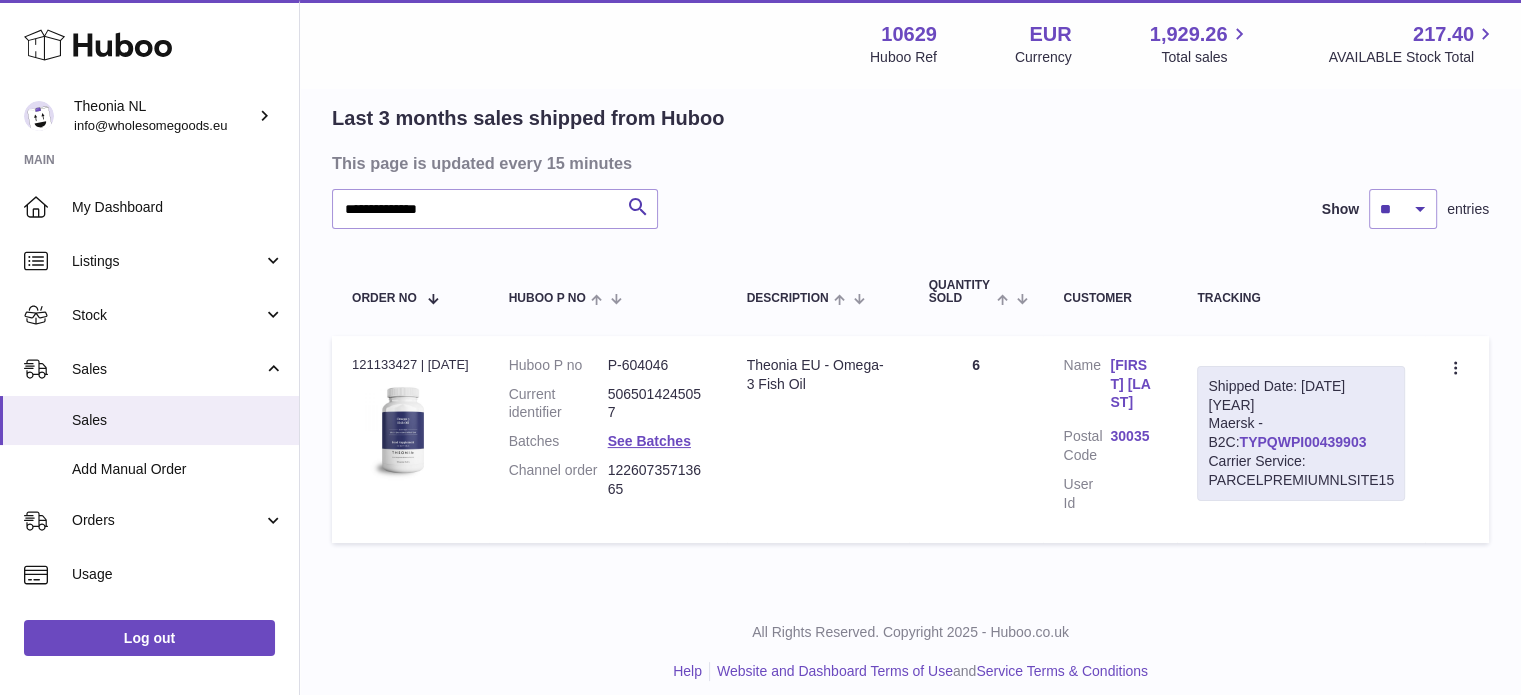 click on "TYPQWPI00439903" at bounding box center [1302, 442] 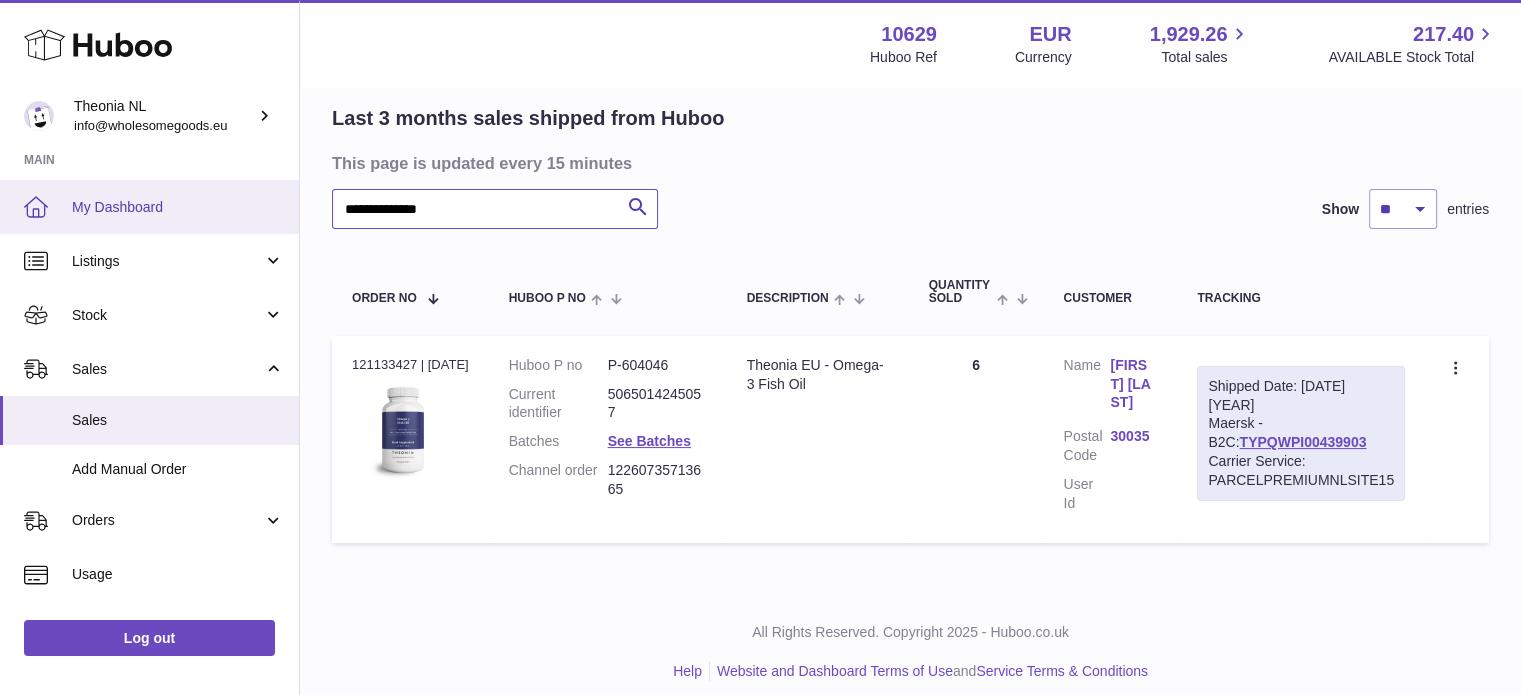 drag, startPoint x: 593, startPoint y: 218, endPoint x: 0, endPoint y: 220, distance: 593.00336 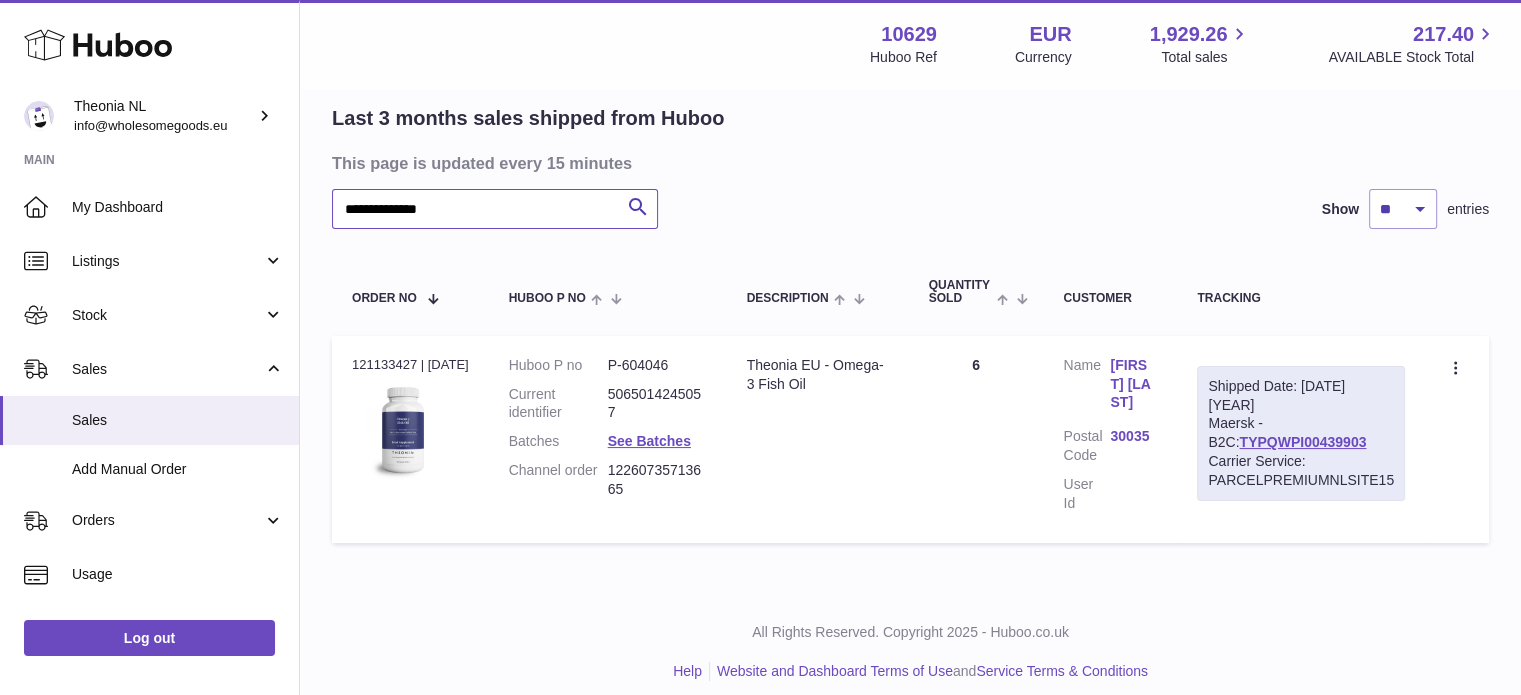 scroll, scrollTop: 0, scrollLeft: 0, axis: both 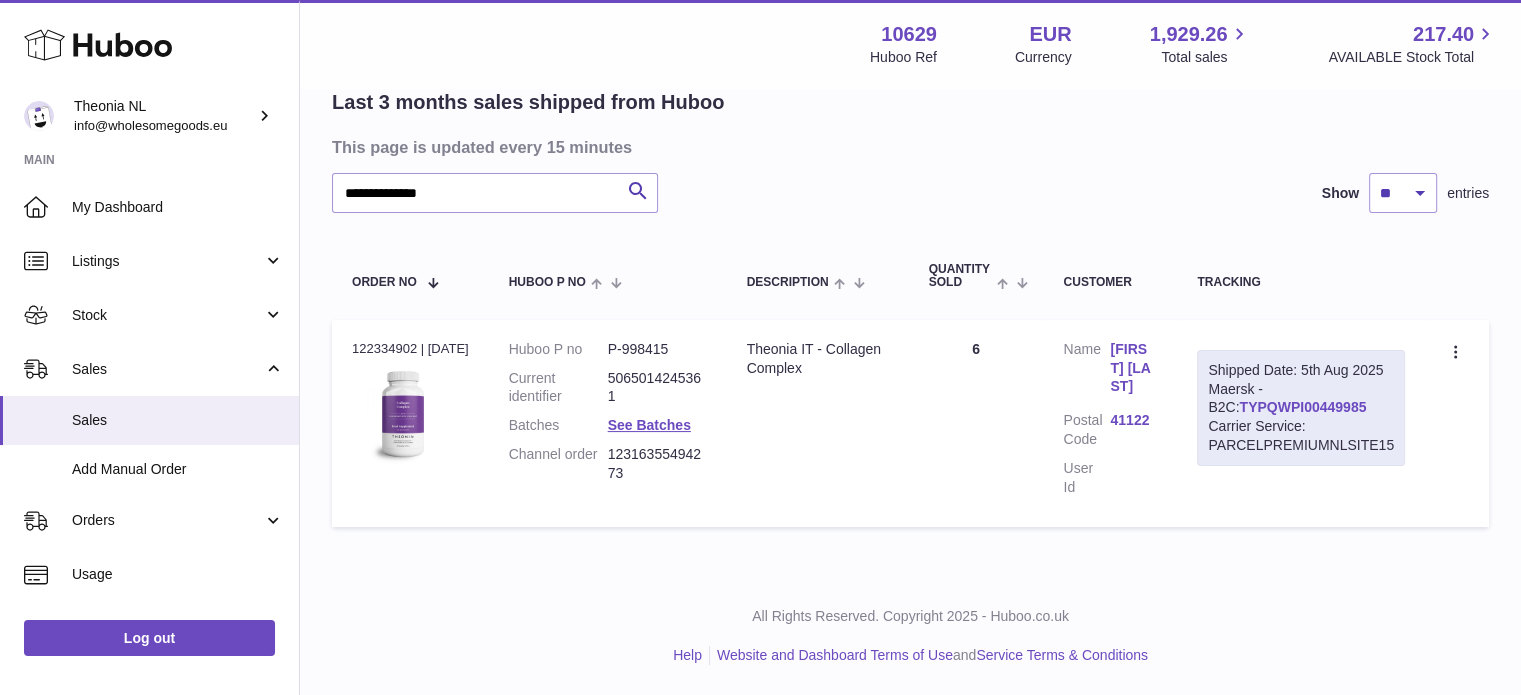 click on "TYPQWPI00449985" at bounding box center [1302, 407] 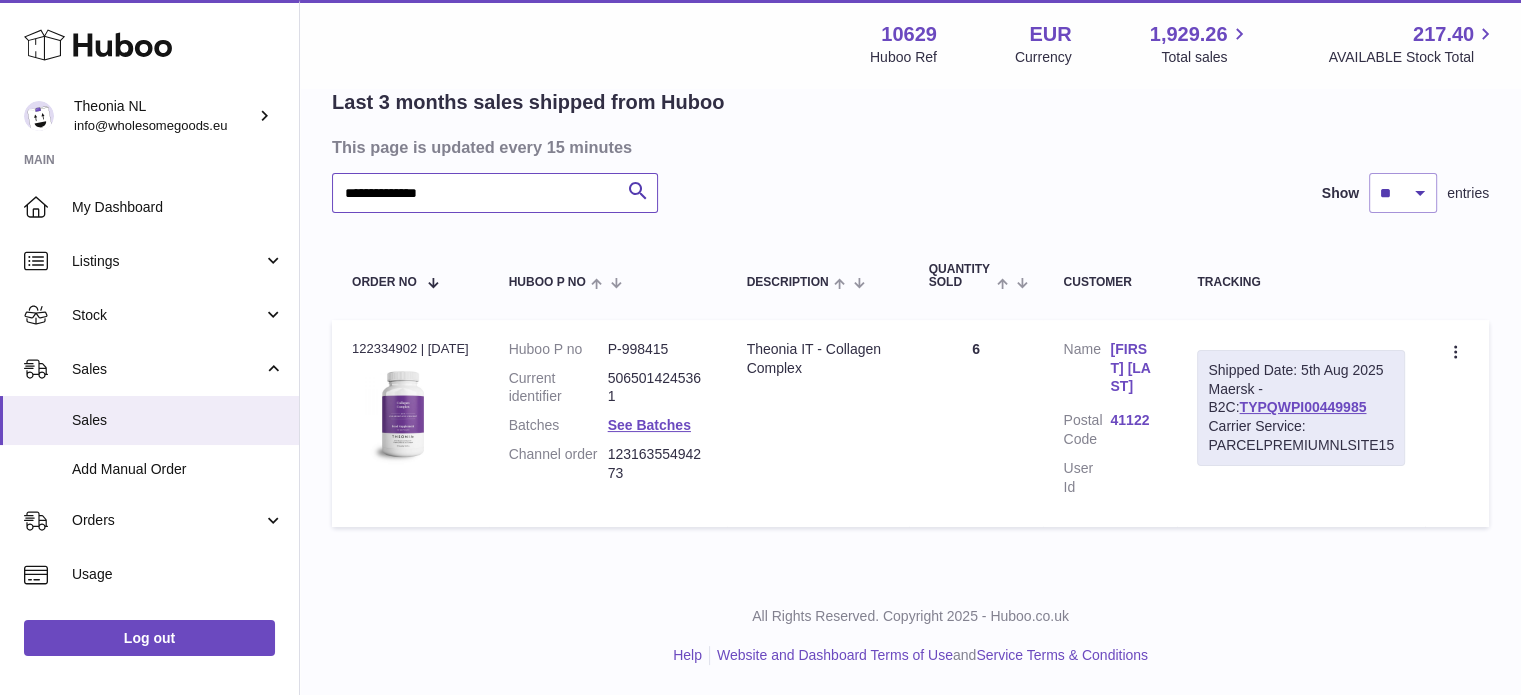 click on "**********" at bounding box center [760, 270] 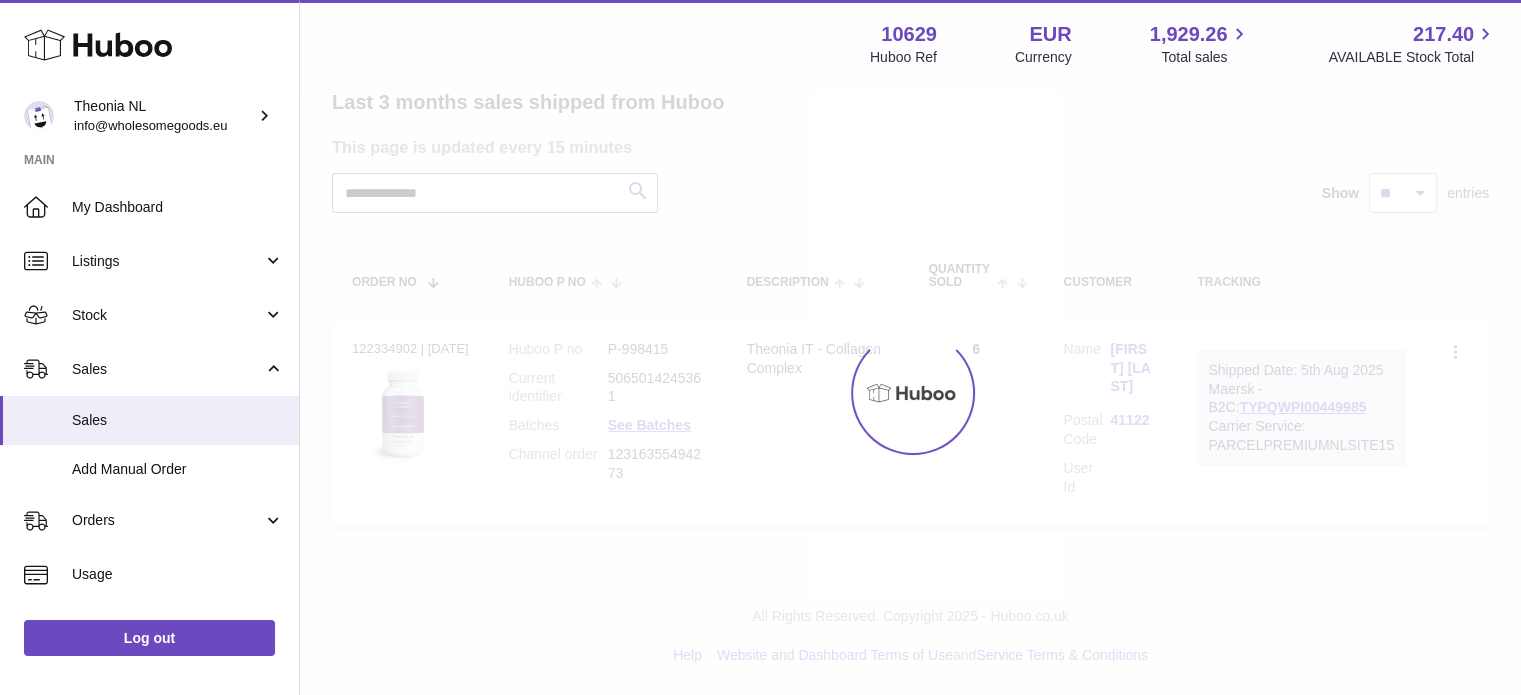 scroll, scrollTop: 152, scrollLeft: 0, axis: vertical 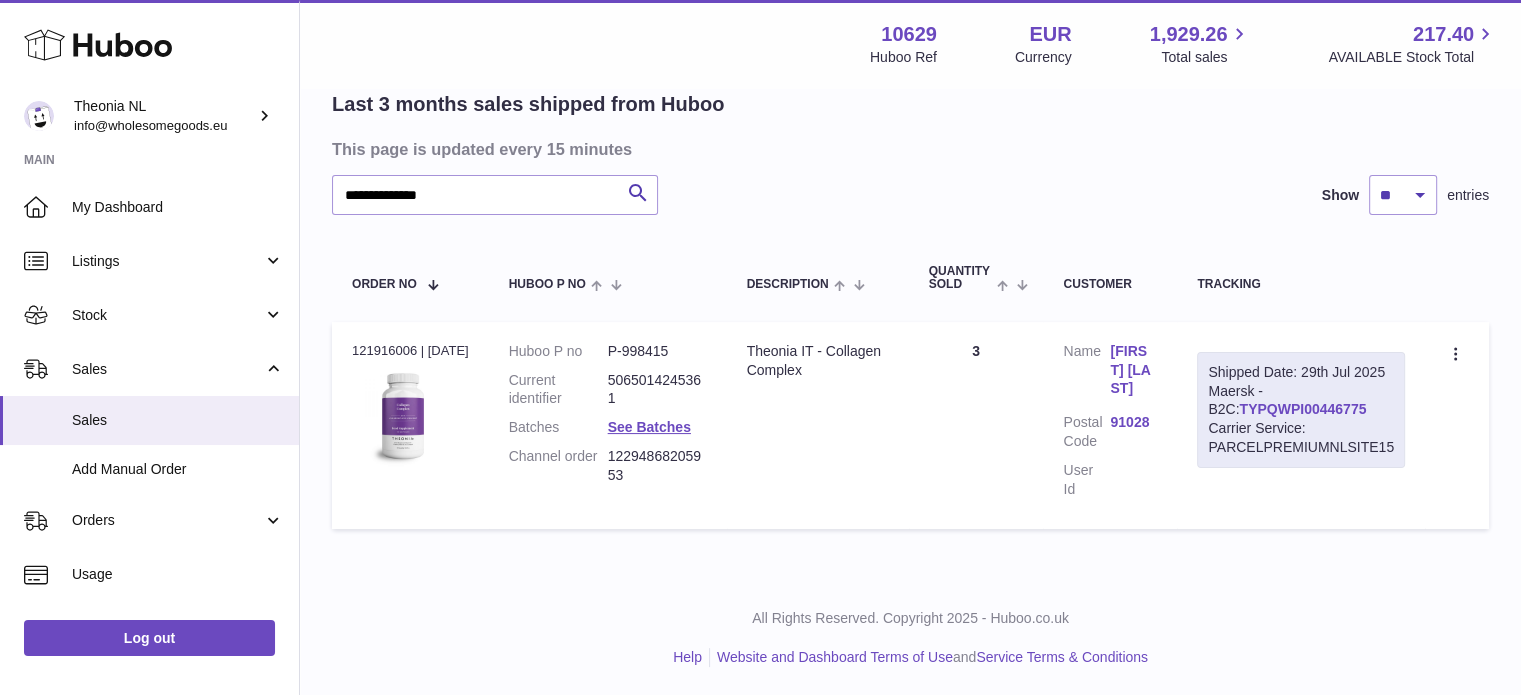 click on "TYPQWPI00446775" at bounding box center [1302, 409] 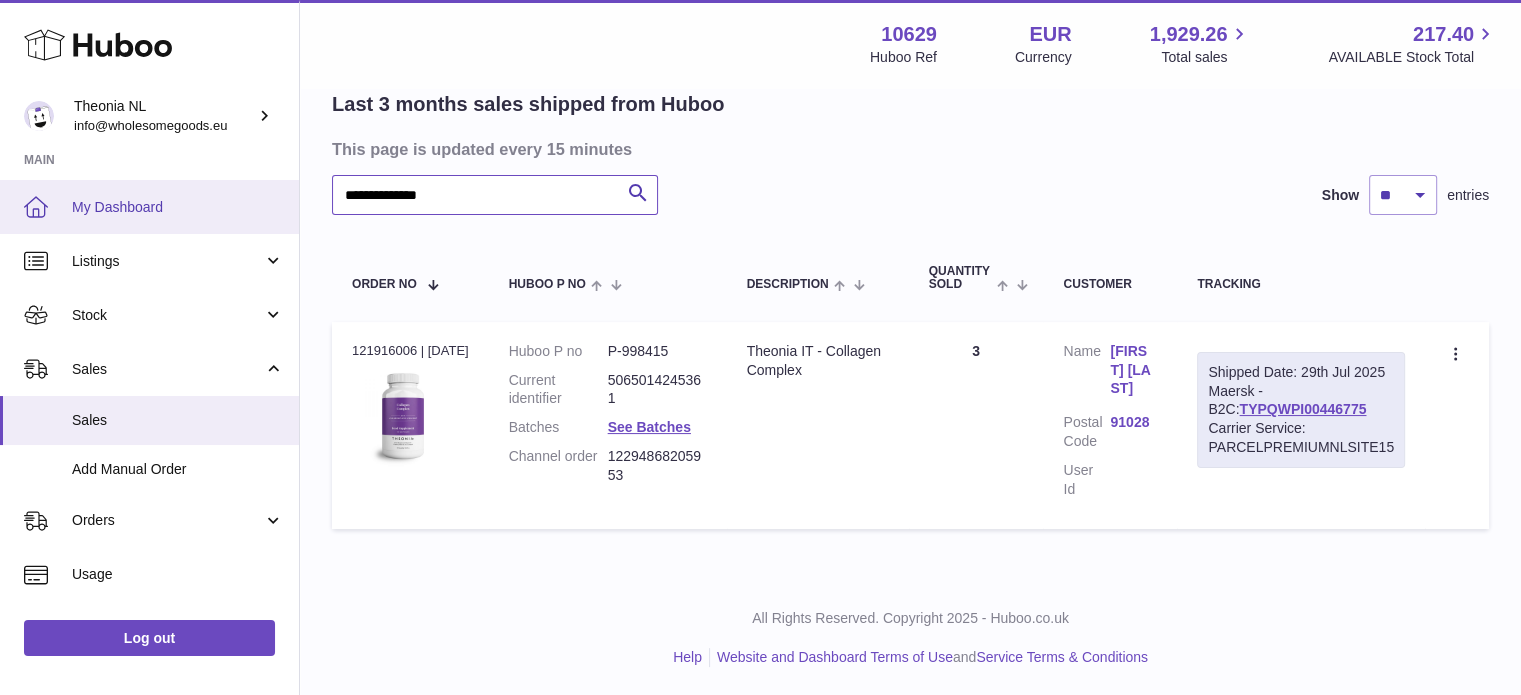 click on "**********" at bounding box center [760, 272] 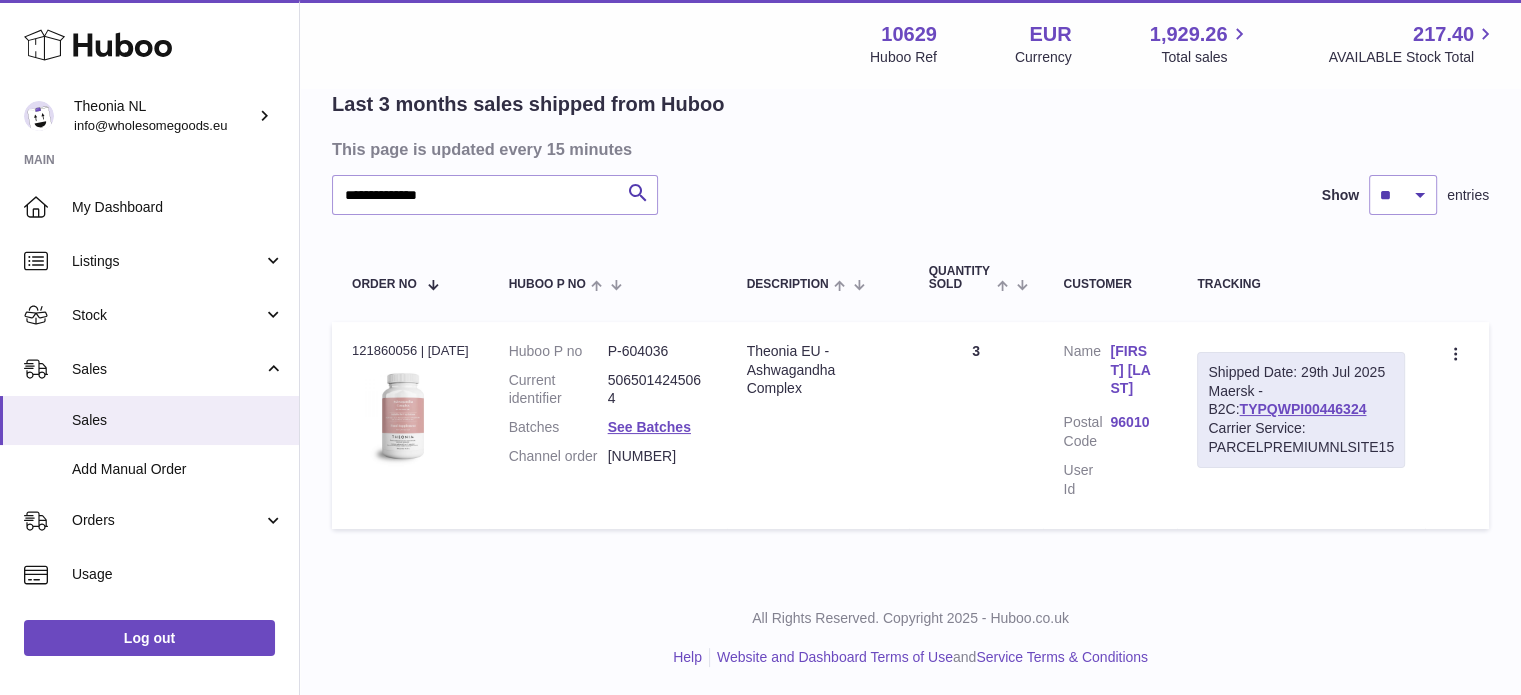 click on "Carrier Service: PARCELPREMIUMNLSITE15" at bounding box center [1301, 438] 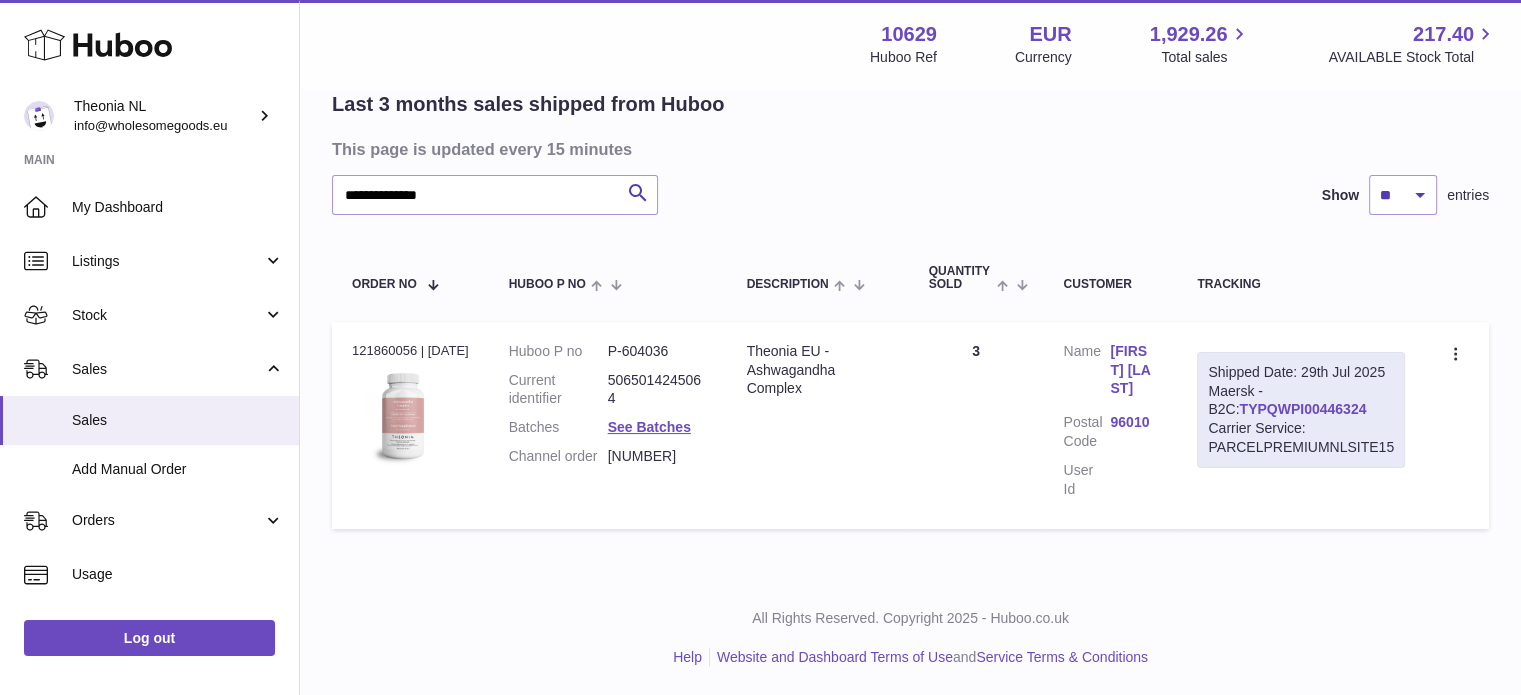 click on "TYPQWPI00446324" at bounding box center (1302, 409) 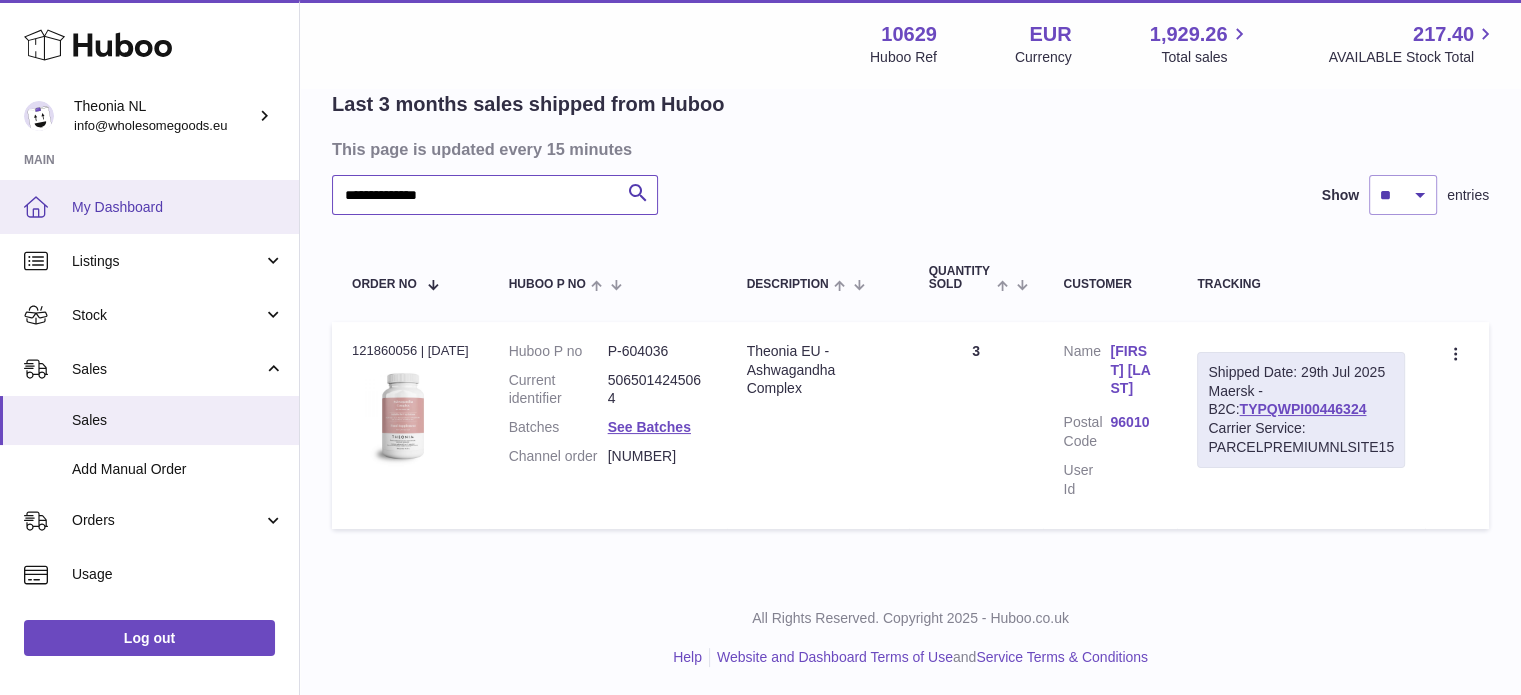 drag, startPoint x: 580, startPoint y: 195, endPoint x: 0, endPoint y: 192, distance: 580.00775 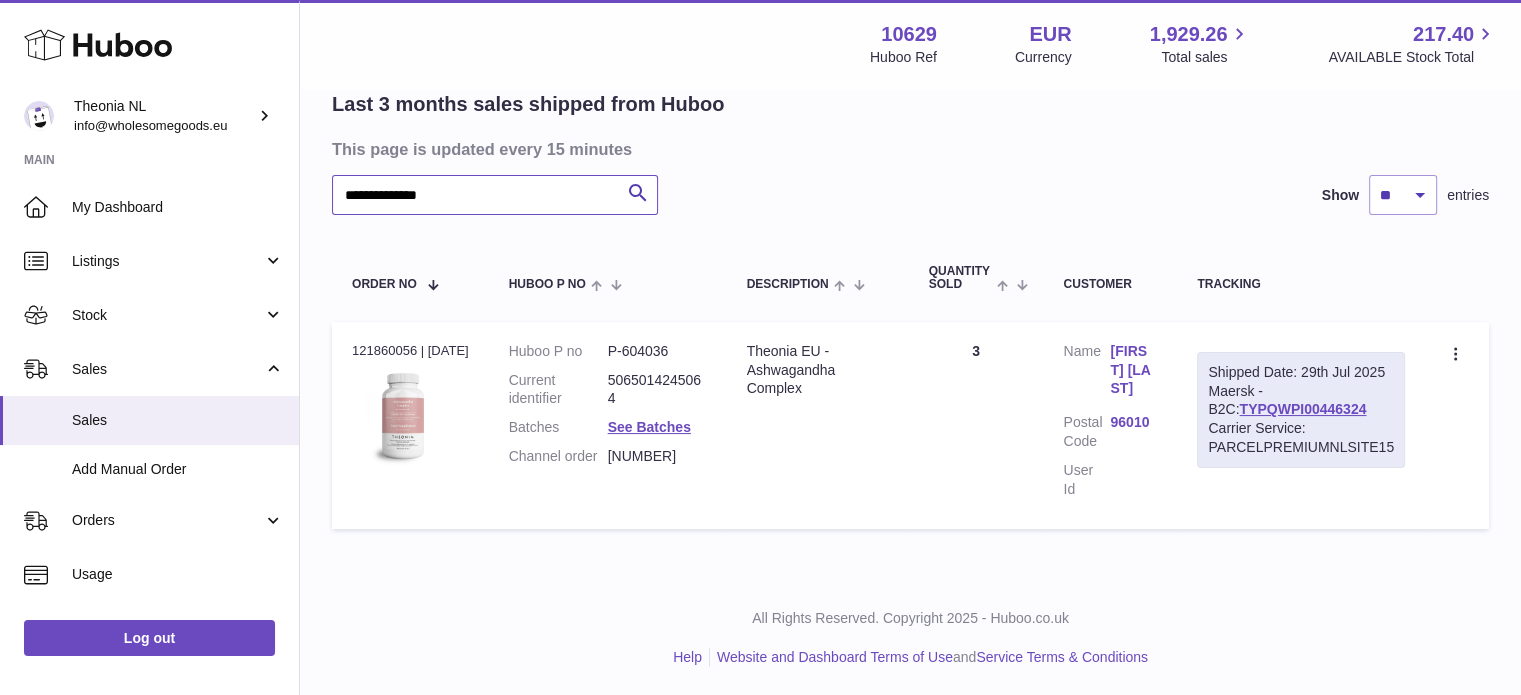 paste 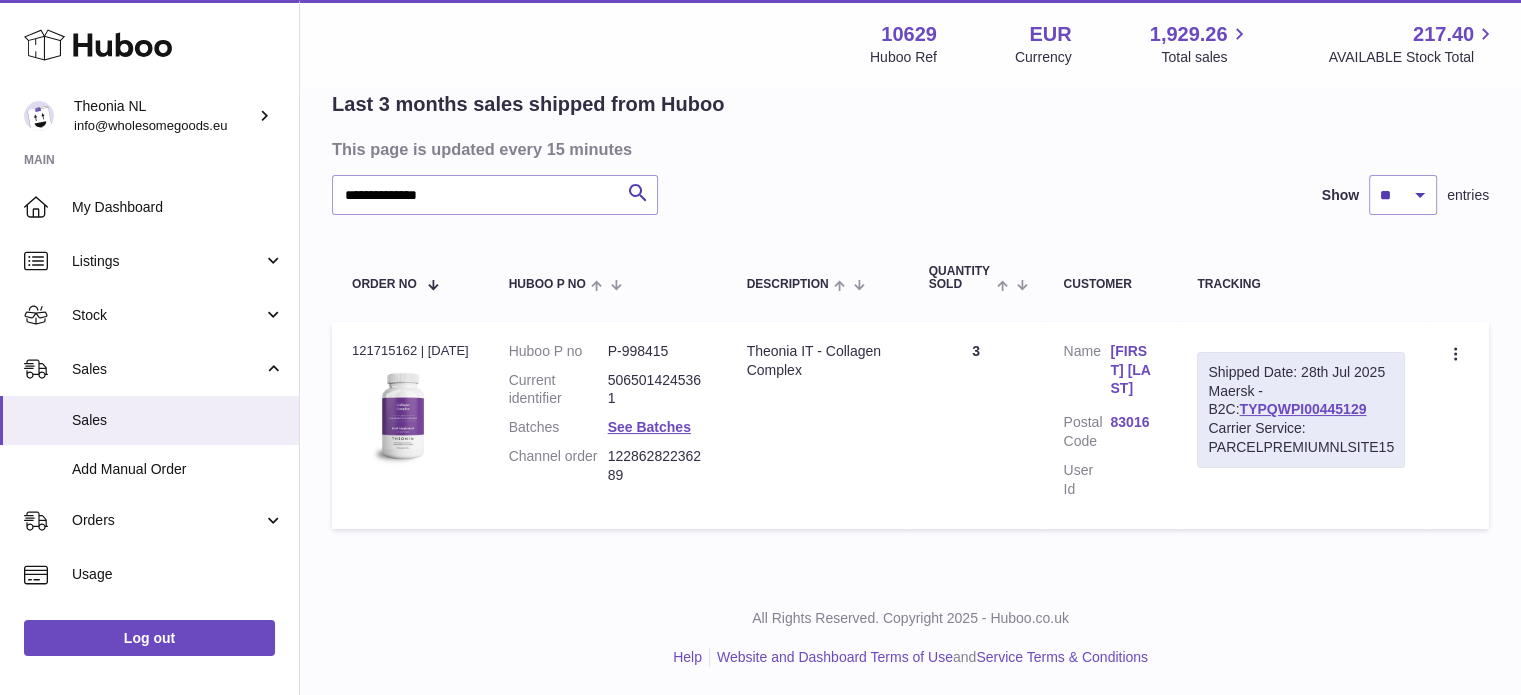 click on "TYPQWPI00445129" at bounding box center (1302, 409) 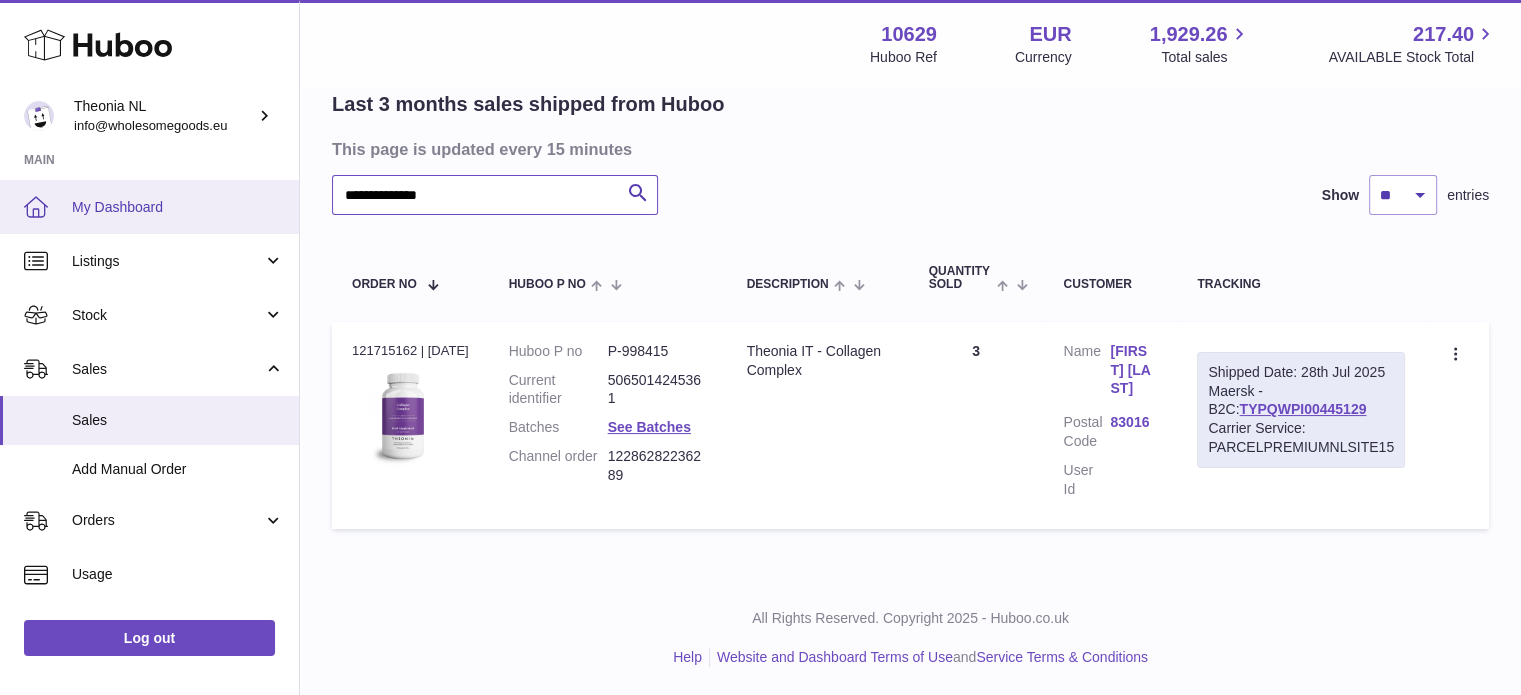 drag, startPoint x: 528, startPoint y: 195, endPoint x: 132, endPoint y: 155, distance: 398.01508 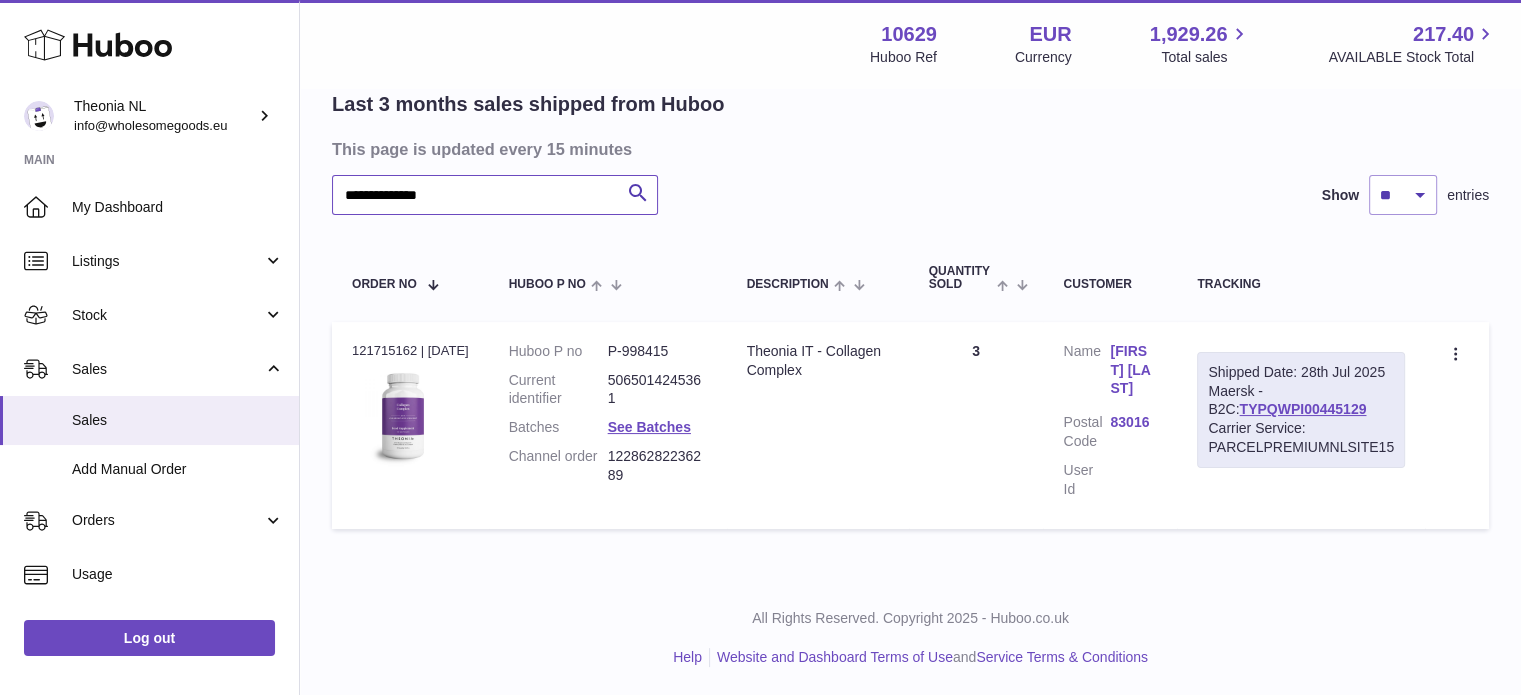 paste 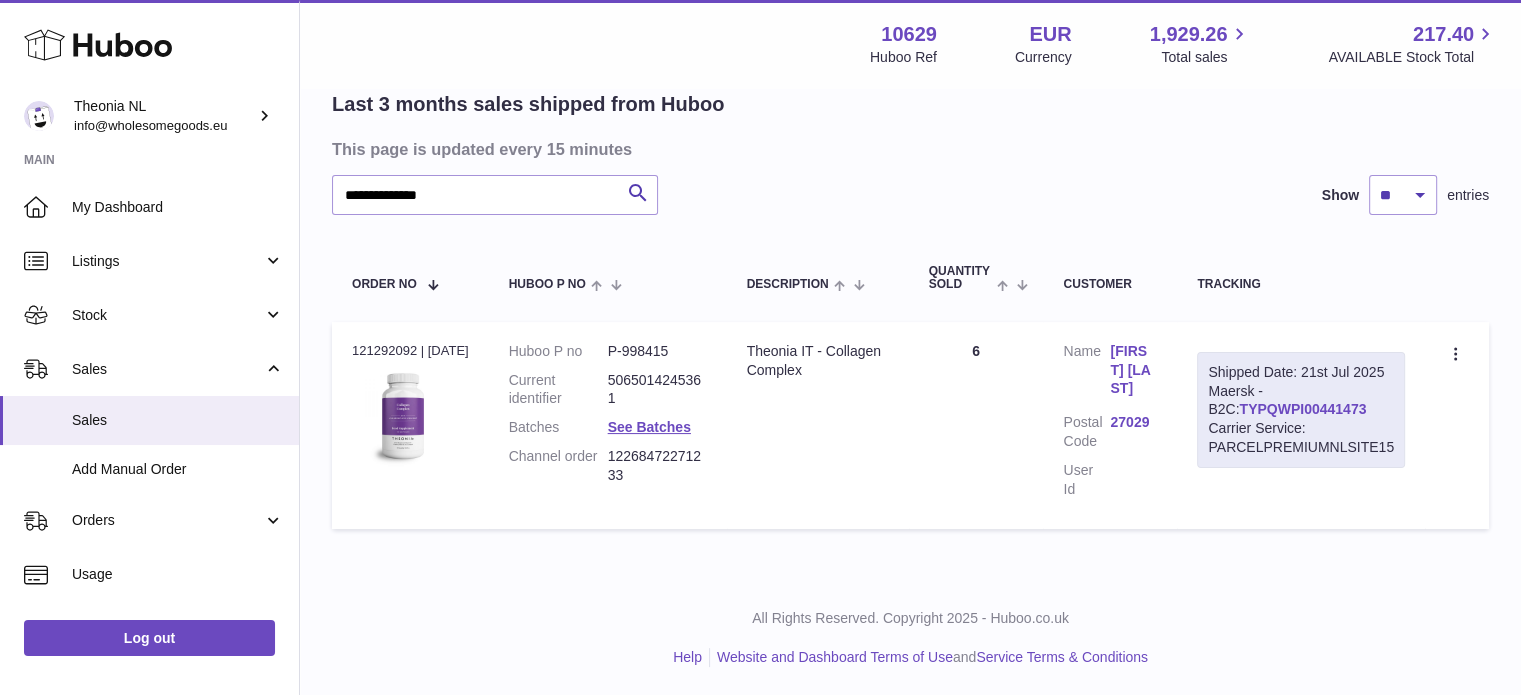 click on "TYPQWPI00441473" at bounding box center [1302, 409] 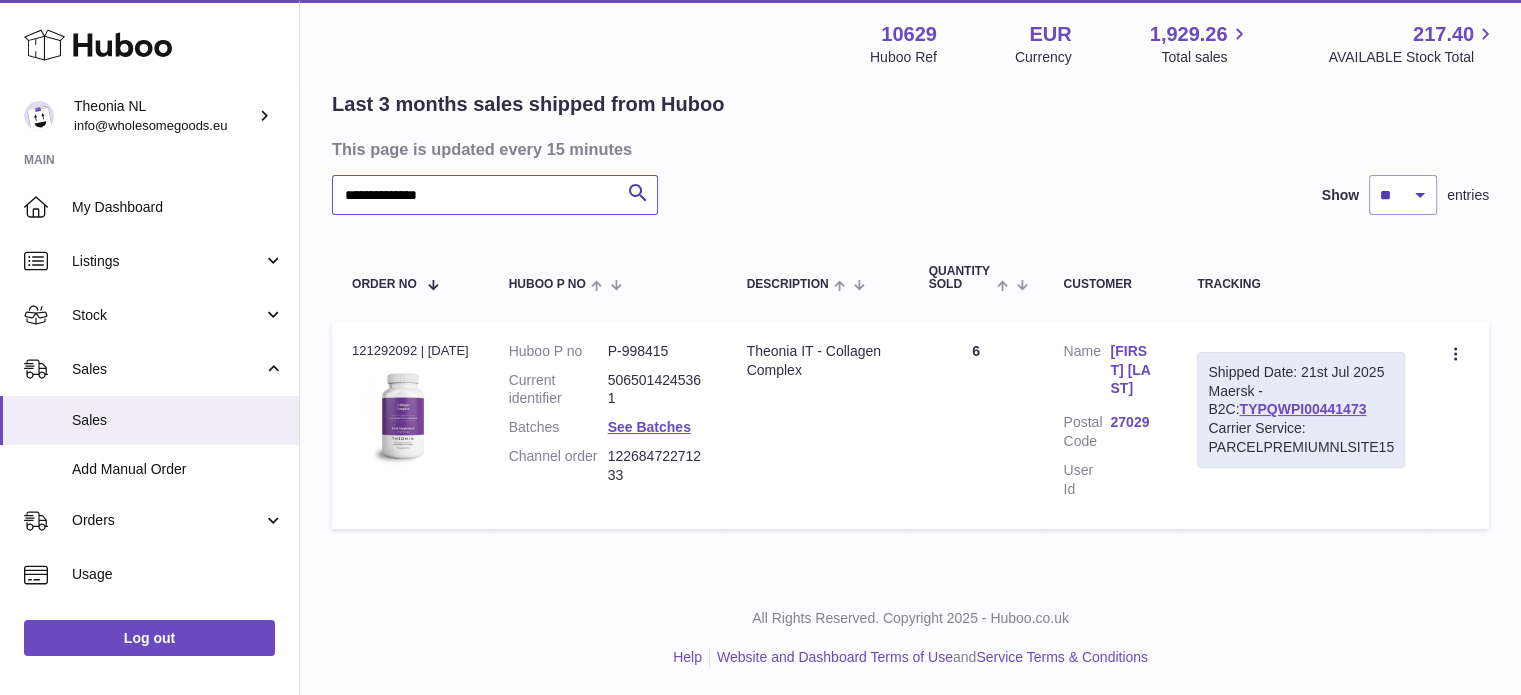 drag, startPoint x: 538, startPoint y: 199, endPoint x: 37, endPoint y: 175, distance: 501.57452 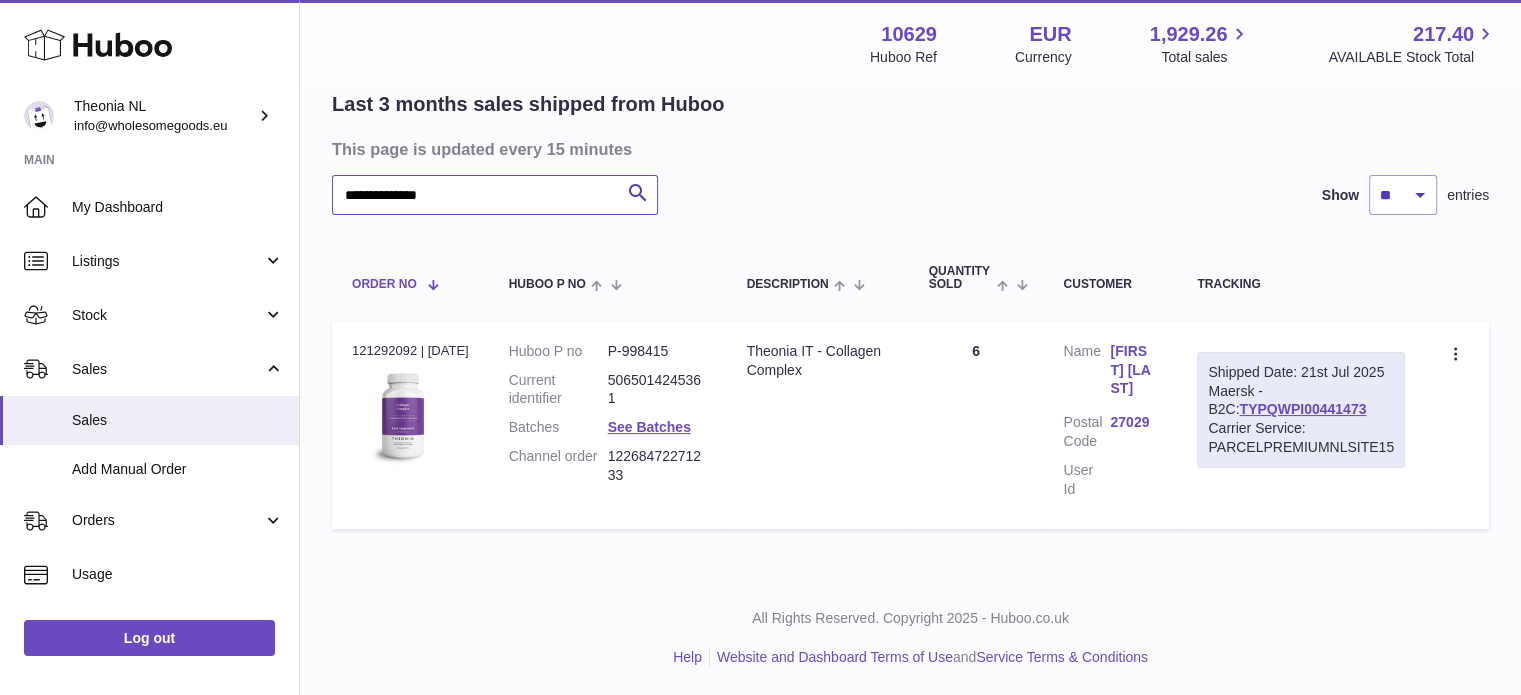 paste 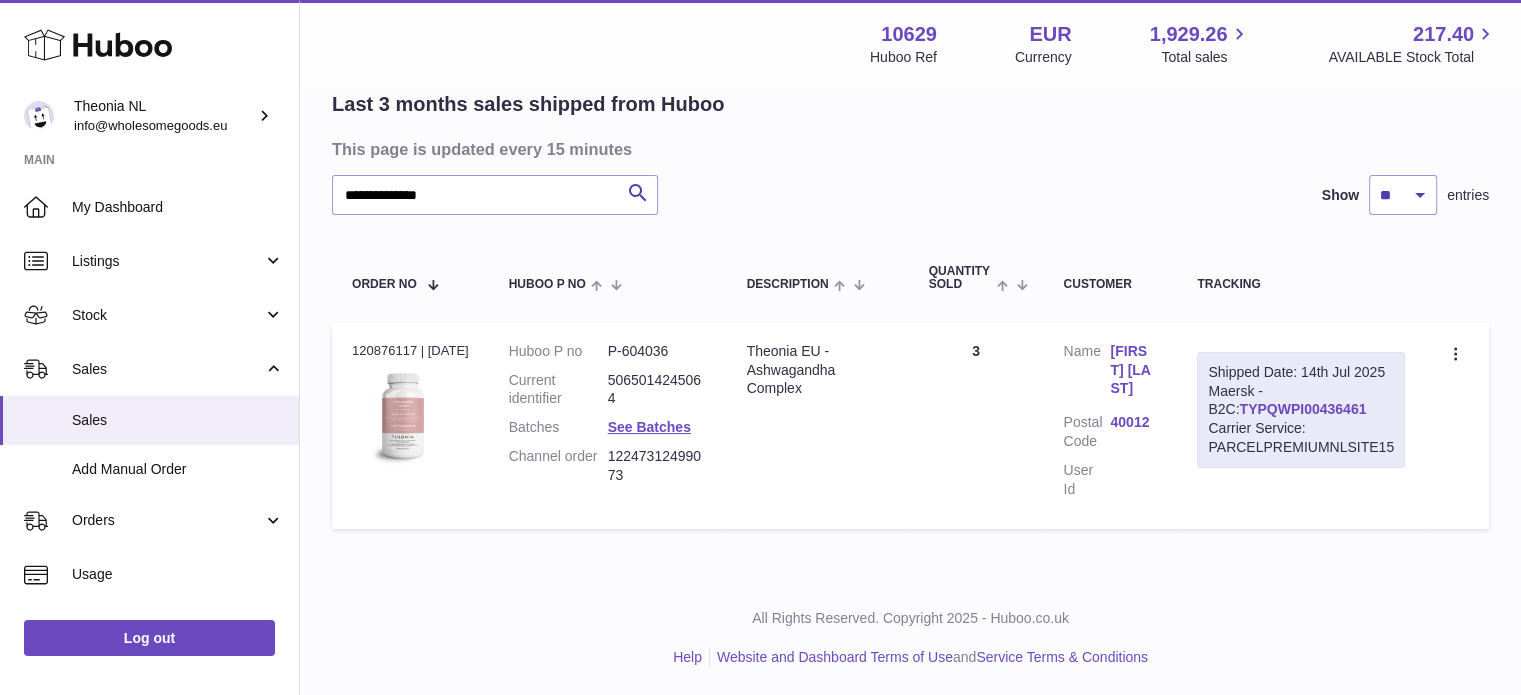 click on "TYPQWPI00436461" at bounding box center (1302, 409) 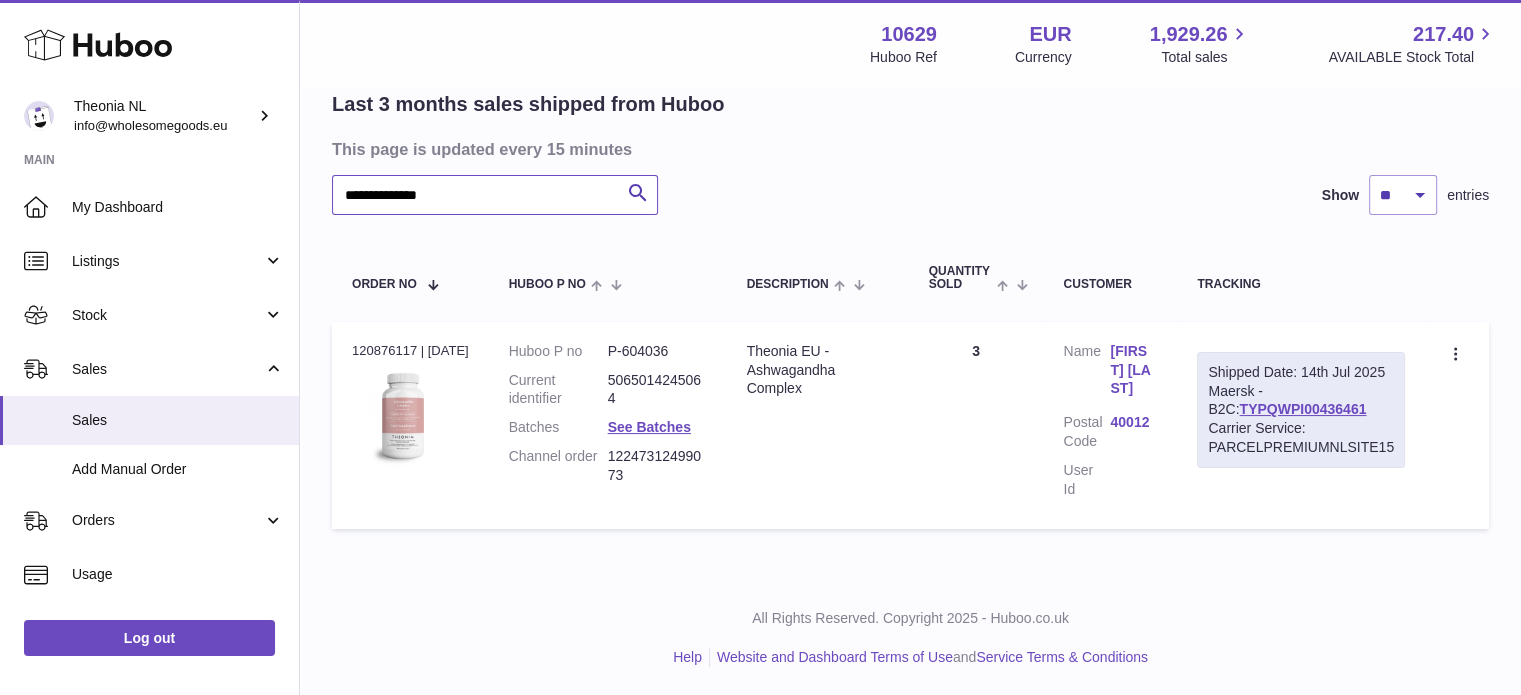 drag, startPoint x: 542, startPoint y: 193, endPoint x: 303, endPoint y: 228, distance: 241.54916 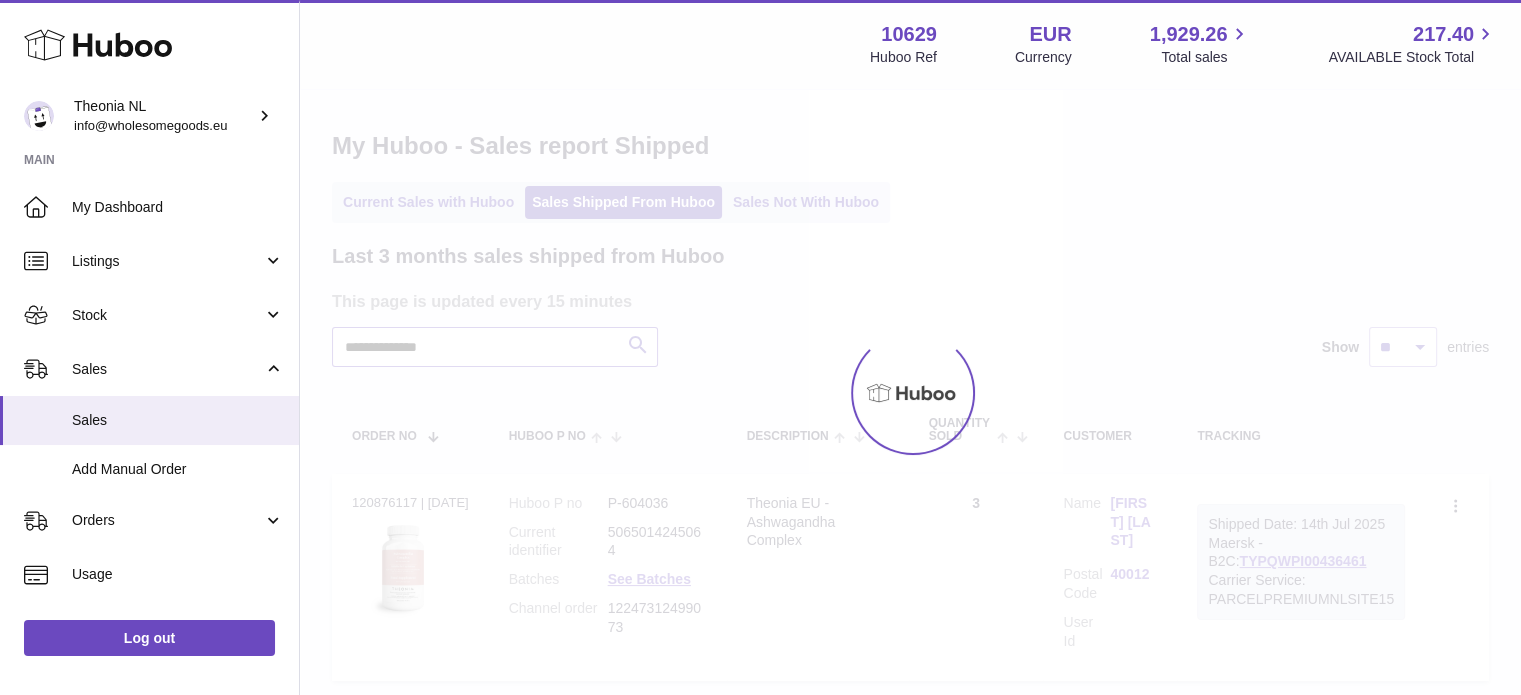 scroll, scrollTop: 152, scrollLeft: 0, axis: vertical 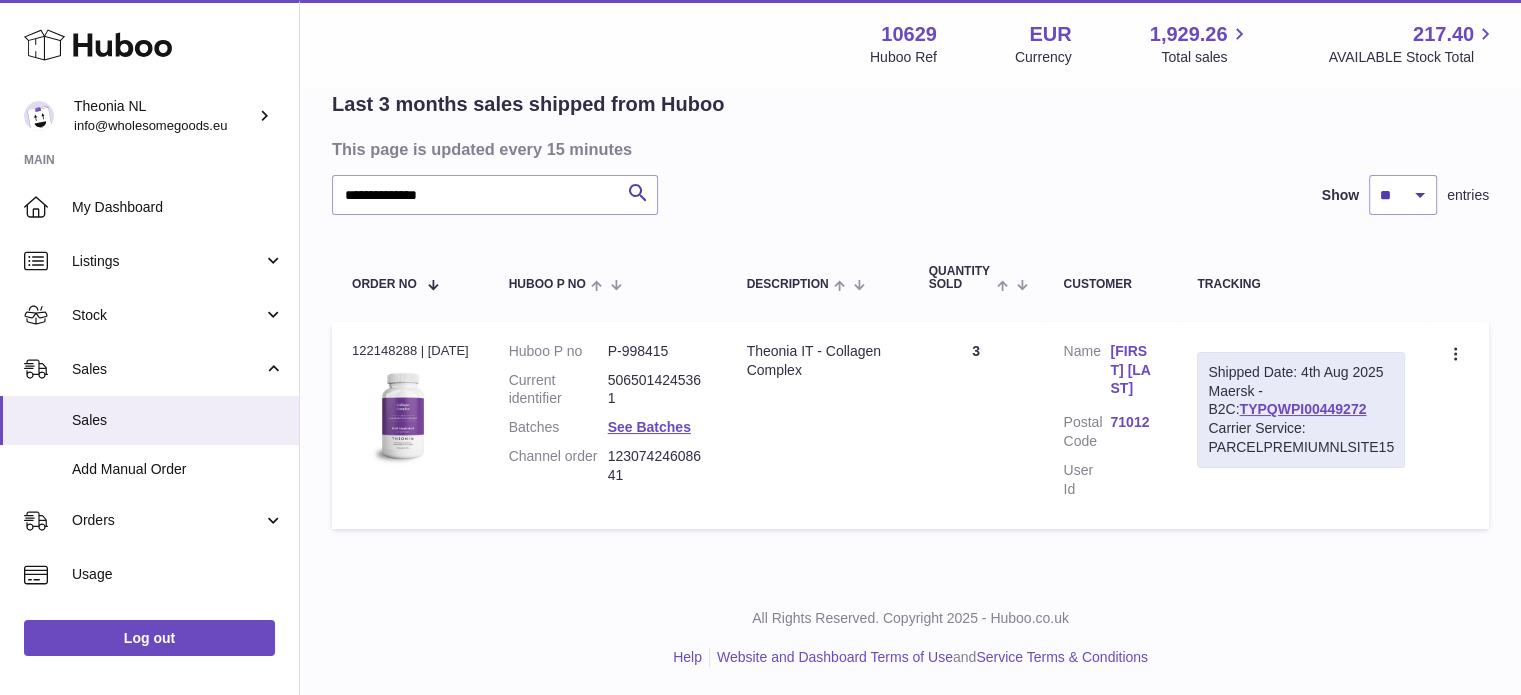 click on "Carrier Service: PARCELPREMIUMNLSITE15" at bounding box center (1301, 438) 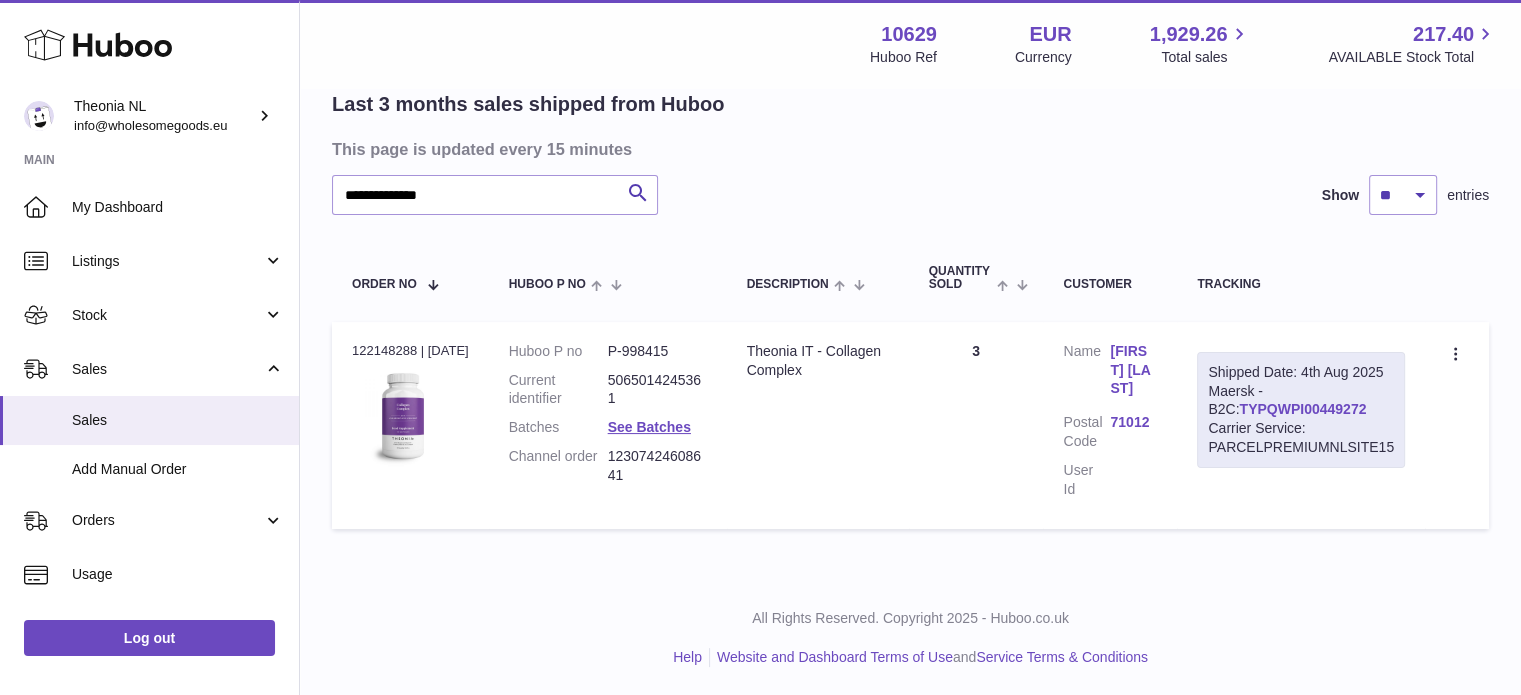 click on "TYPQWPI00449272" at bounding box center (1302, 409) 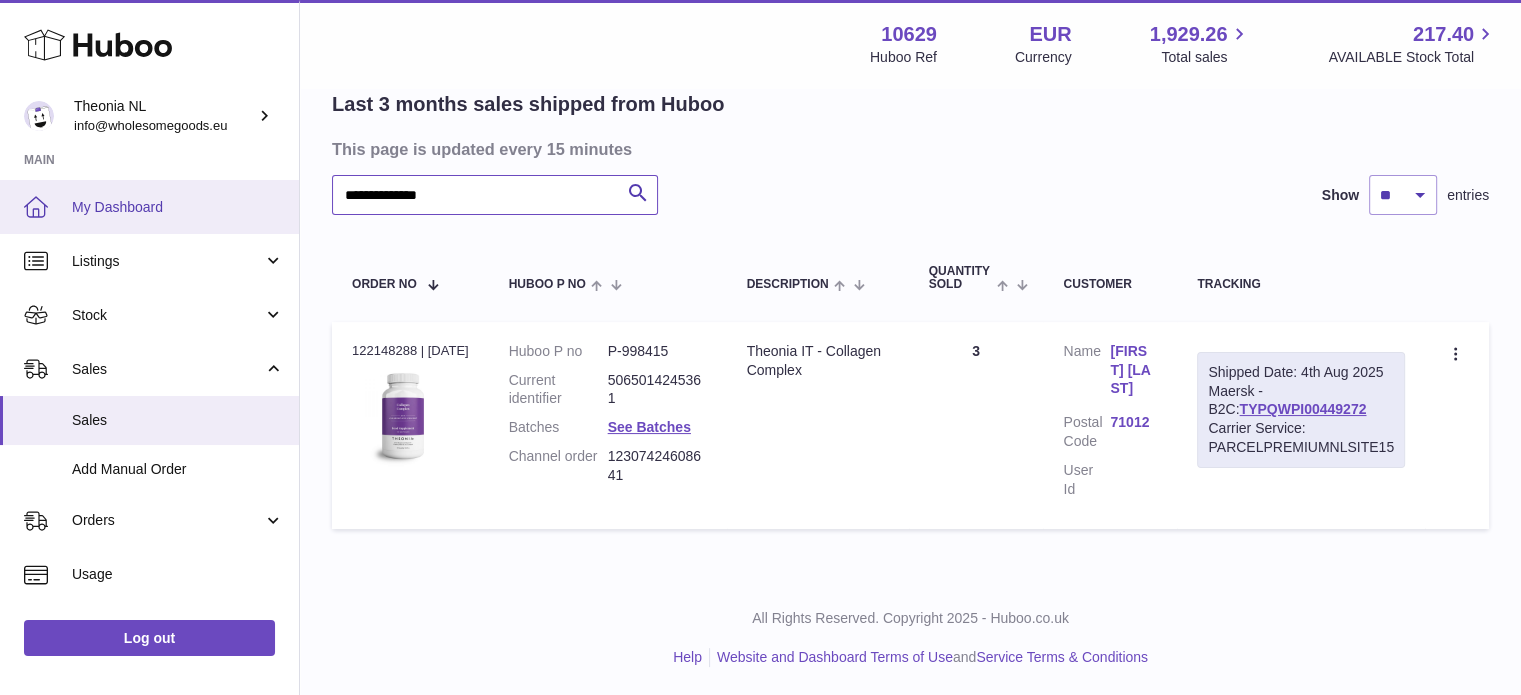 drag, startPoint x: 532, startPoint y: 214, endPoint x: 200, endPoint y: 221, distance: 332.0738 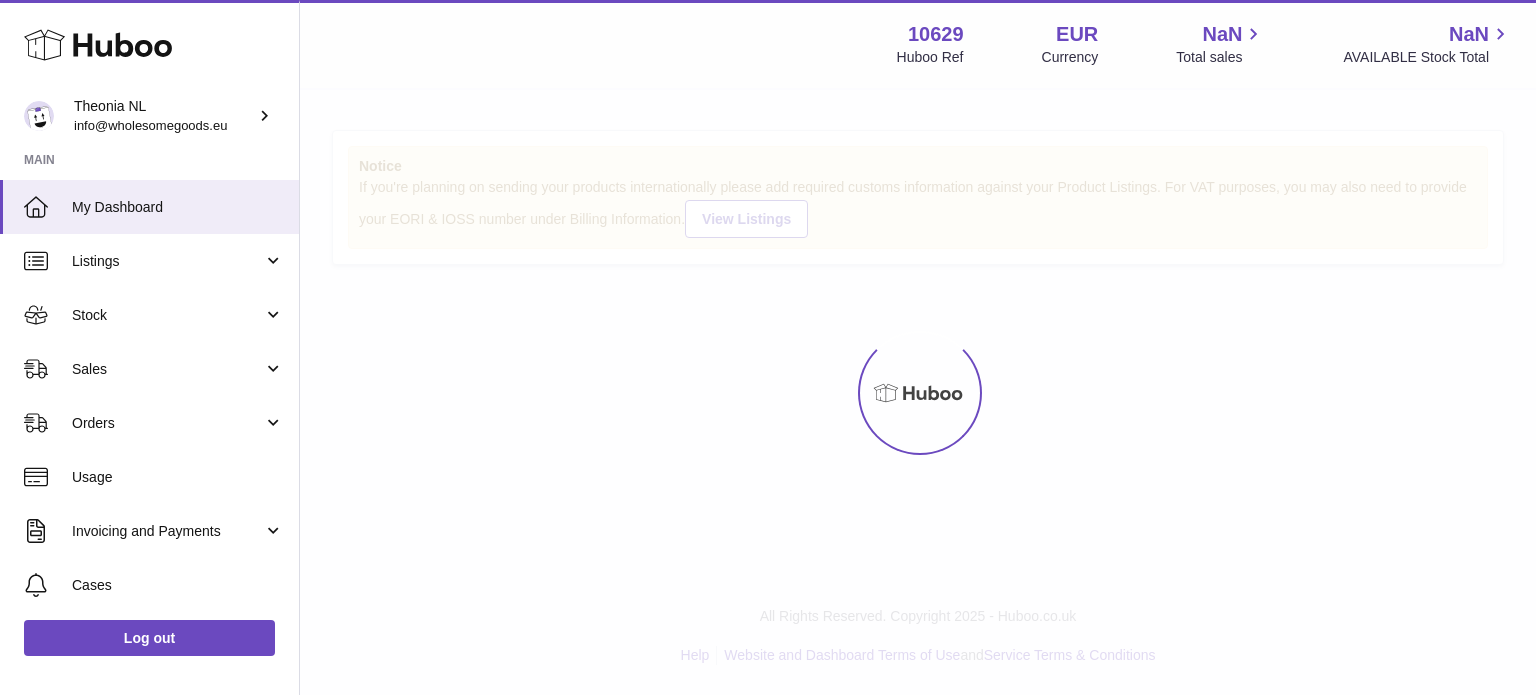 scroll, scrollTop: 0, scrollLeft: 0, axis: both 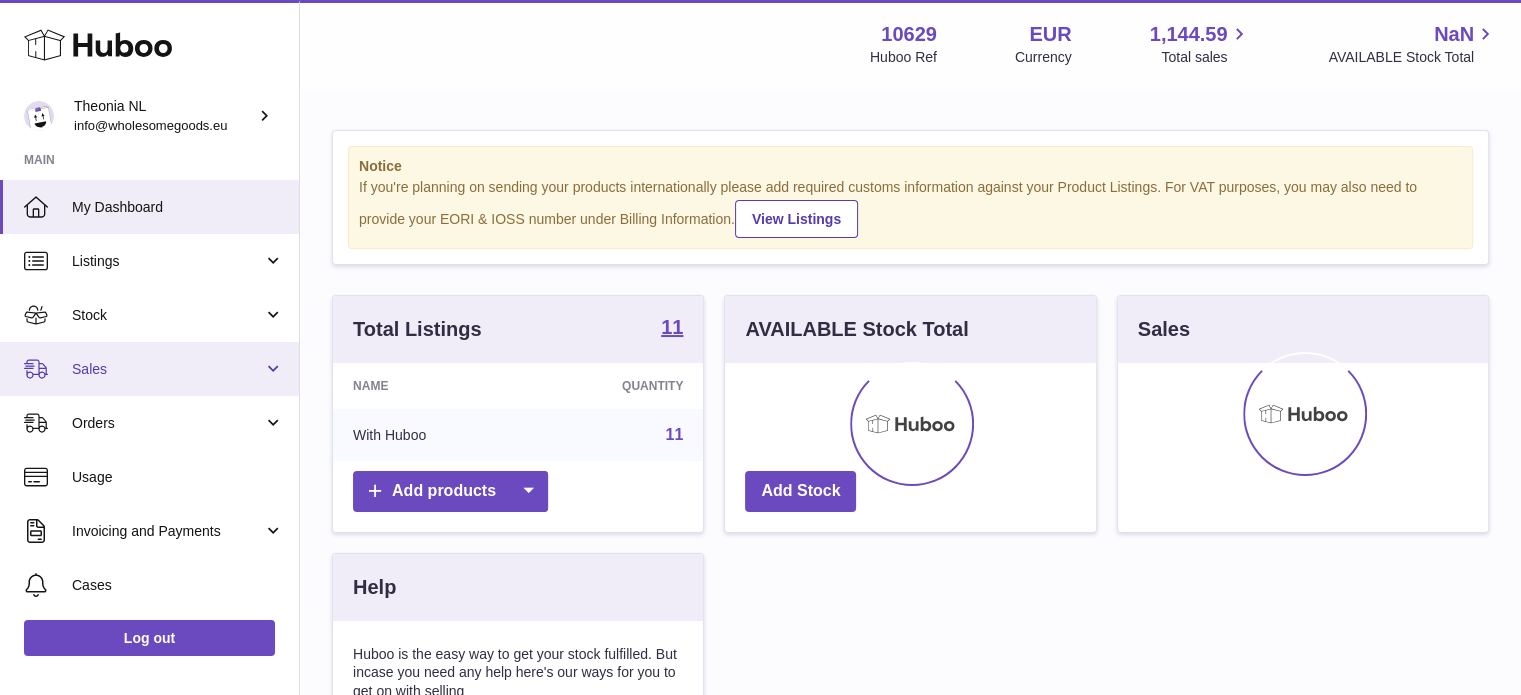 click on "Sales" at bounding box center [167, 369] 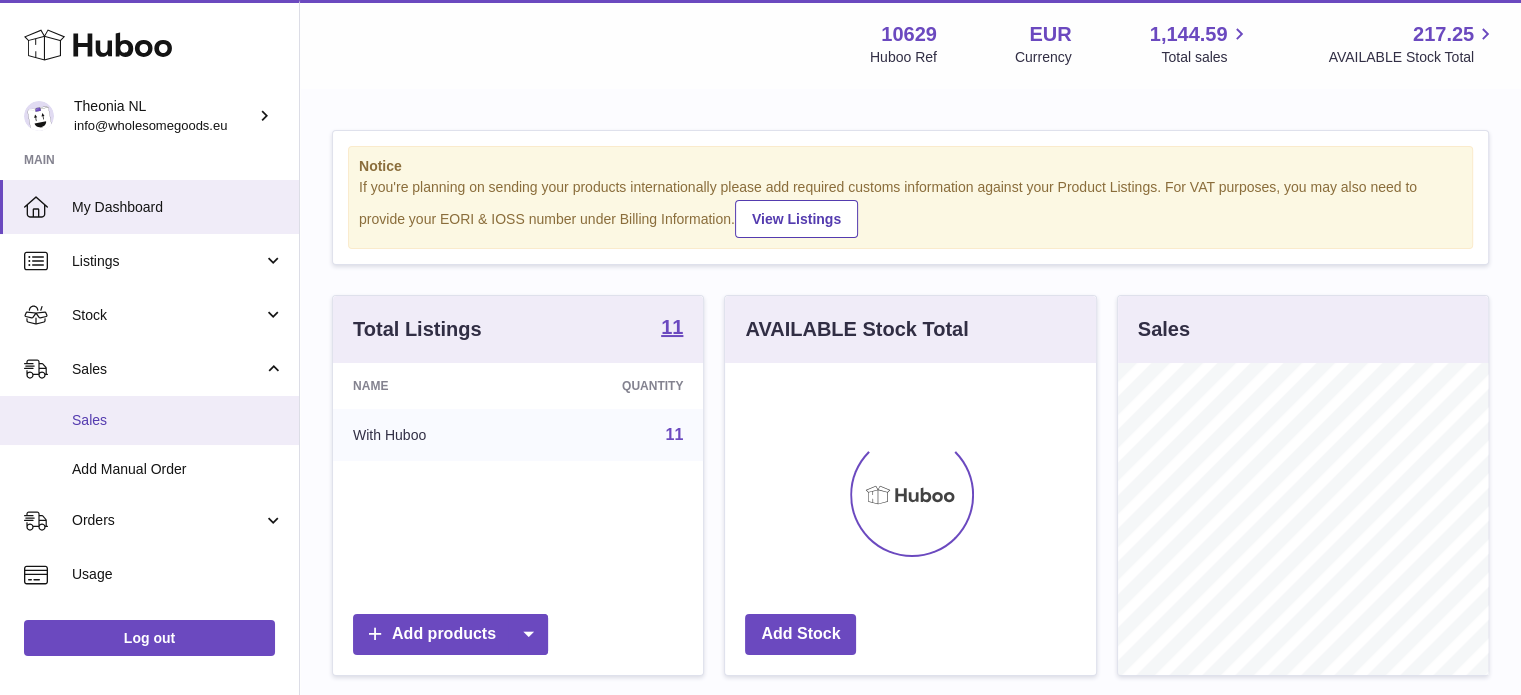 scroll, scrollTop: 999688, scrollLeft: 999629, axis: both 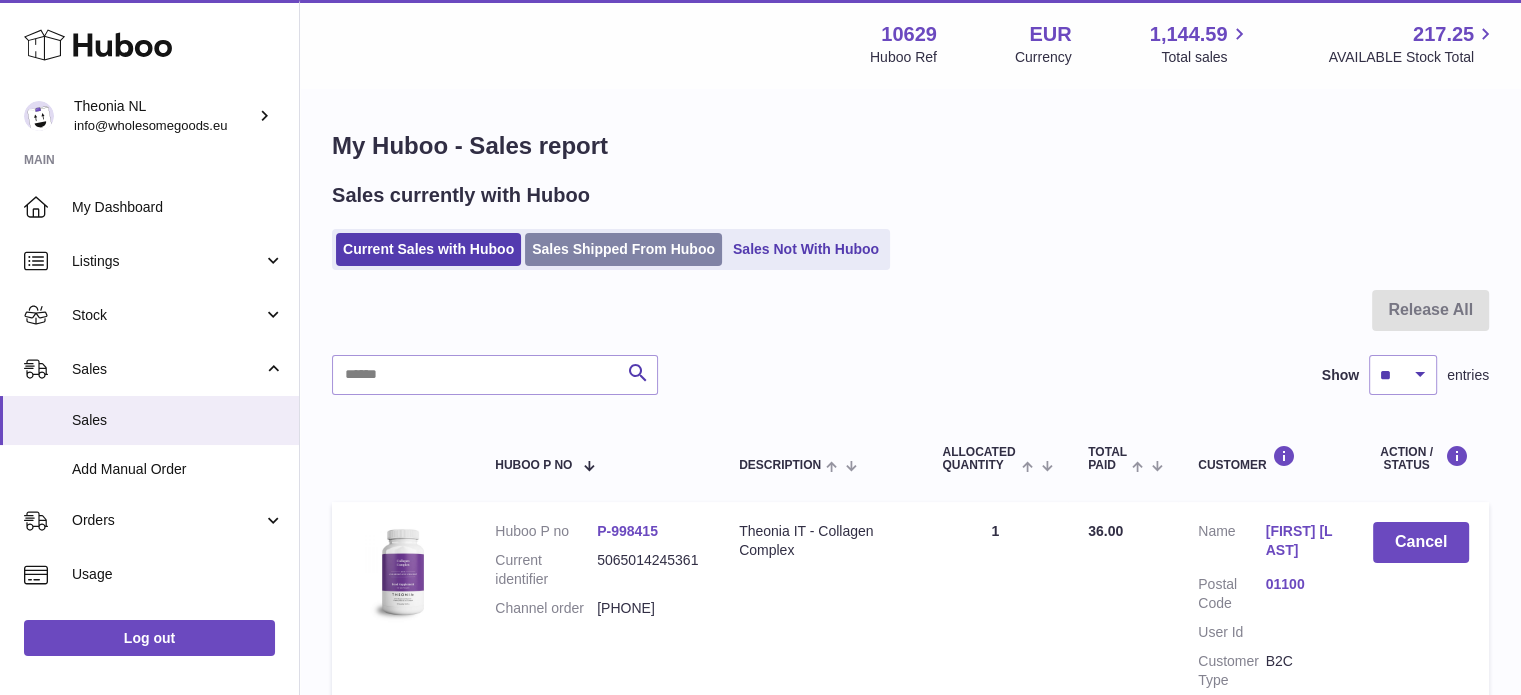 click on "Sales Shipped From Huboo" at bounding box center (623, 249) 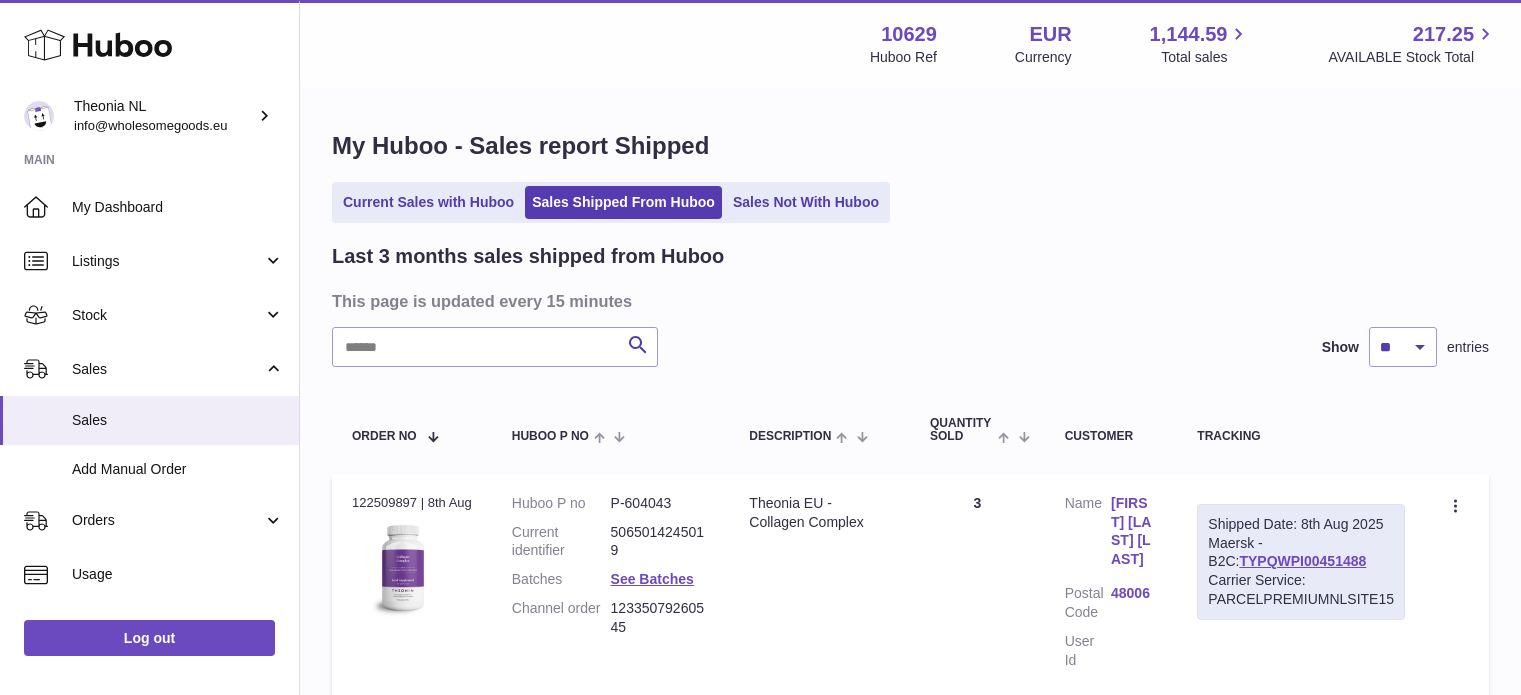 scroll, scrollTop: 0, scrollLeft: 0, axis: both 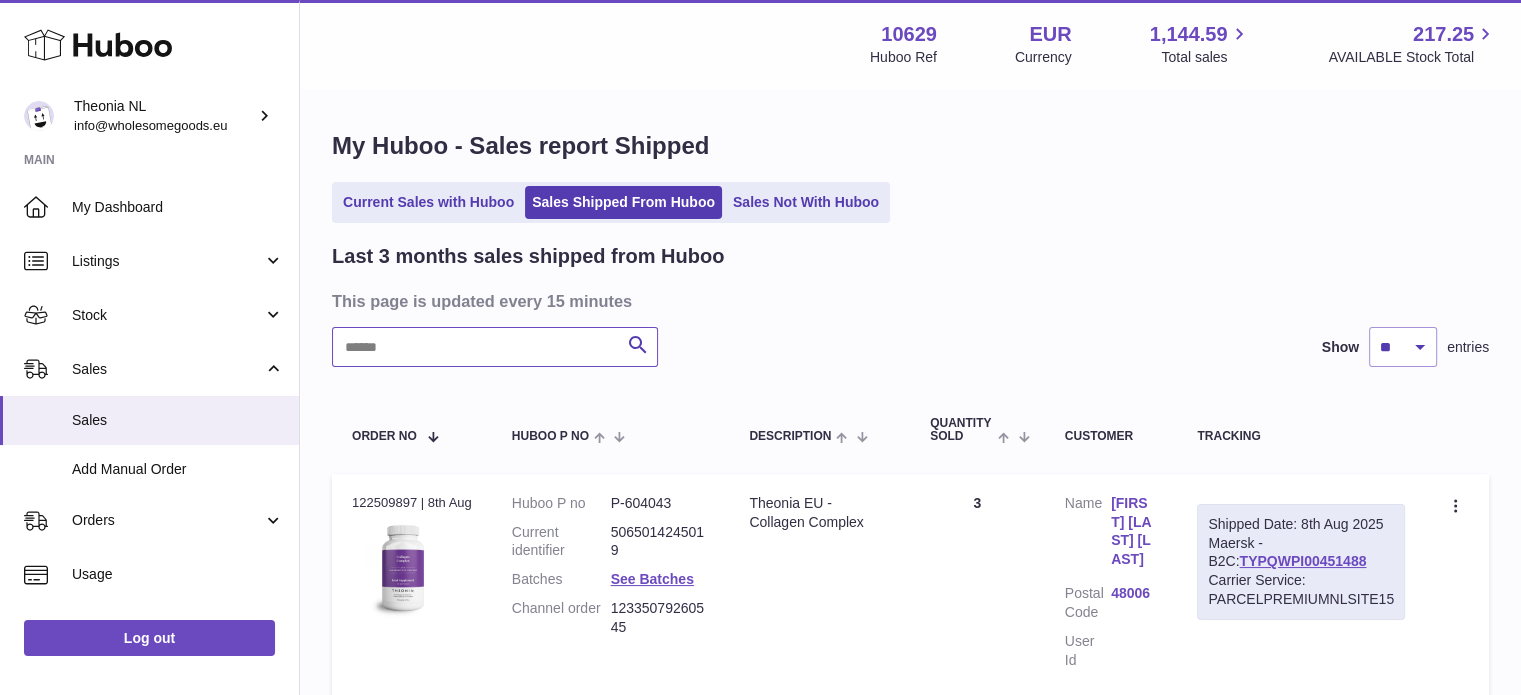 click at bounding box center (495, 347) 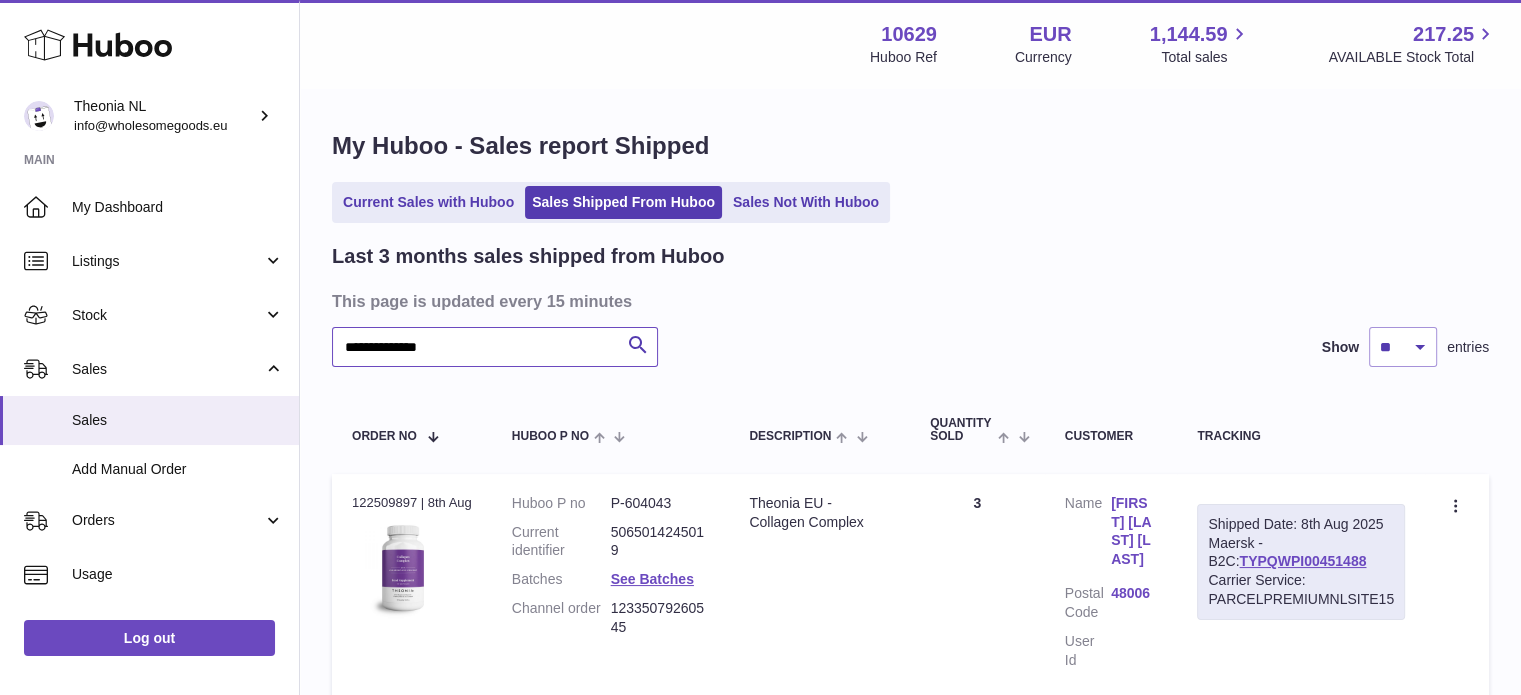 scroll, scrollTop: 100, scrollLeft: 0, axis: vertical 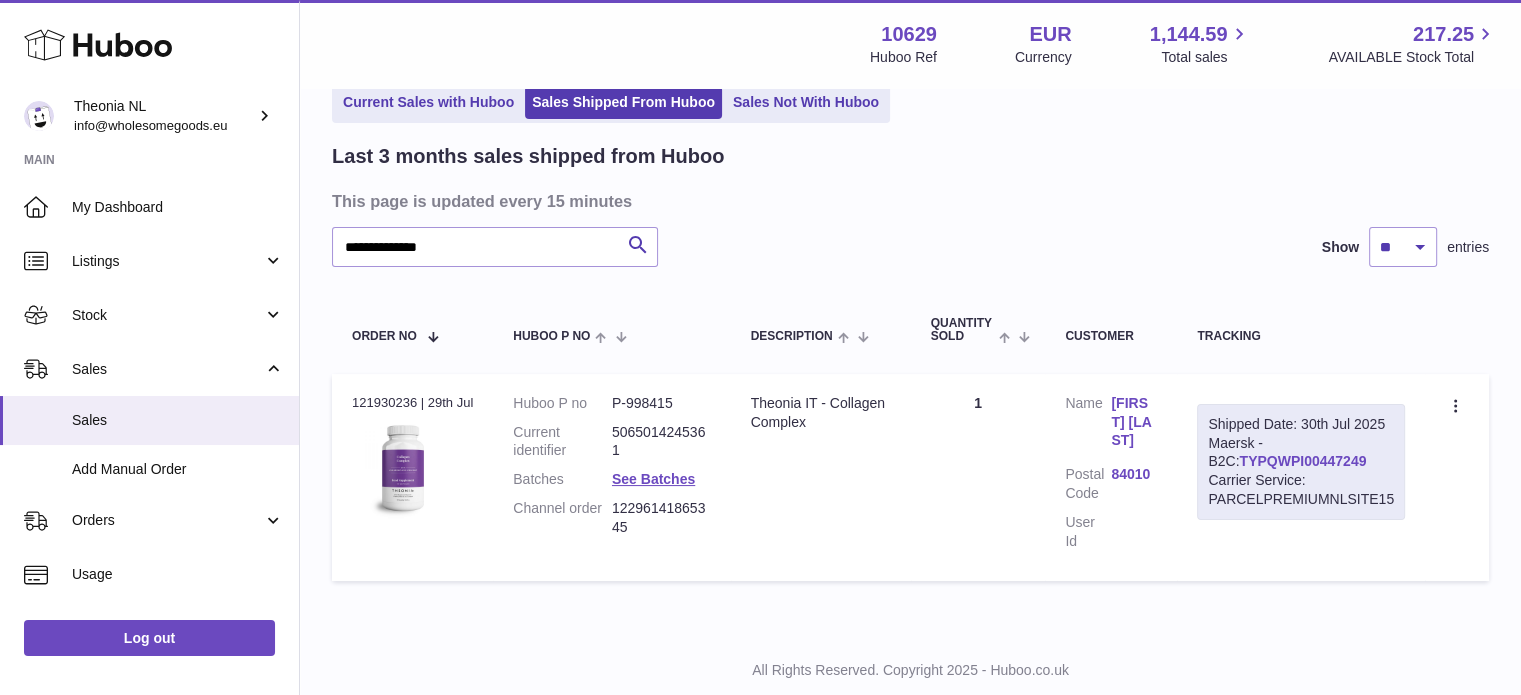 click on "TYPQWPI00447249" at bounding box center (1302, 461) 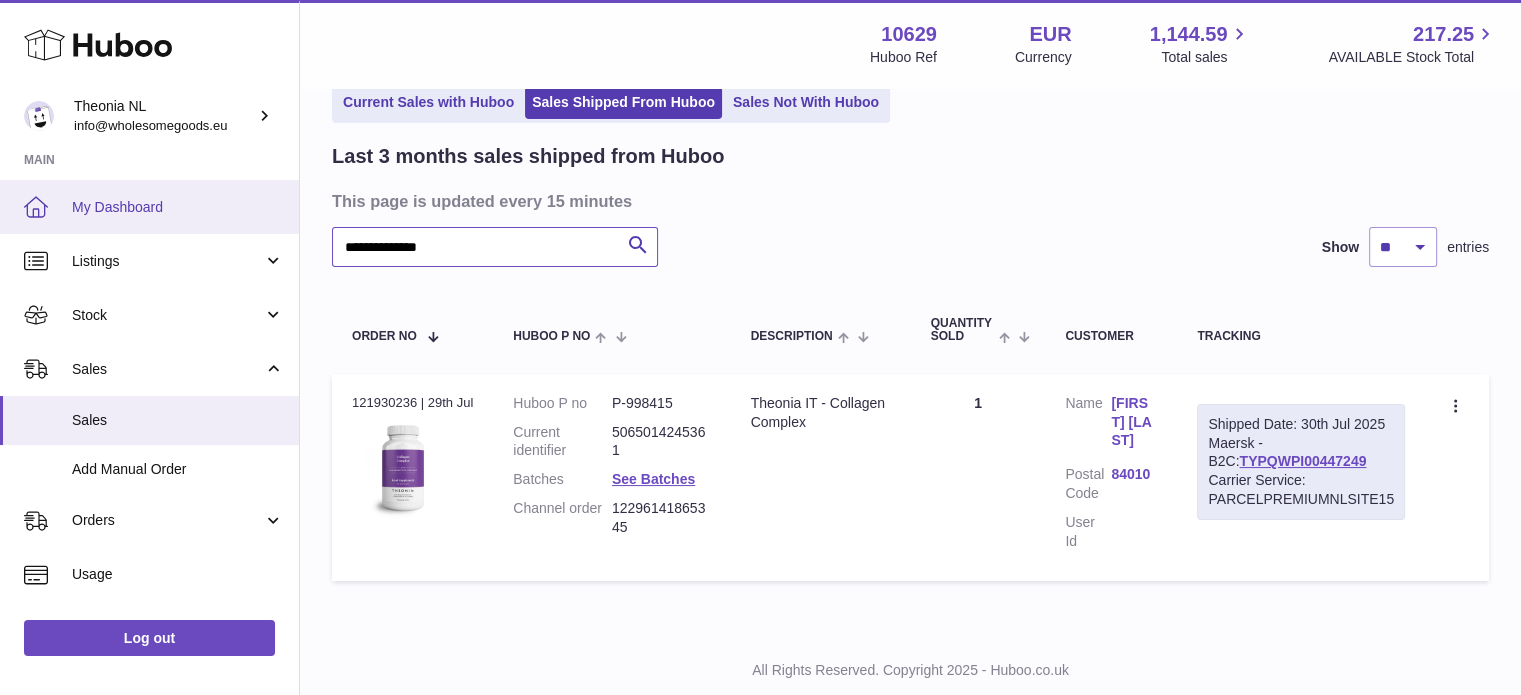 drag, startPoint x: 593, startPoint y: 246, endPoint x: 0, endPoint y: 219, distance: 593.6144 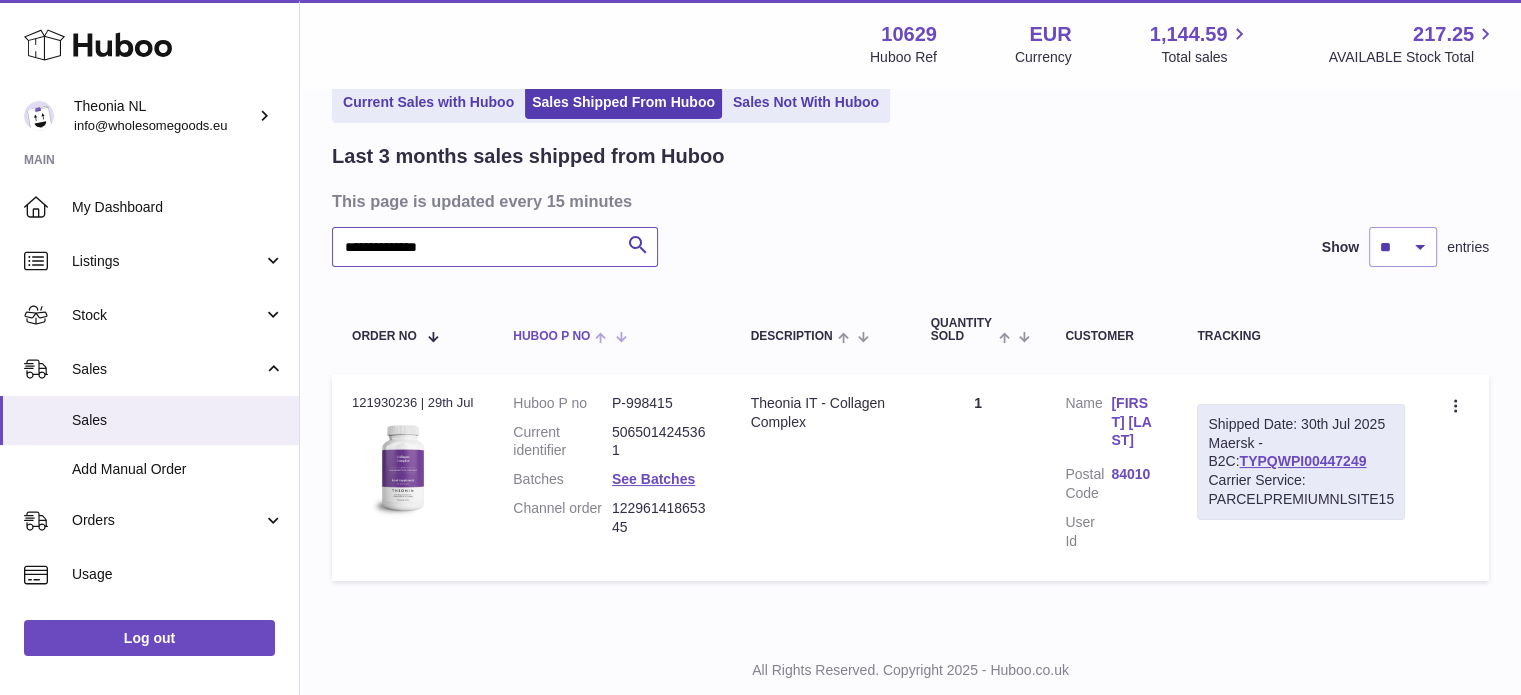 paste 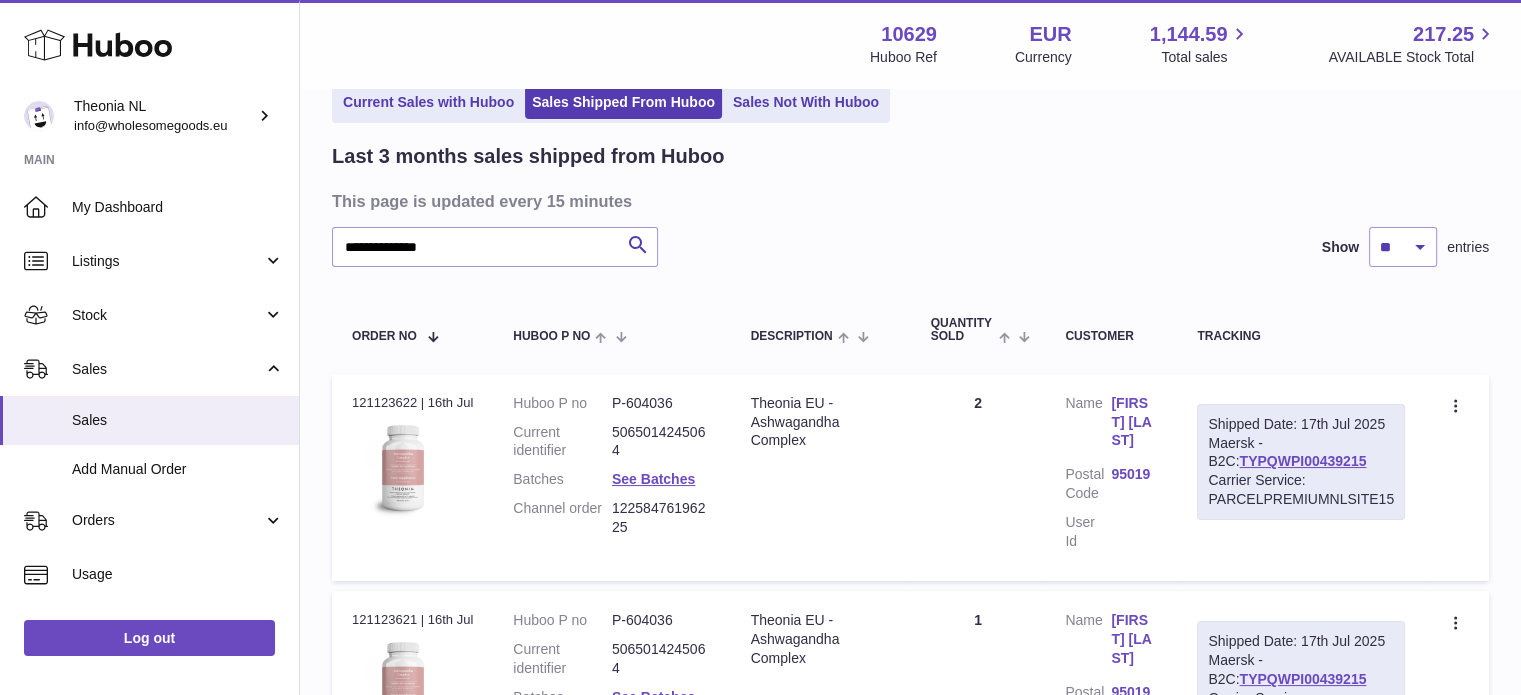 click on "TYPQWPI00439215" at bounding box center (1302, 461) 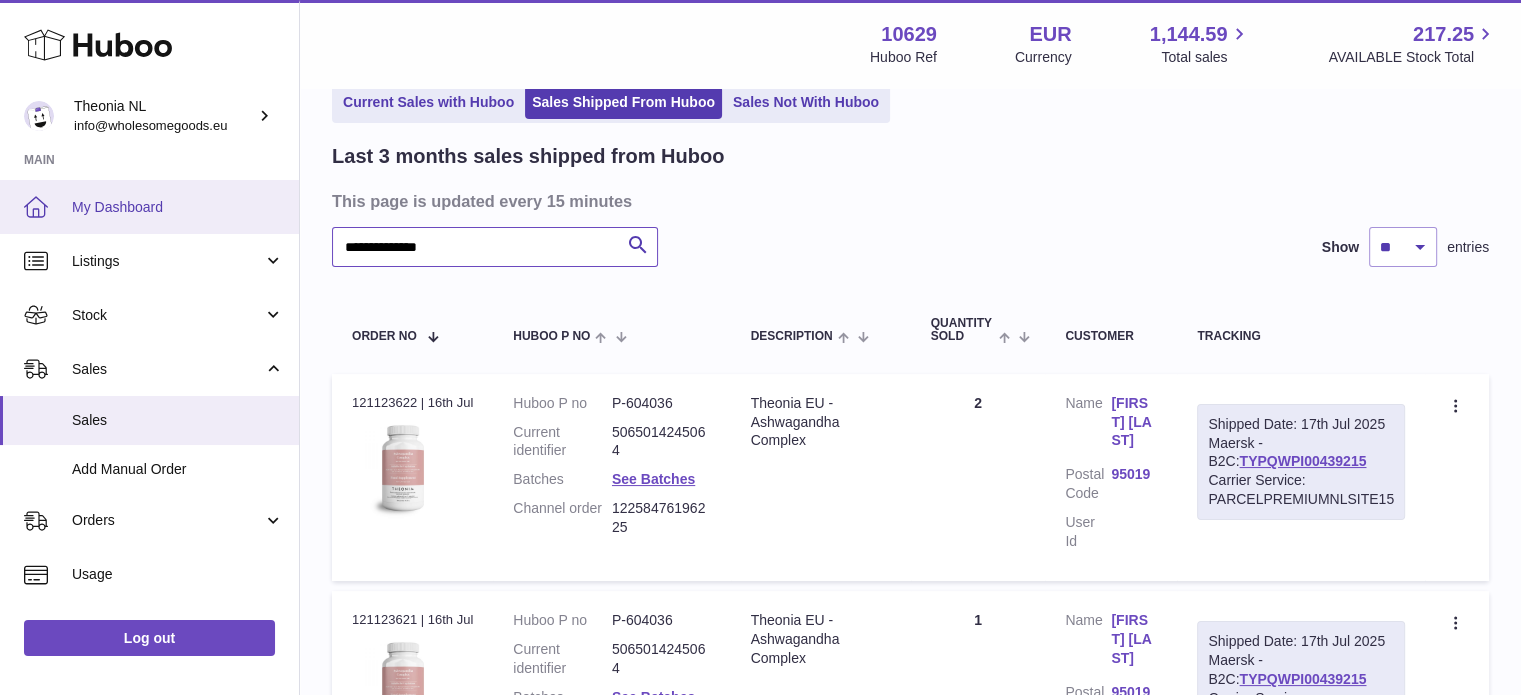 drag, startPoint x: 601, startPoint y: 236, endPoint x: 24, endPoint y: 207, distance: 577.72833 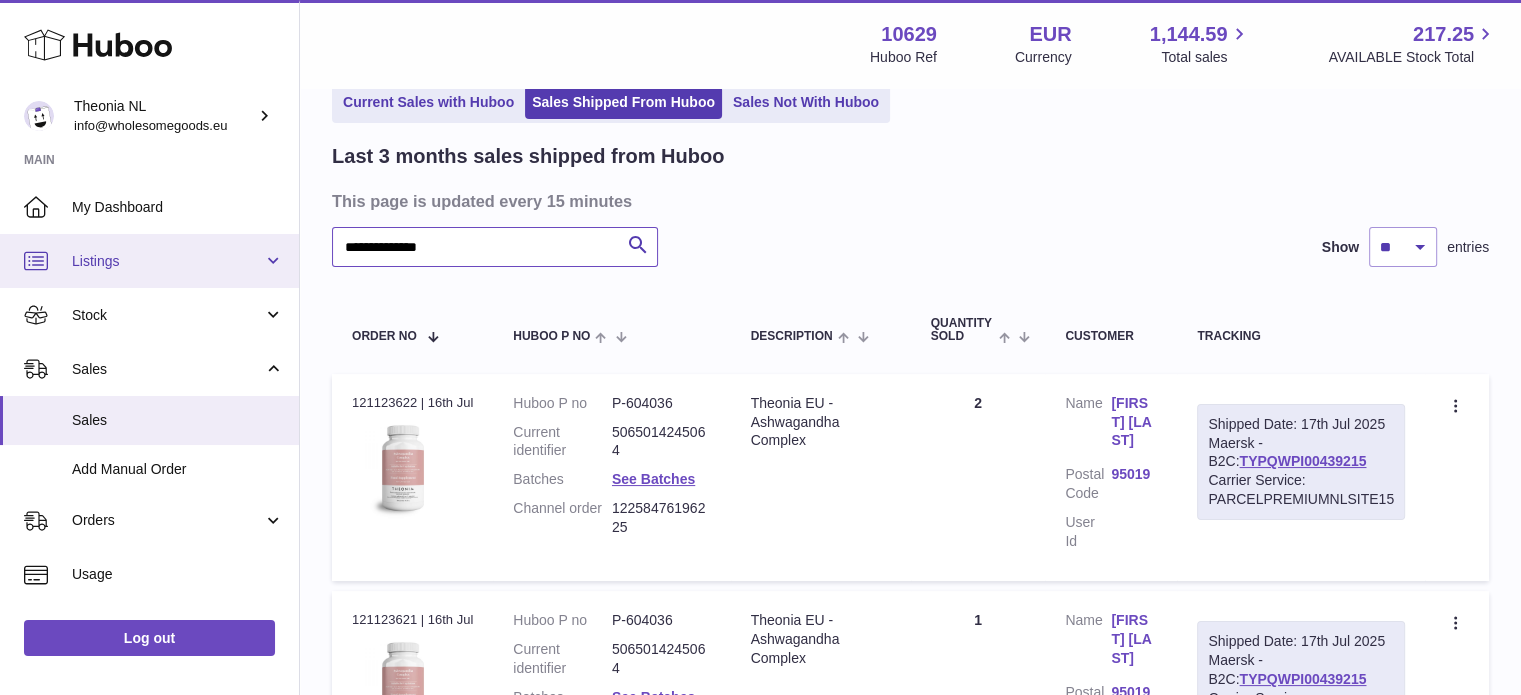 paste 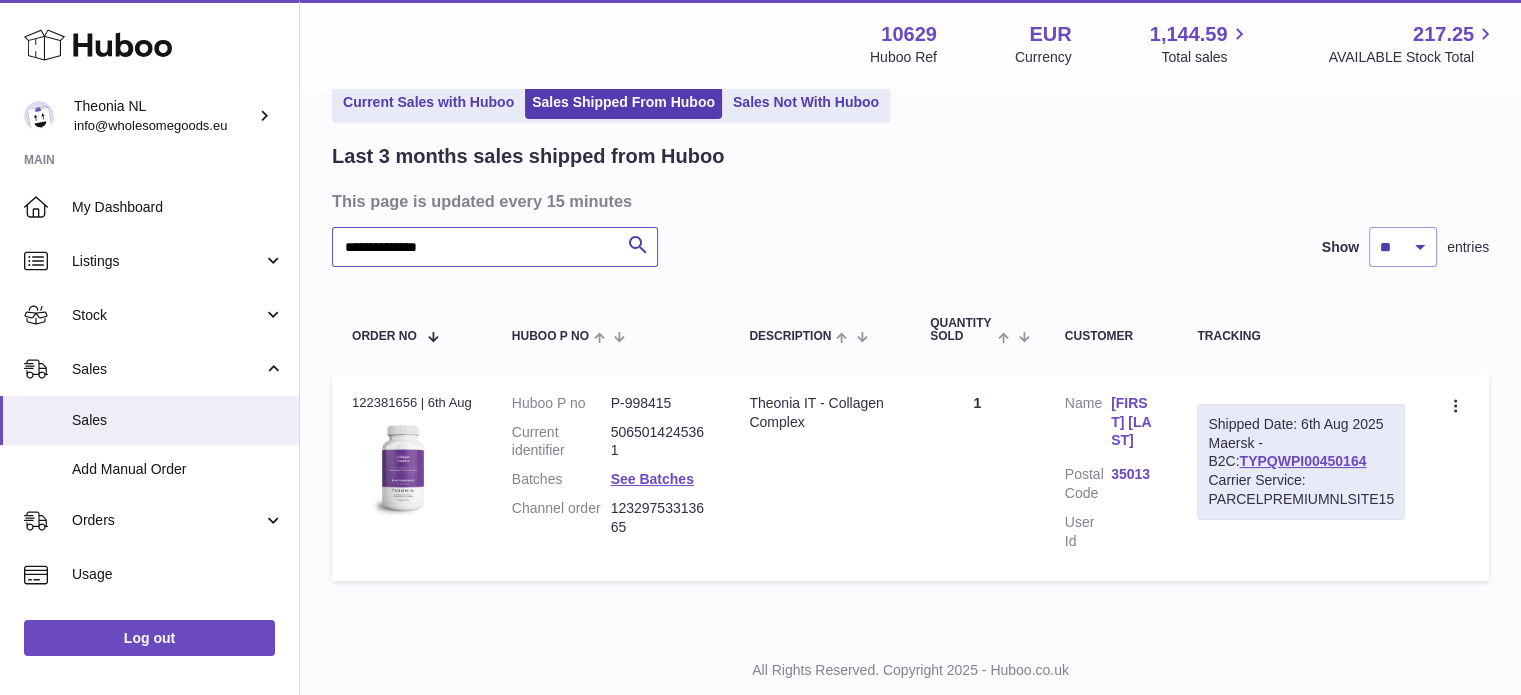 type on "**********" 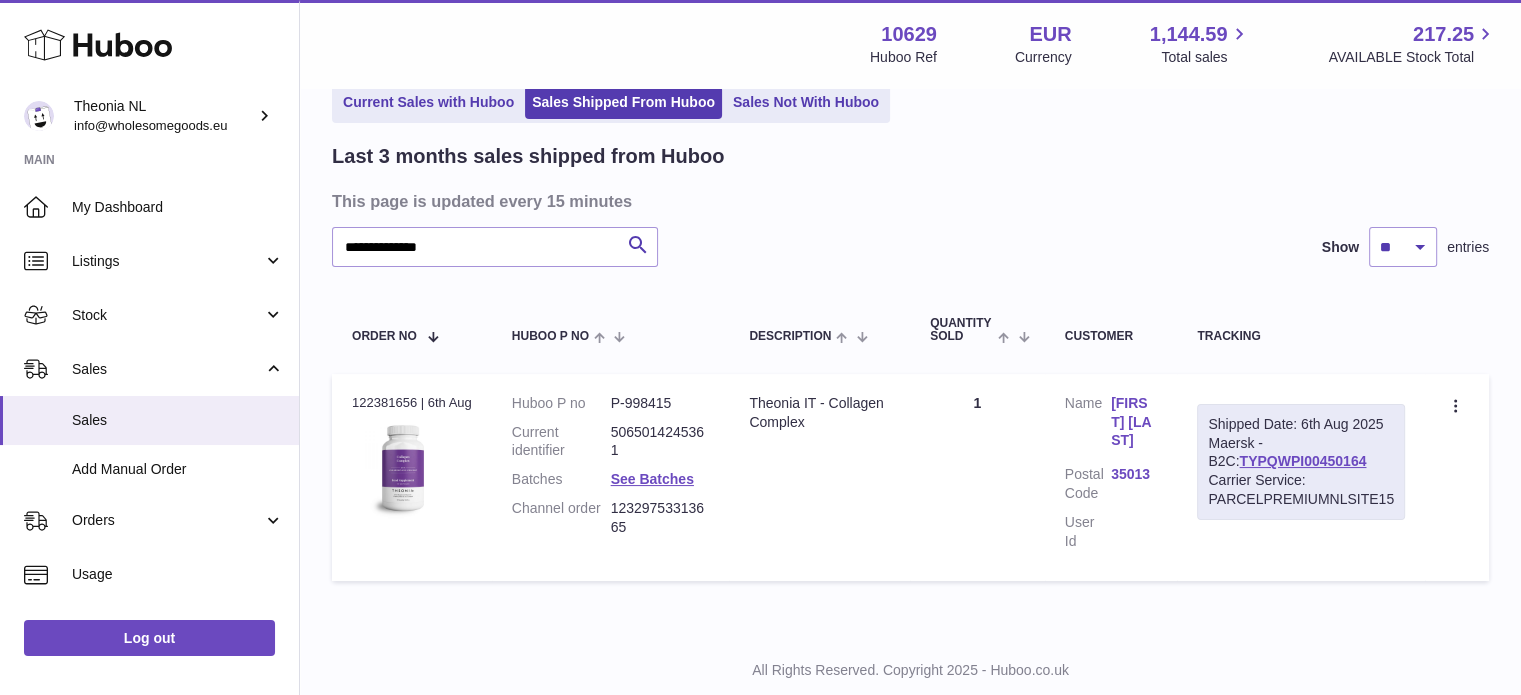 click on "TYPQWPI00450164" at bounding box center [1302, 461] 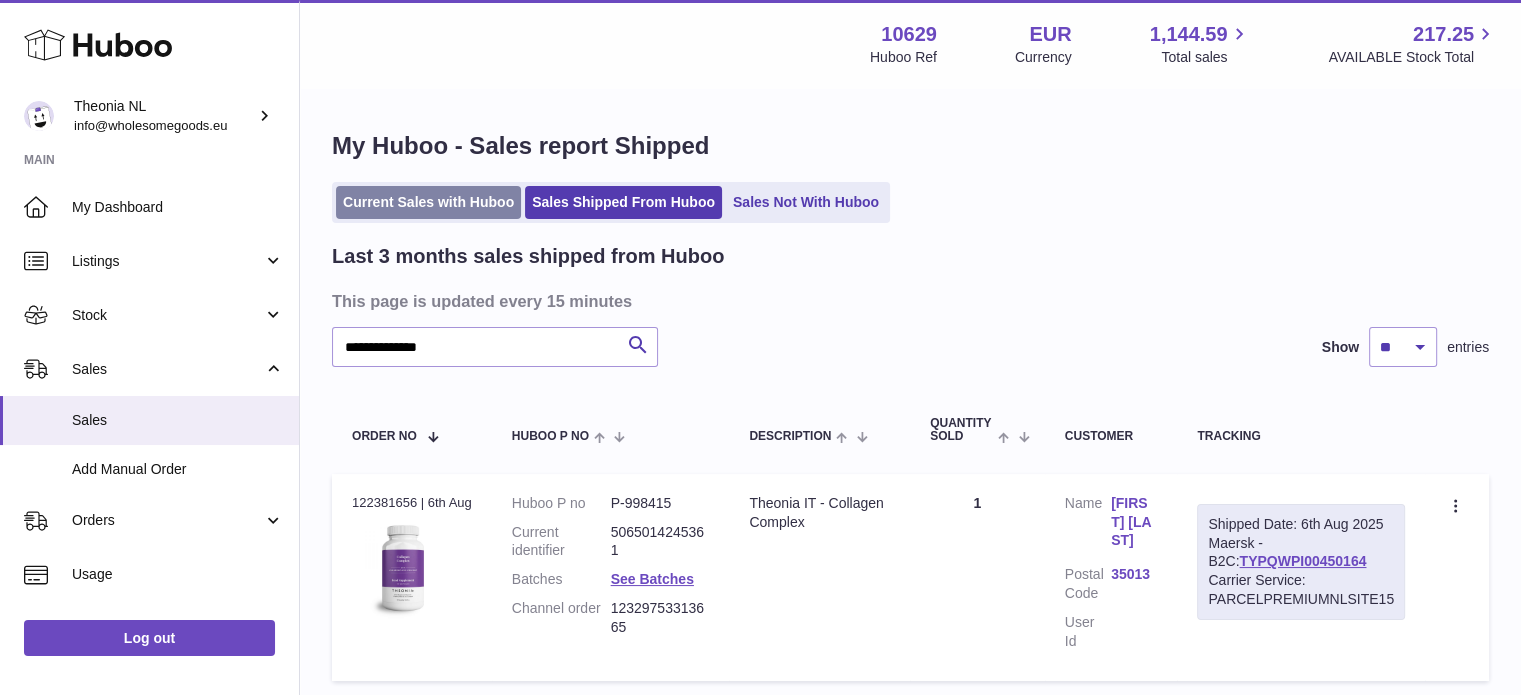 click on "Current Sales with Huboo" at bounding box center (428, 202) 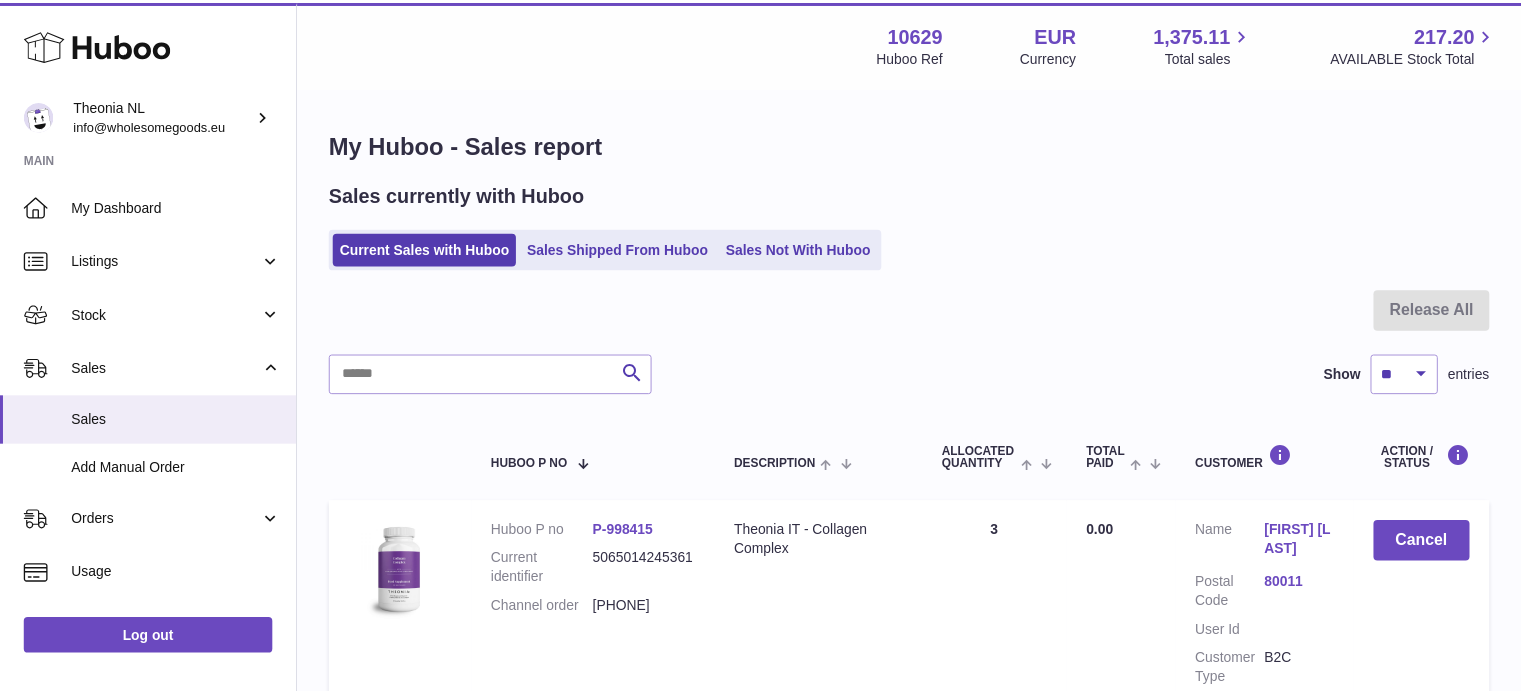 scroll, scrollTop: 0, scrollLeft: 0, axis: both 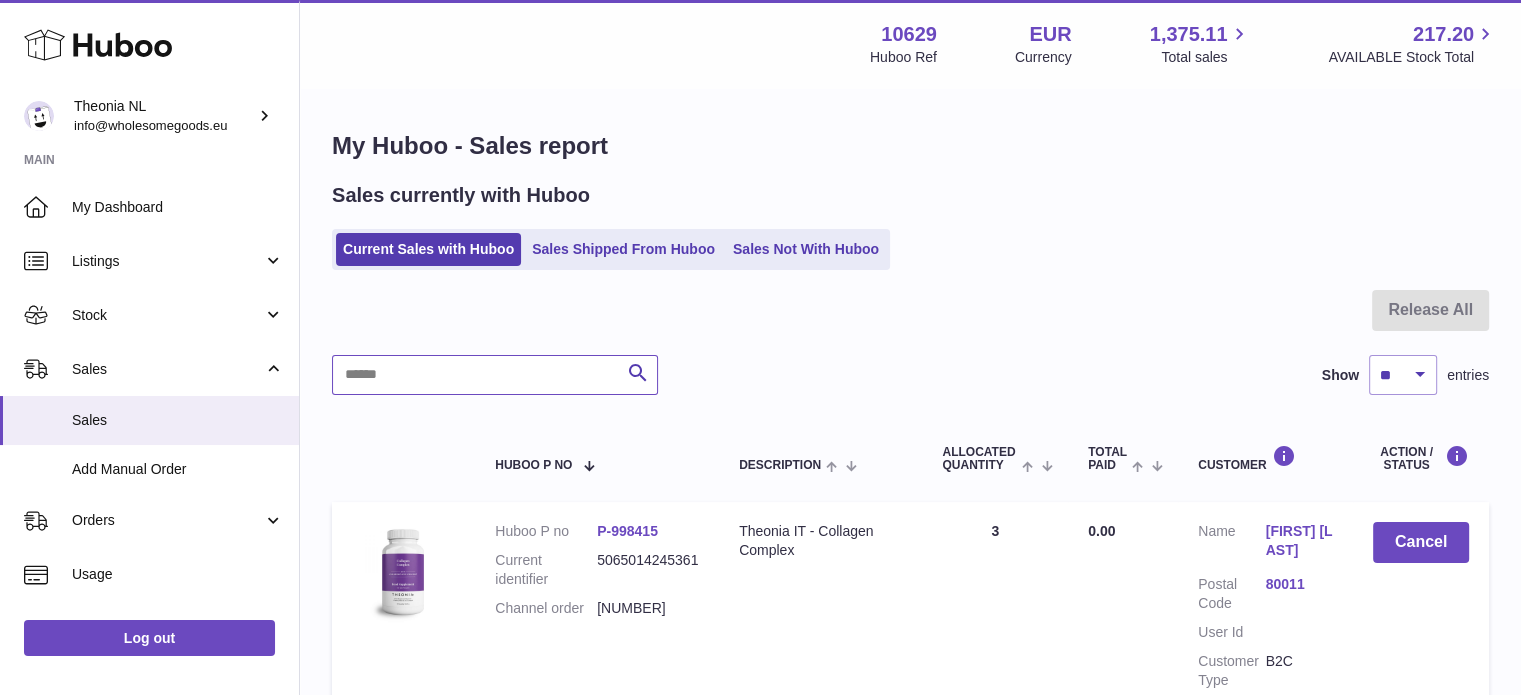 click at bounding box center (495, 375) 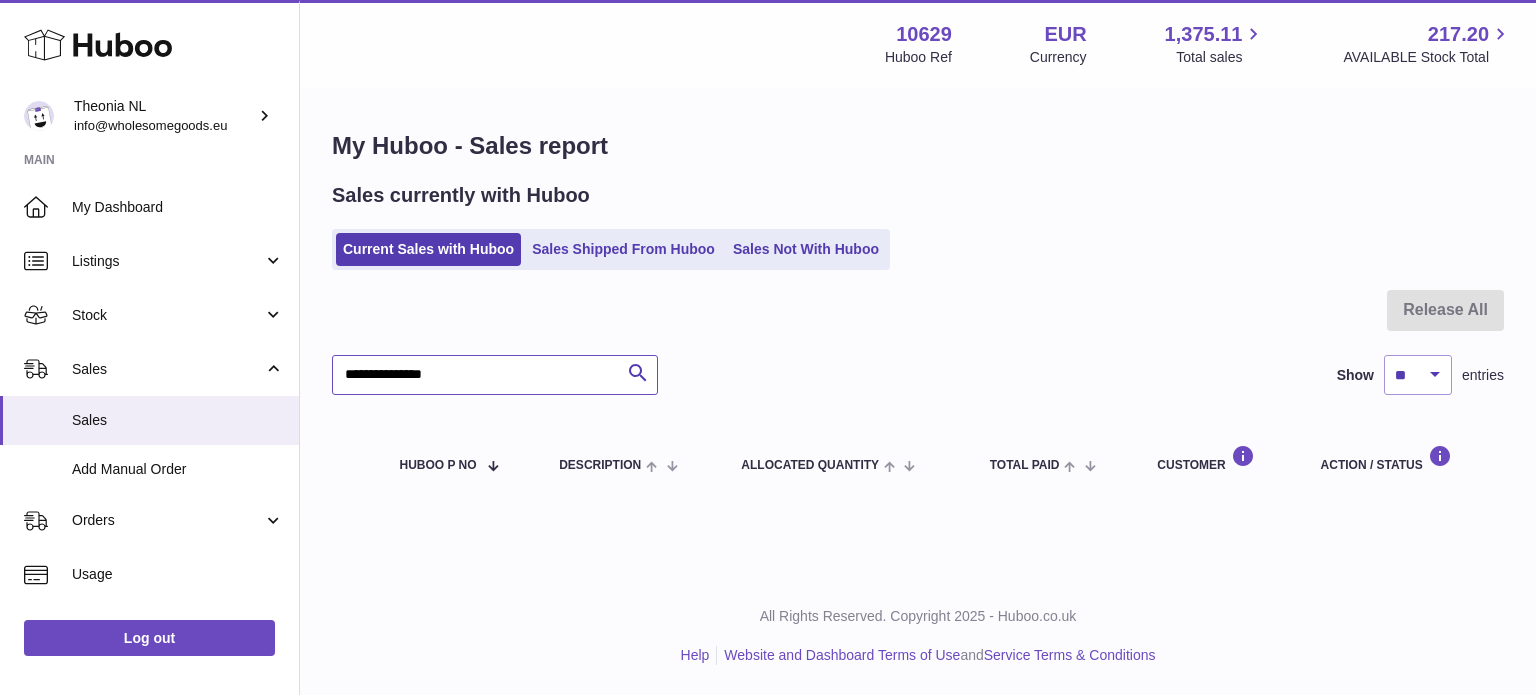 type on "**********" 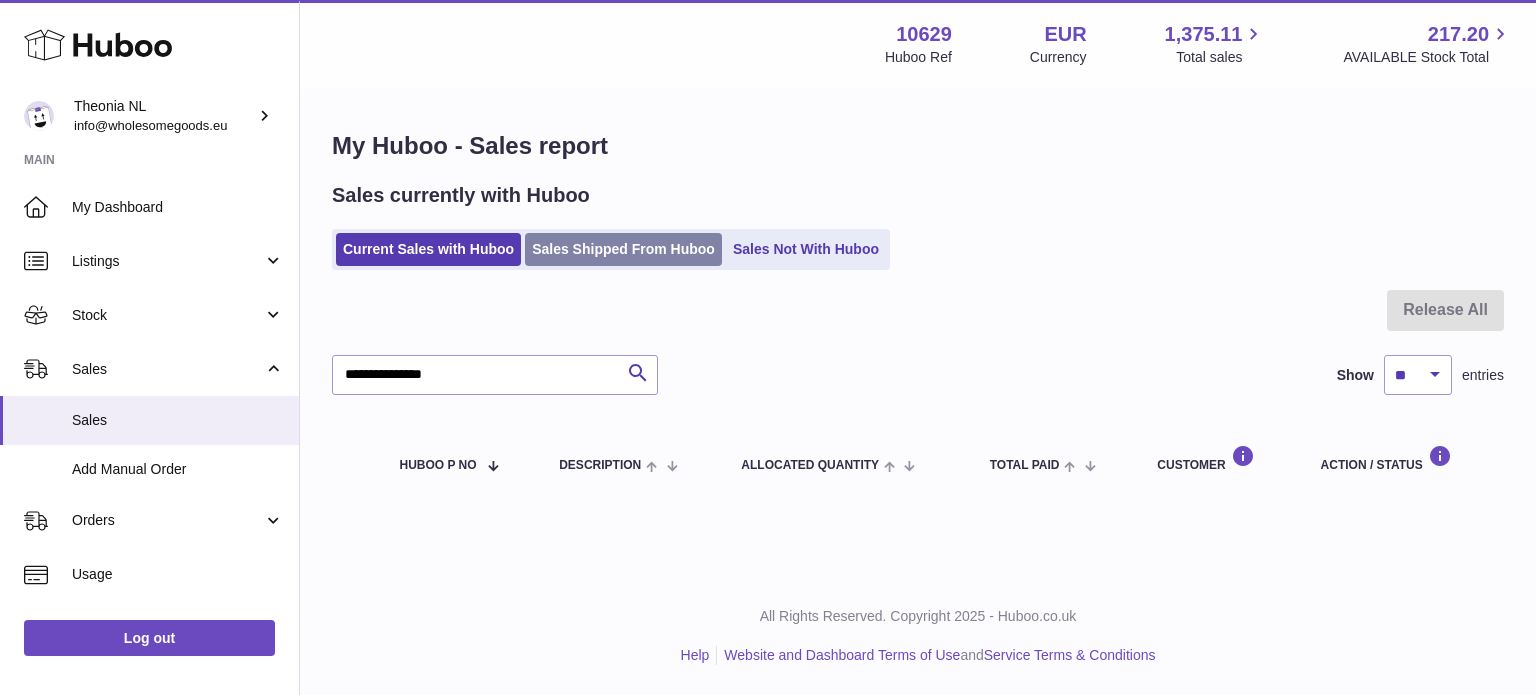 click on "Sales currently with Huboo
Current Sales with Huboo
Sales Shipped From Huboo
Sales Not With Huboo" at bounding box center (918, 226) 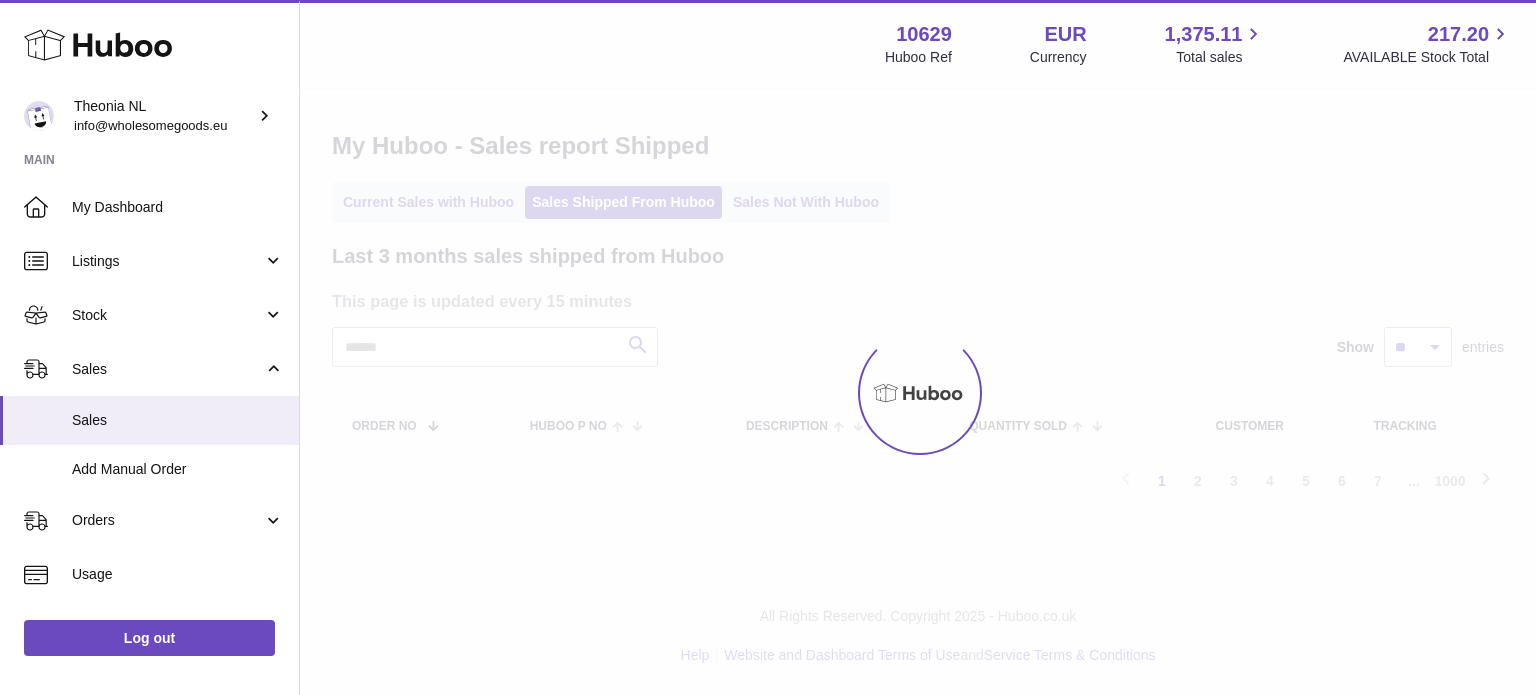 scroll, scrollTop: 0, scrollLeft: 0, axis: both 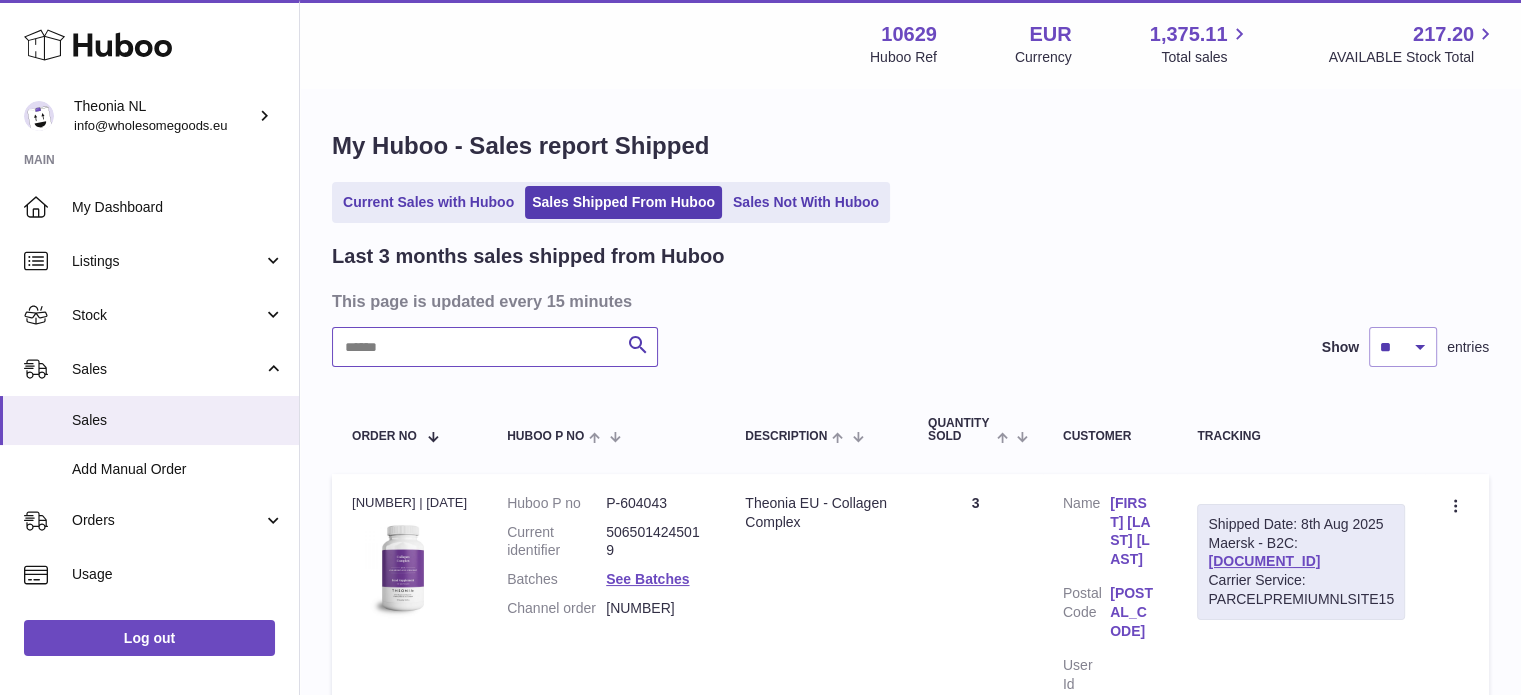 click at bounding box center (495, 347) 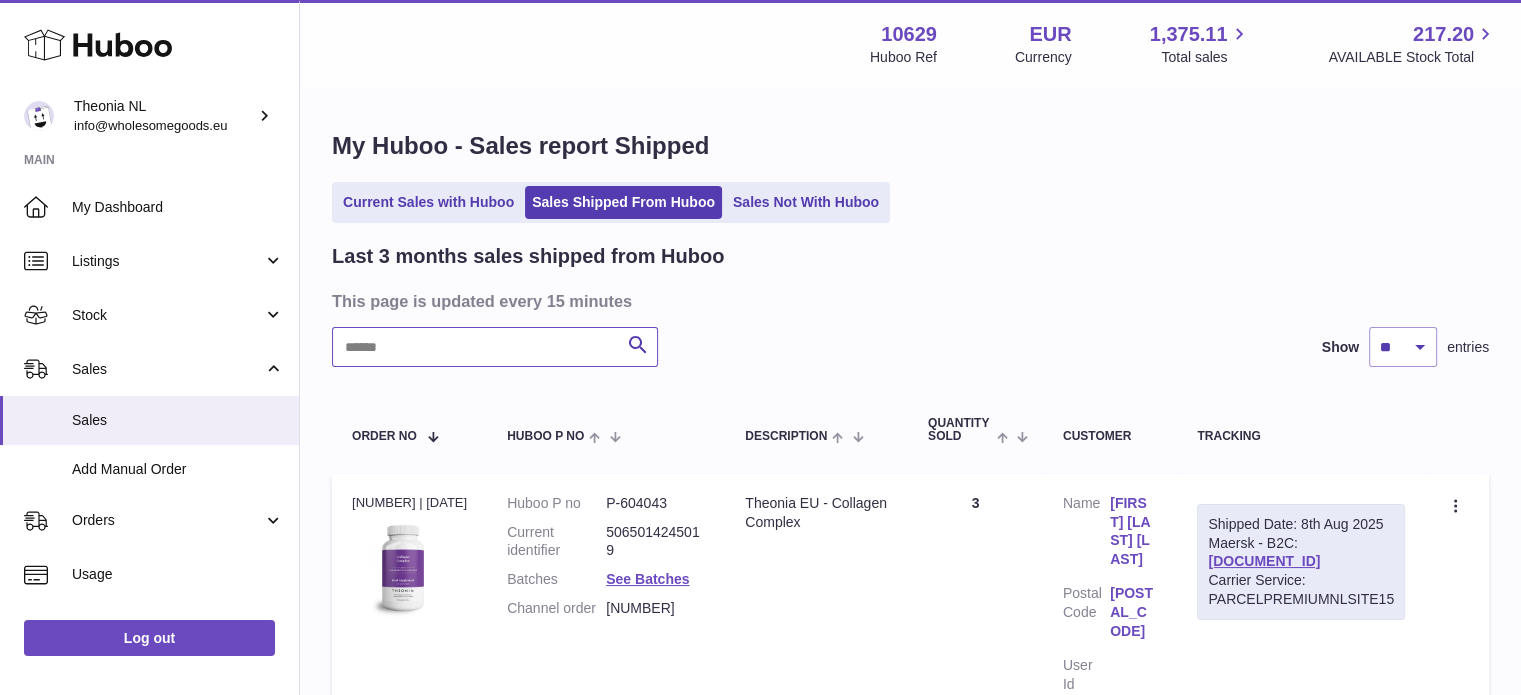 paste on "**********" 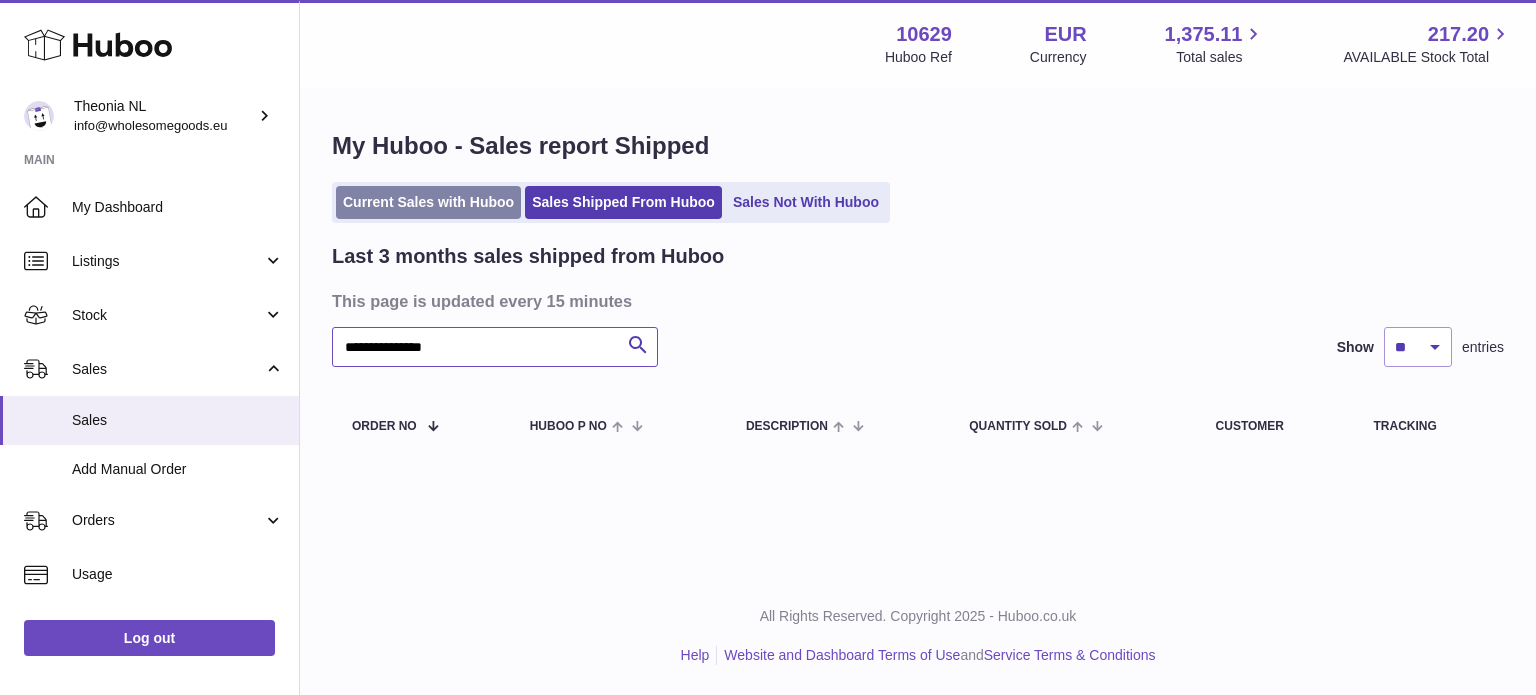 type on "**********" 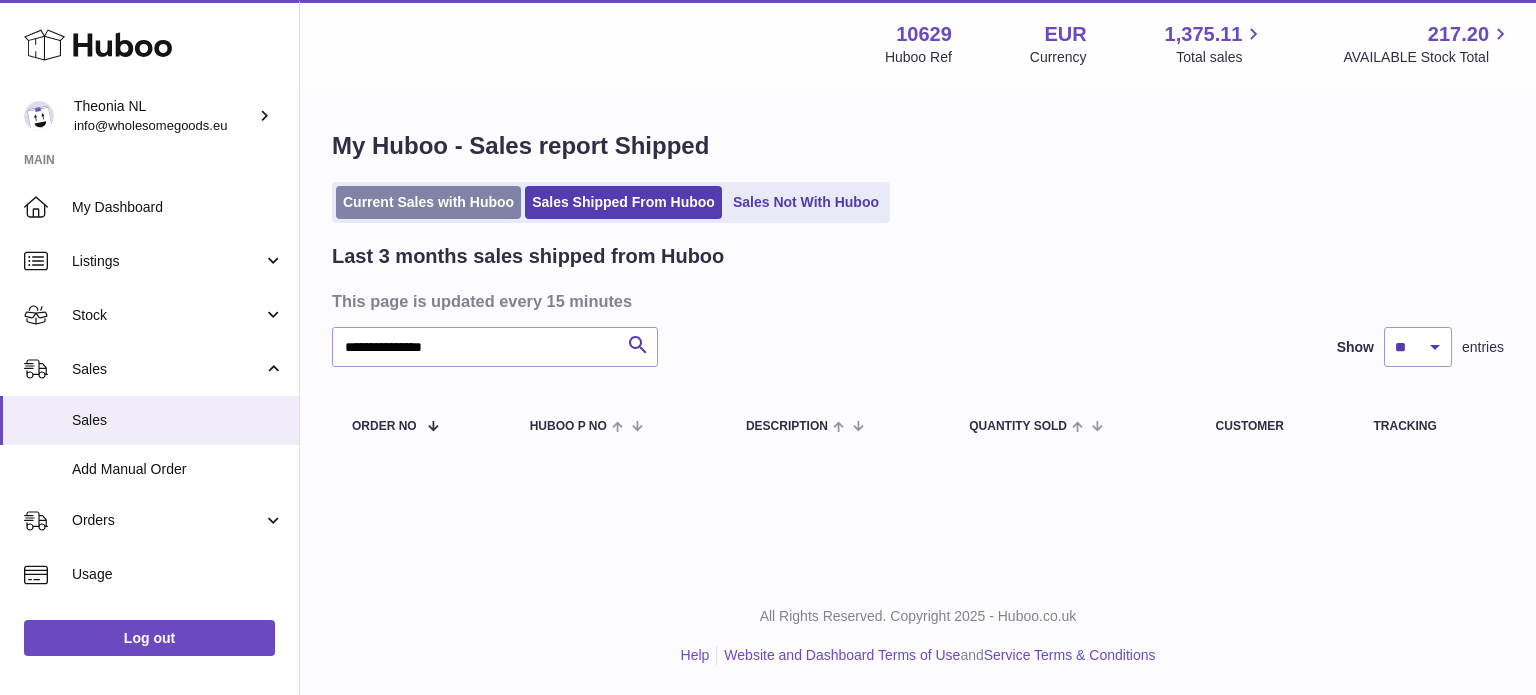click on "Current Sales with Huboo" at bounding box center (428, 202) 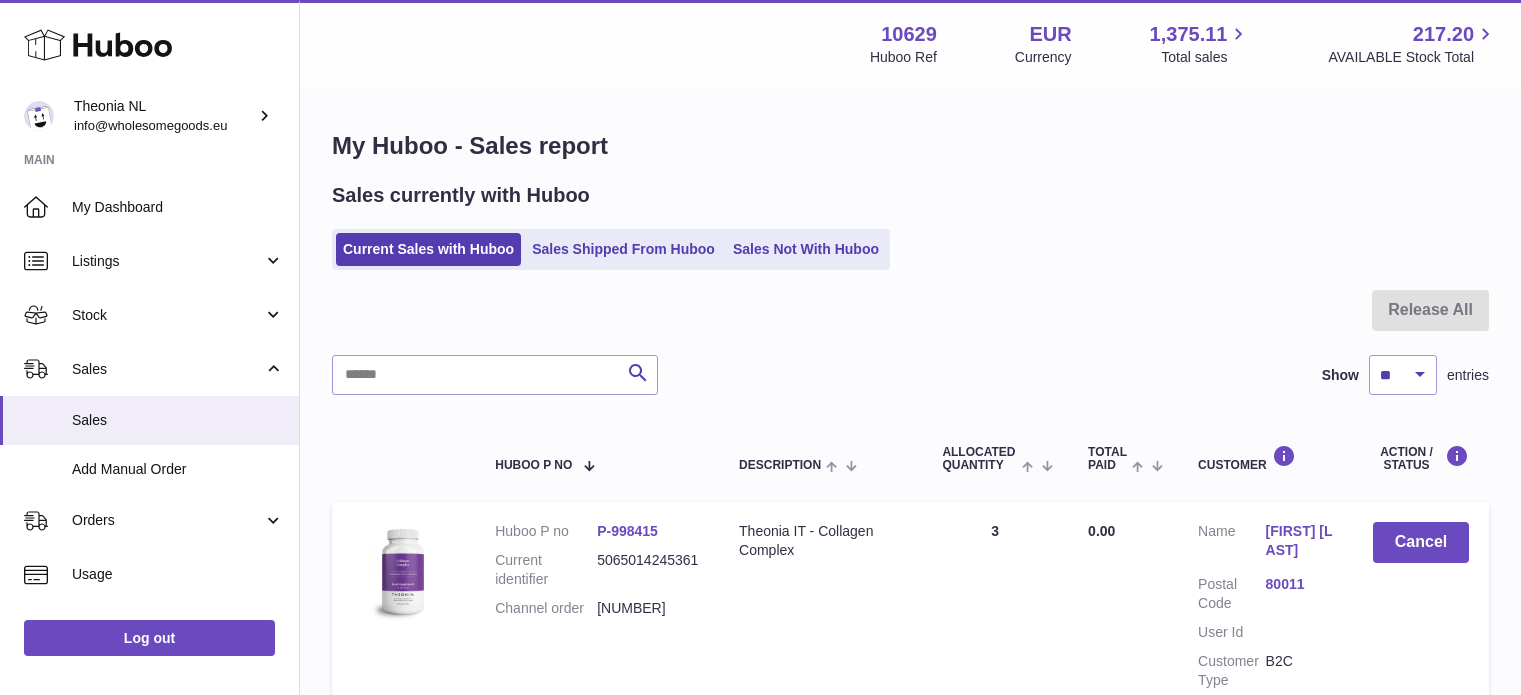 scroll, scrollTop: 0, scrollLeft: 0, axis: both 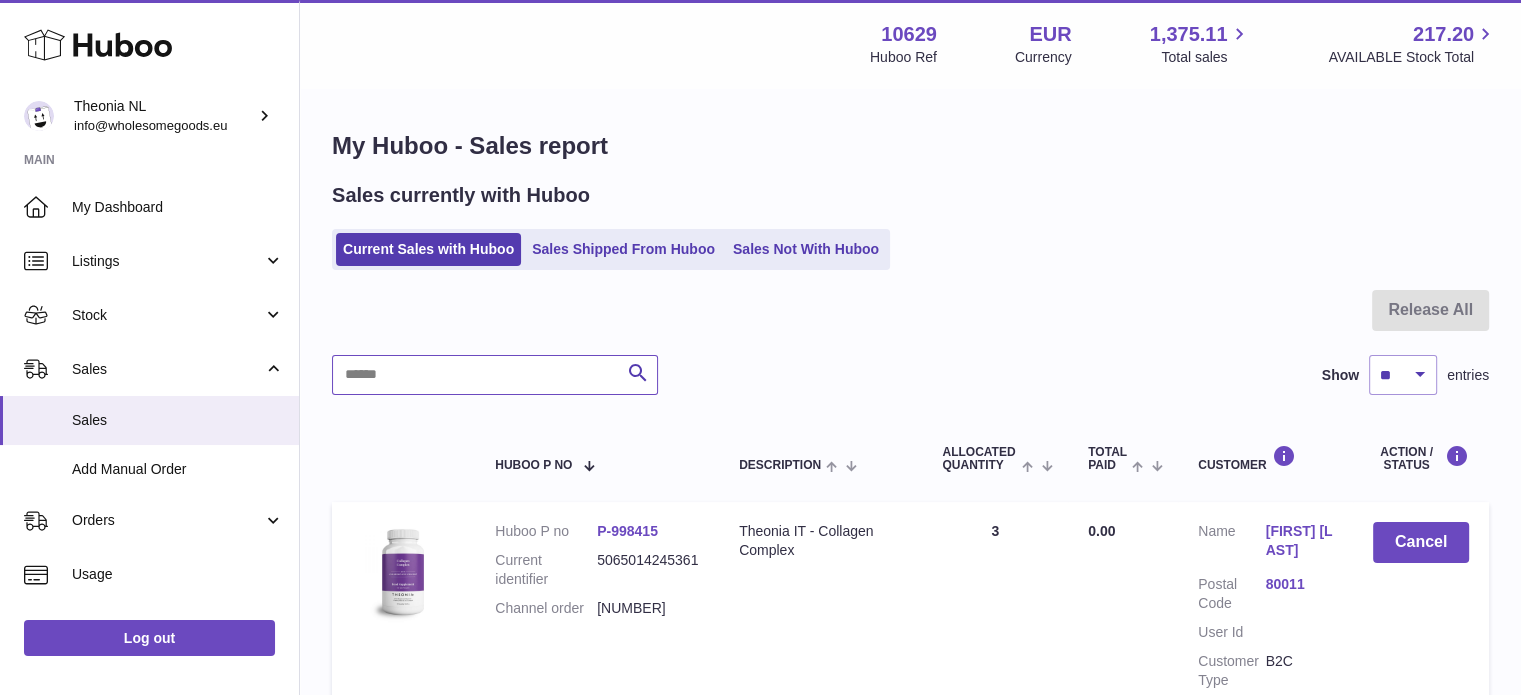 click at bounding box center [495, 375] 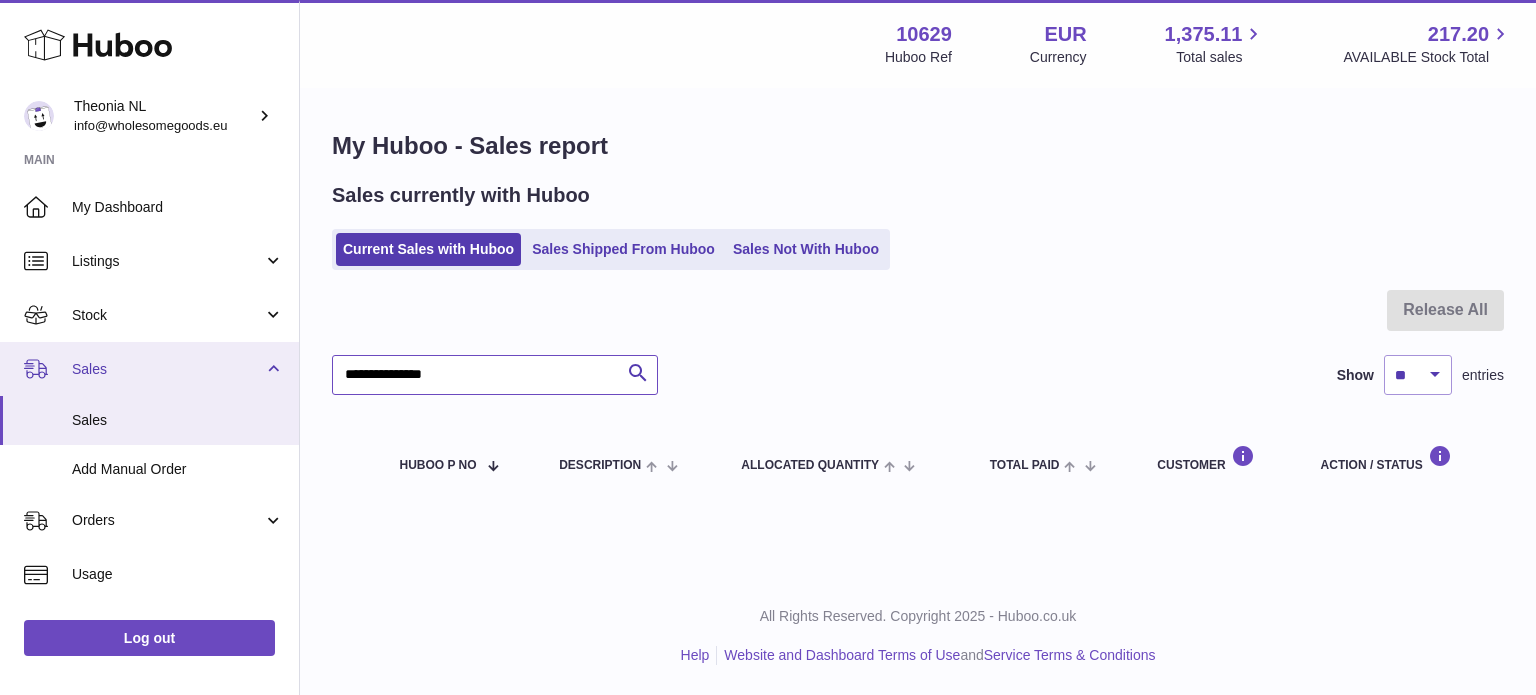 drag, startPoint x: 528, startPoint y: 380, endPoint x: 180, endPoint y: 376, distance: 348.02298 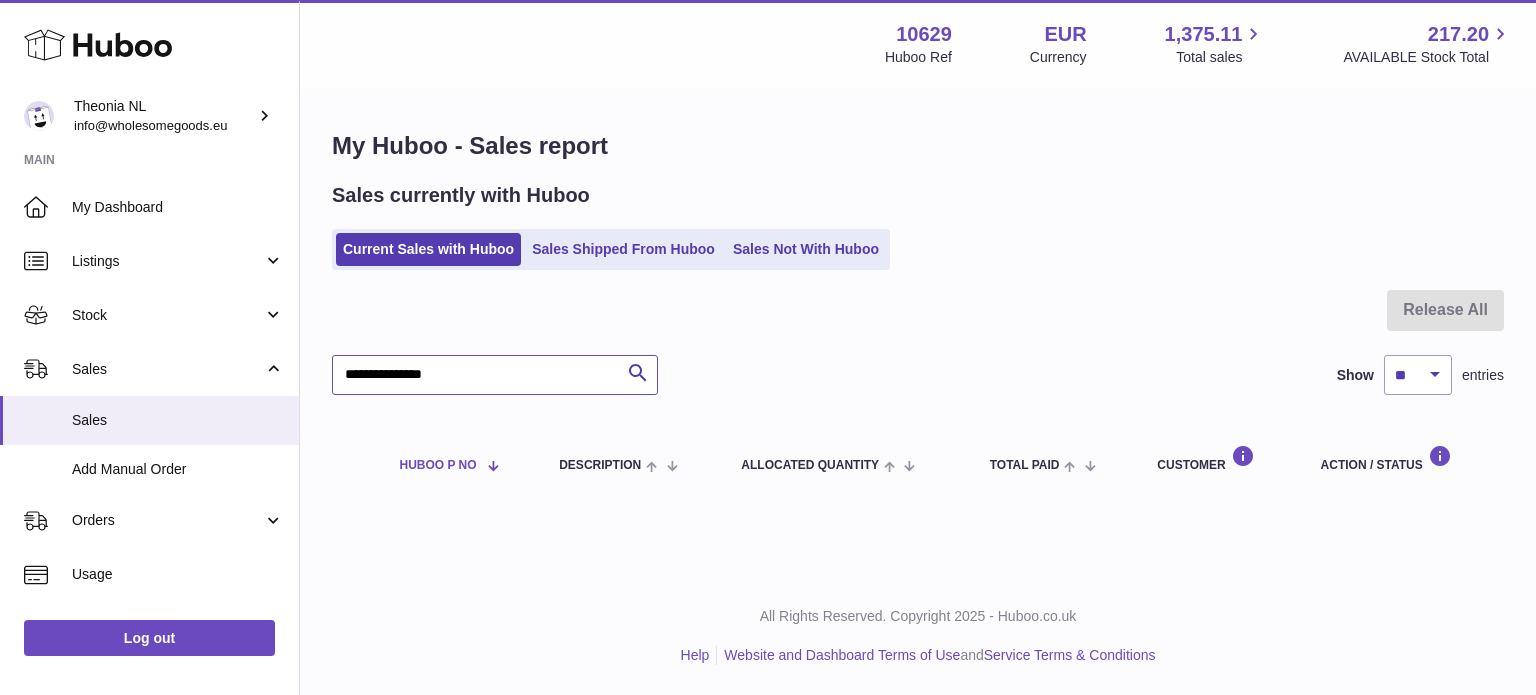 paste 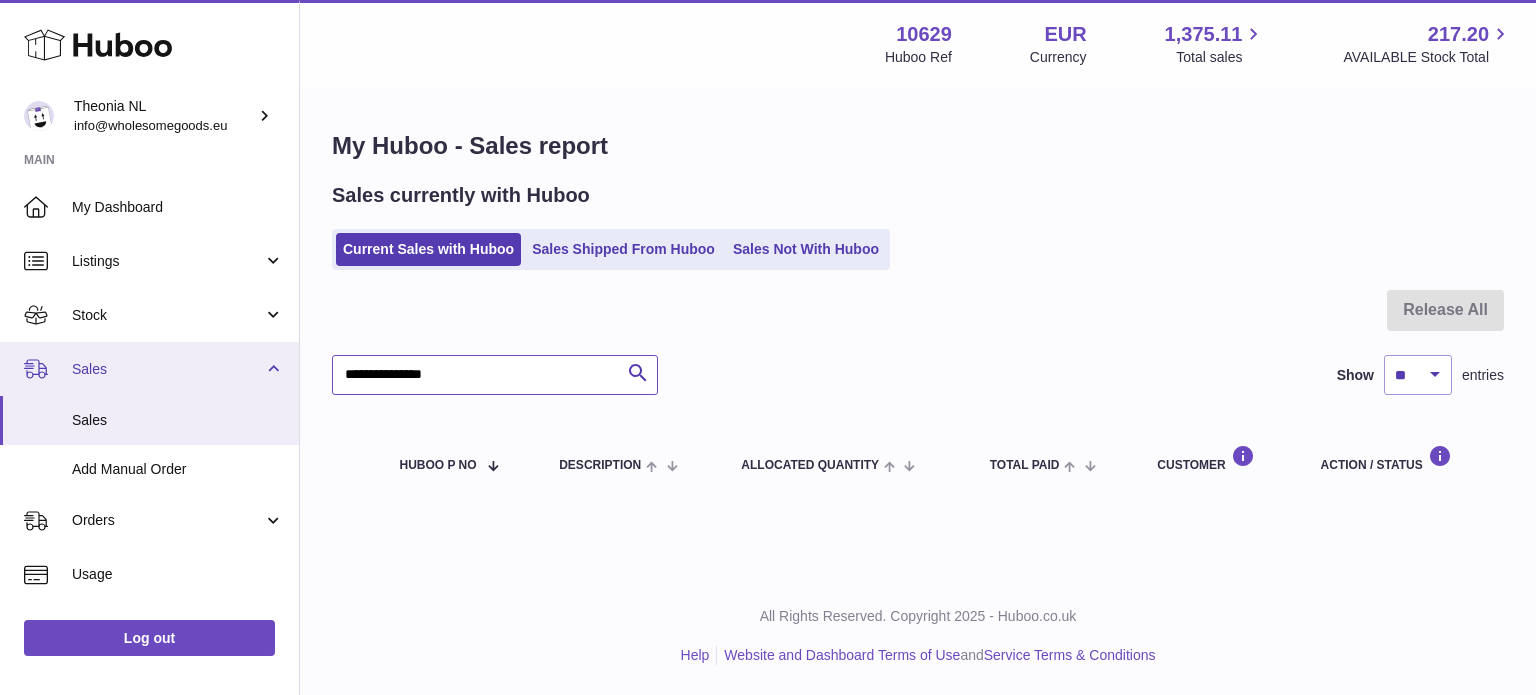 drag, startPoint x: 493, startPoint y: 375, endPoint x: 84, endPoint y: 383, distance: 409.07825 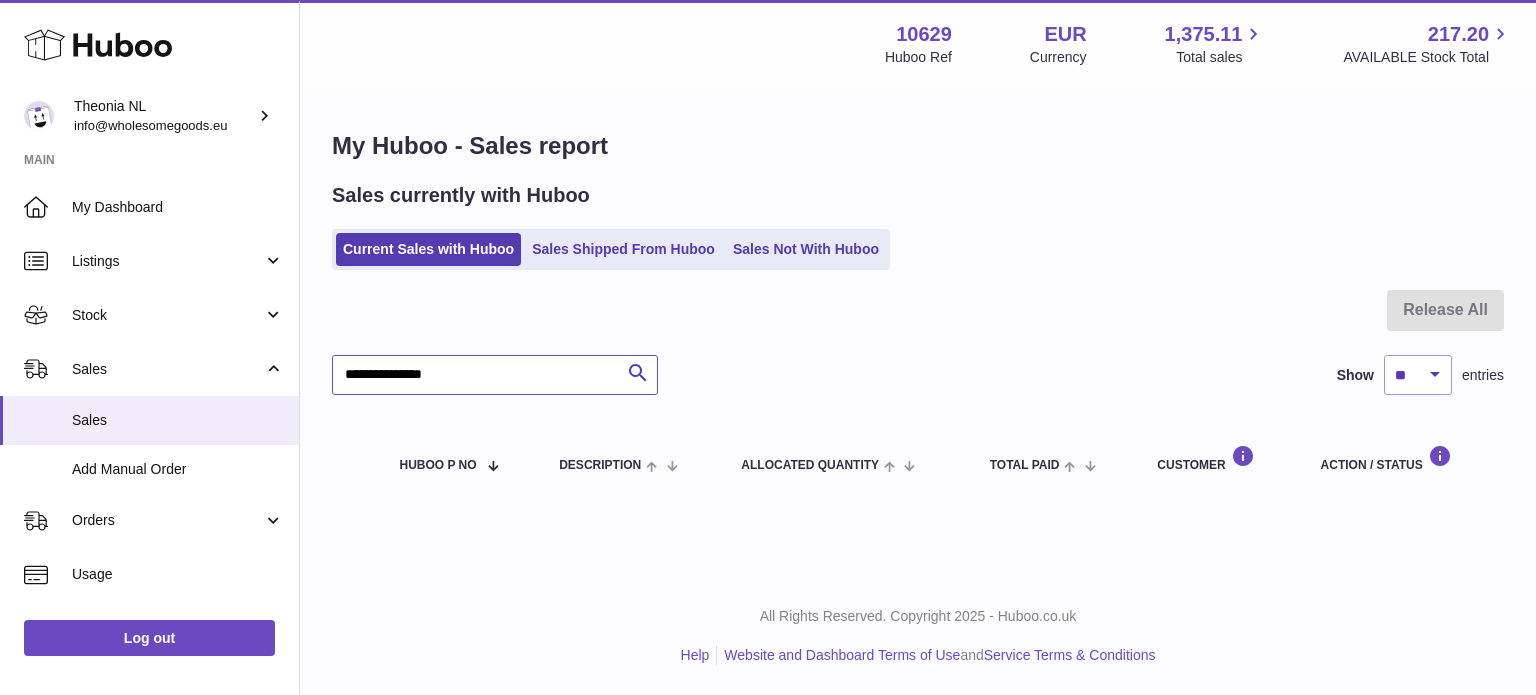 paste 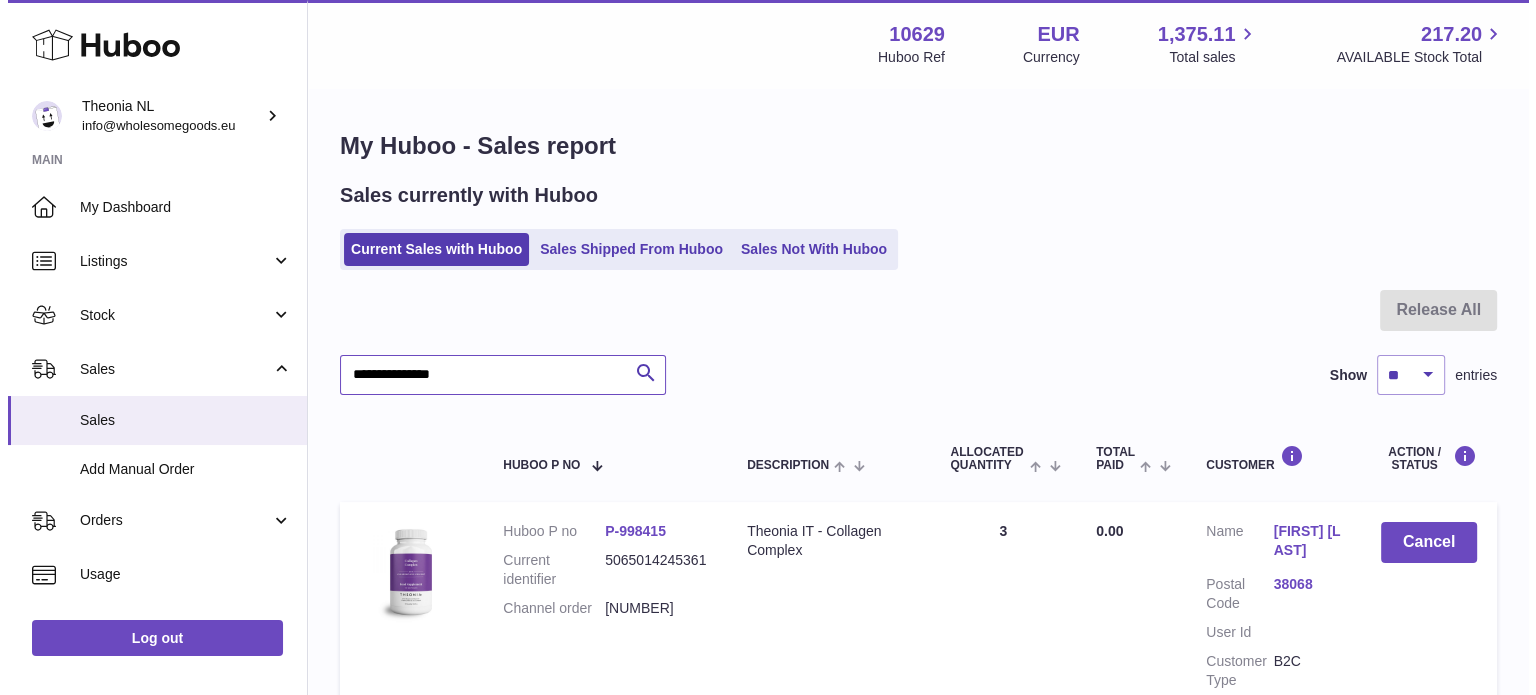 scroll, scrollTop: 100, scrollLeft: 0, axis: vertical 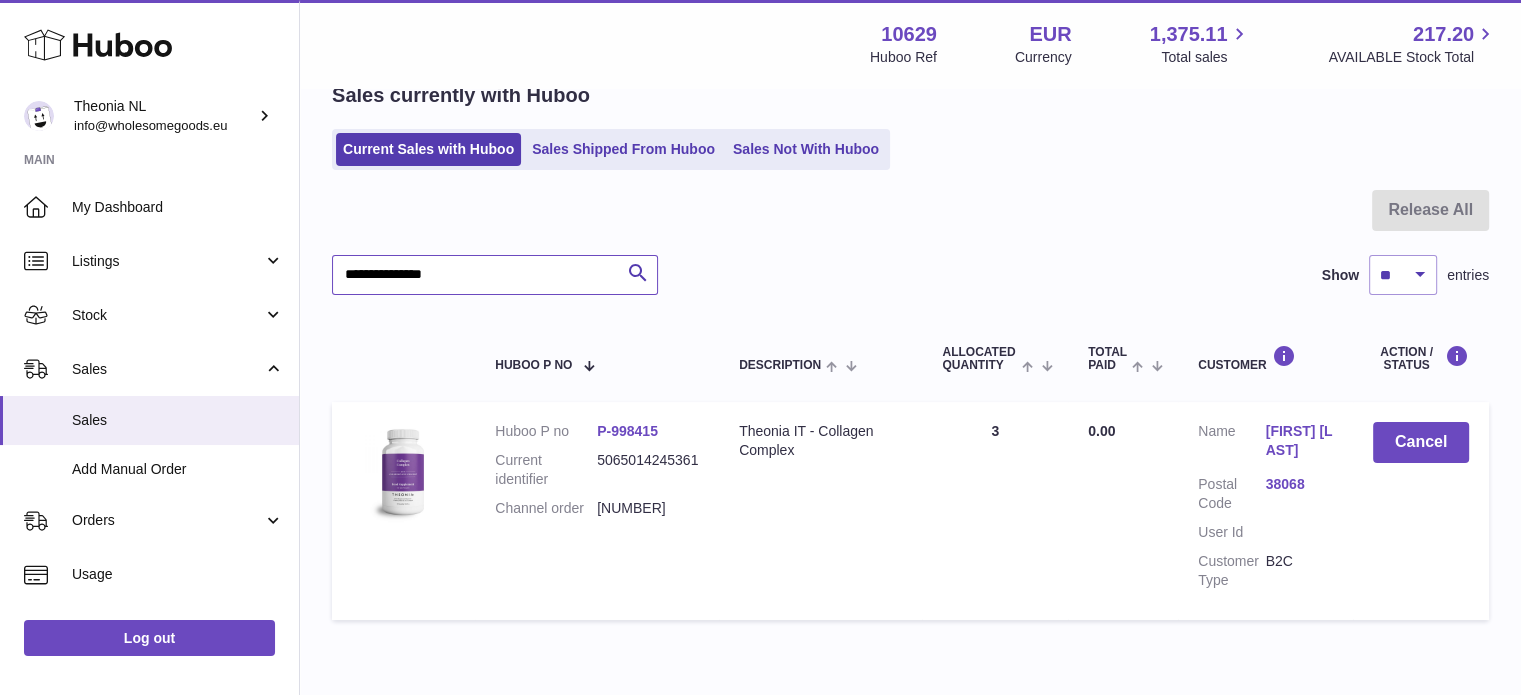 type on "**********" 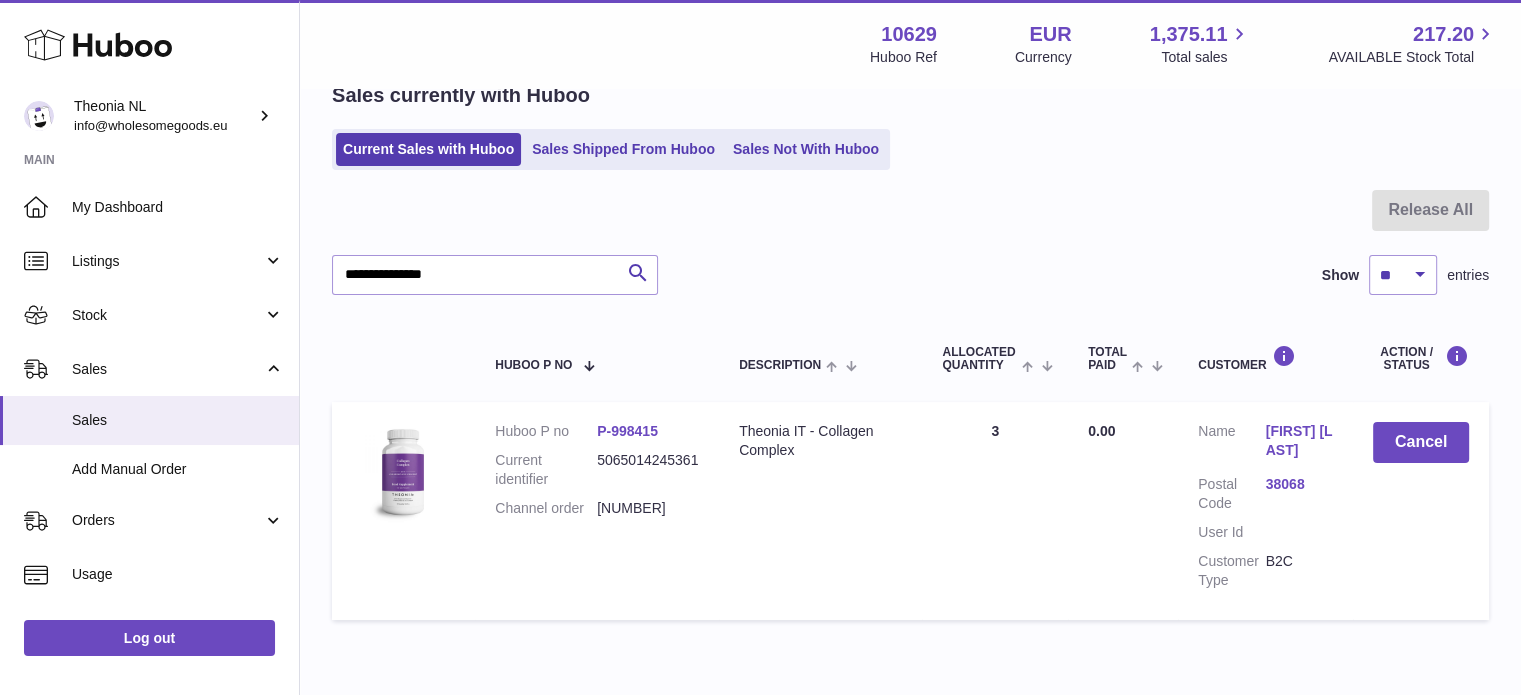 click on "38068" at bounding box center [1299, 484] 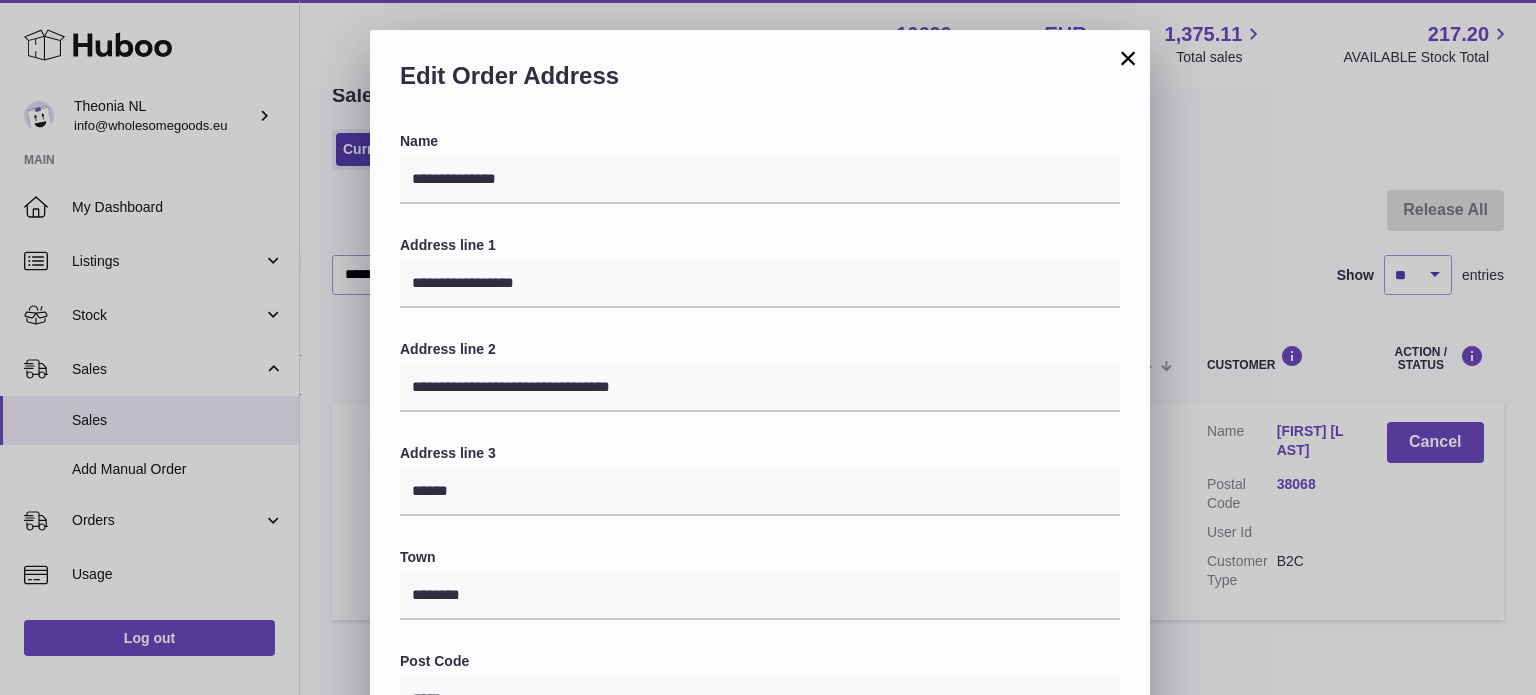 scroll, scrollTop: 564, scrollLeft: 0, axis: vertical 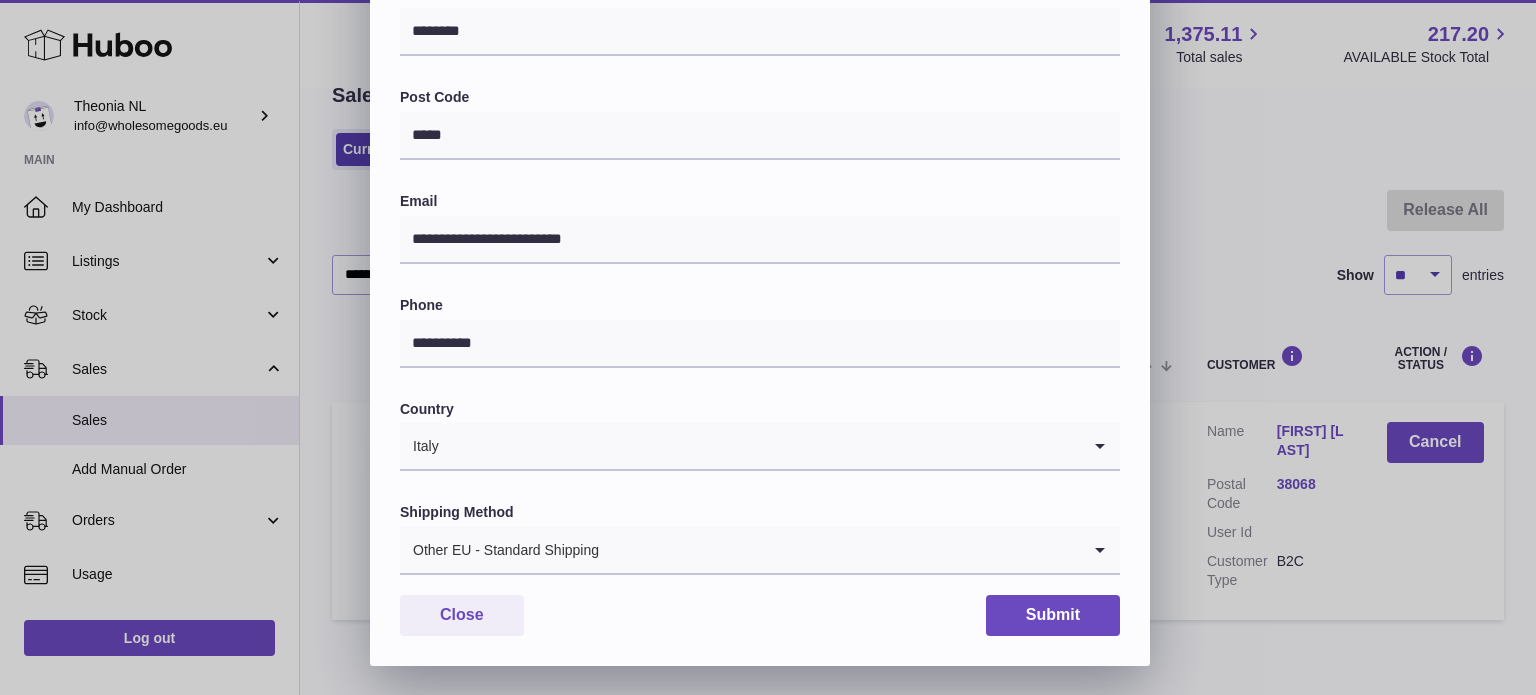 click at bounding box center [840, 550] 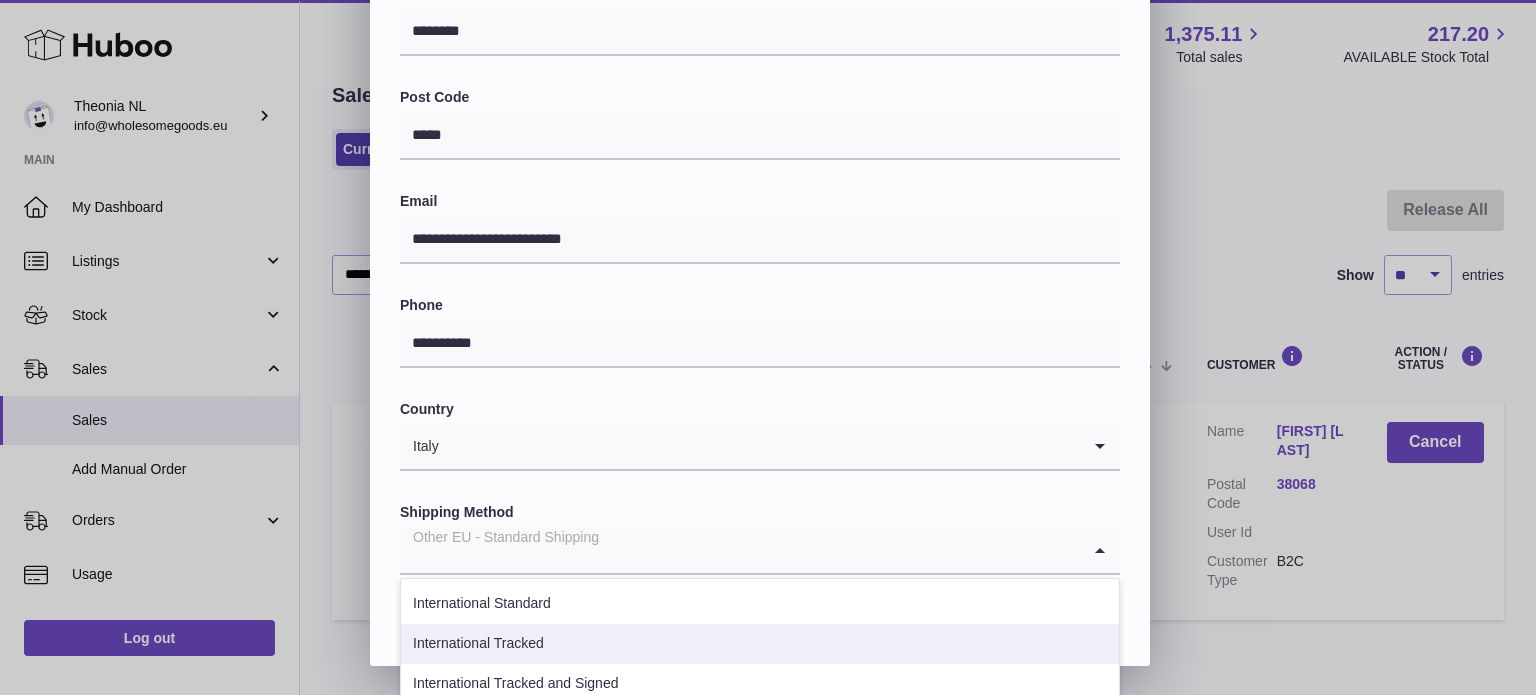 click on "International Tracked" at bounding box center (760, 644) 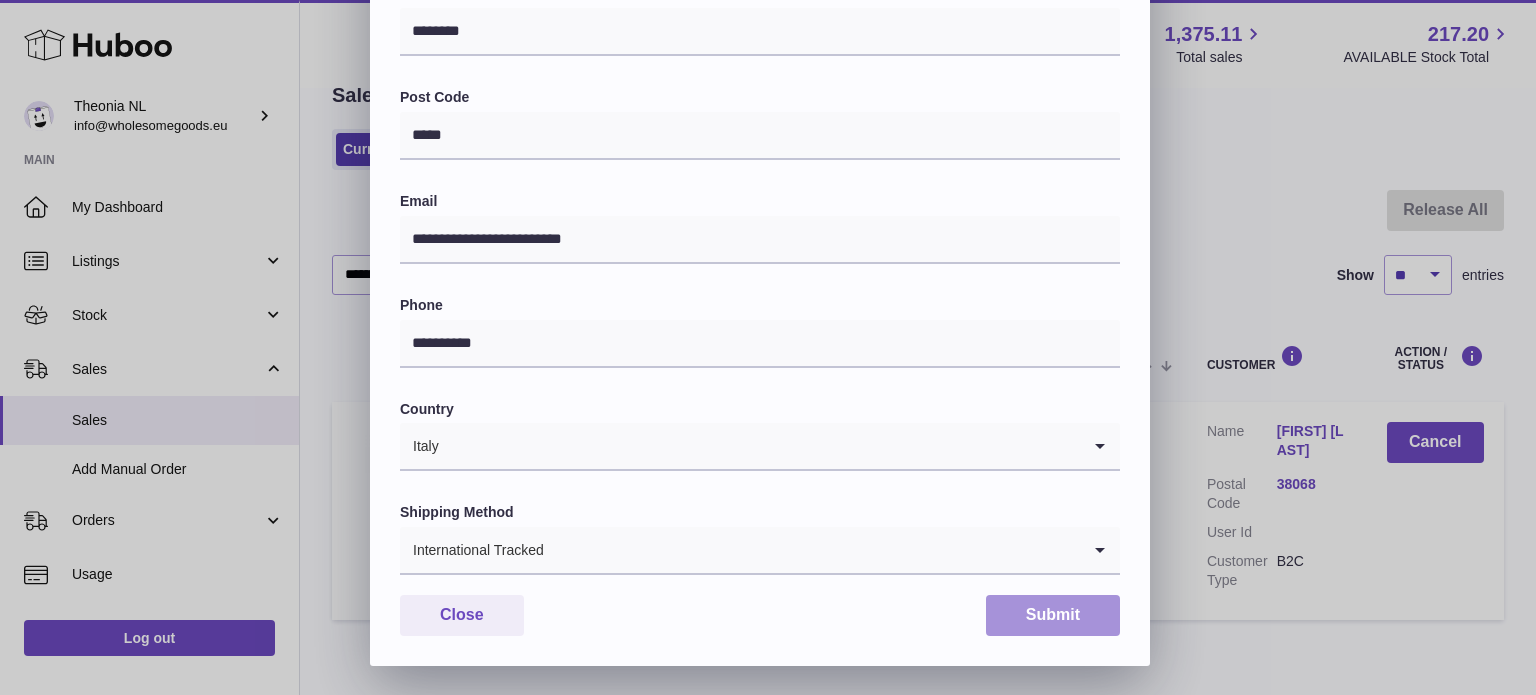 click on "Submit" at bounding box center [1053, 615] 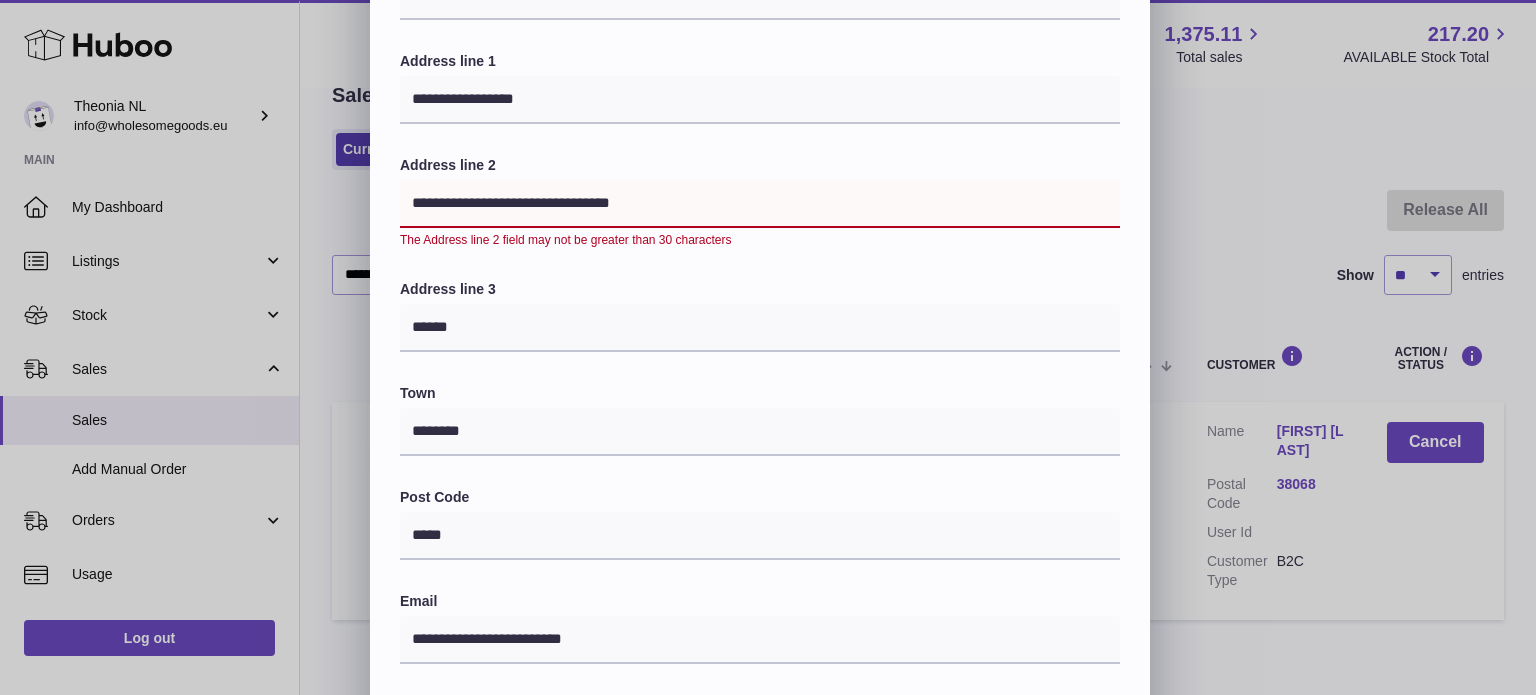 scroll, scrollTop: 0, scrollLeft: 0, axis: both 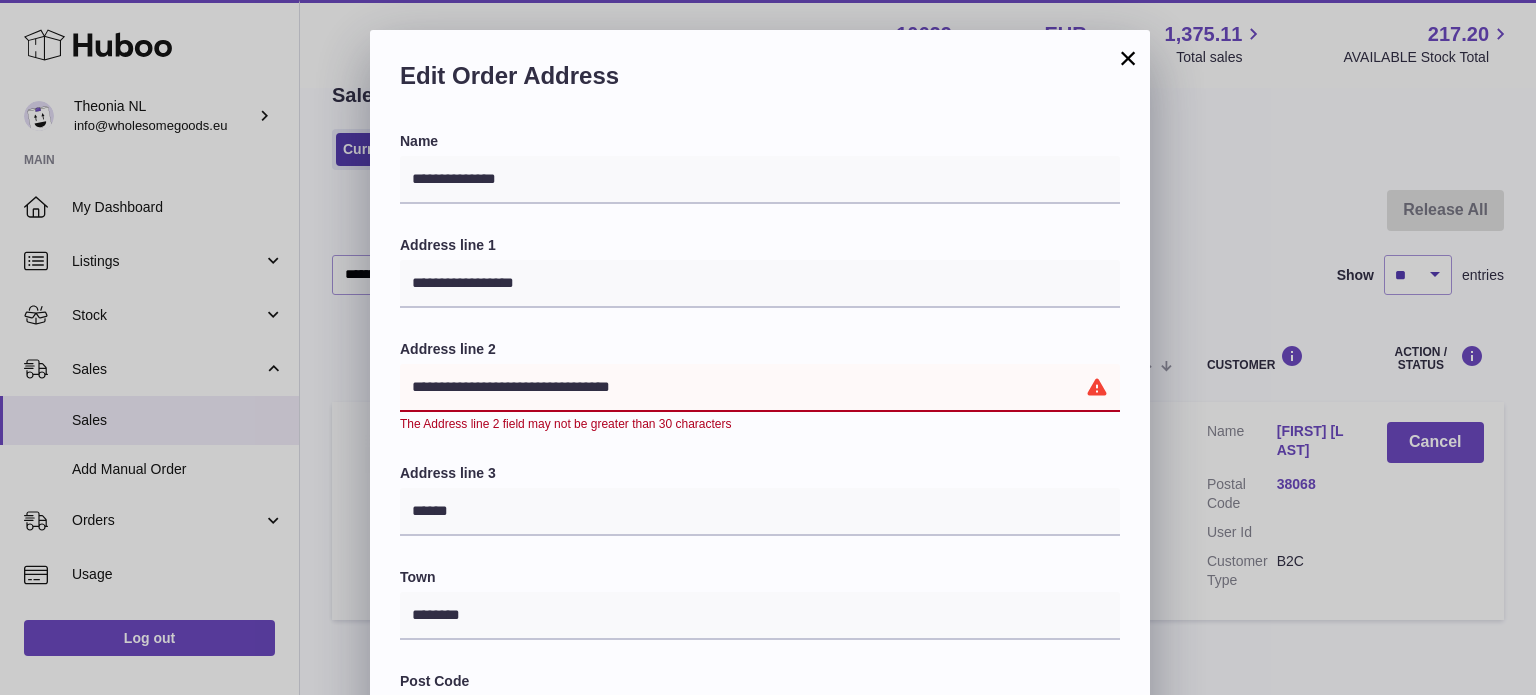 drag, startPoint x: 434, startPoint y: 385, endPoint x: 416, endPoint y: 384, distance: 18.027756 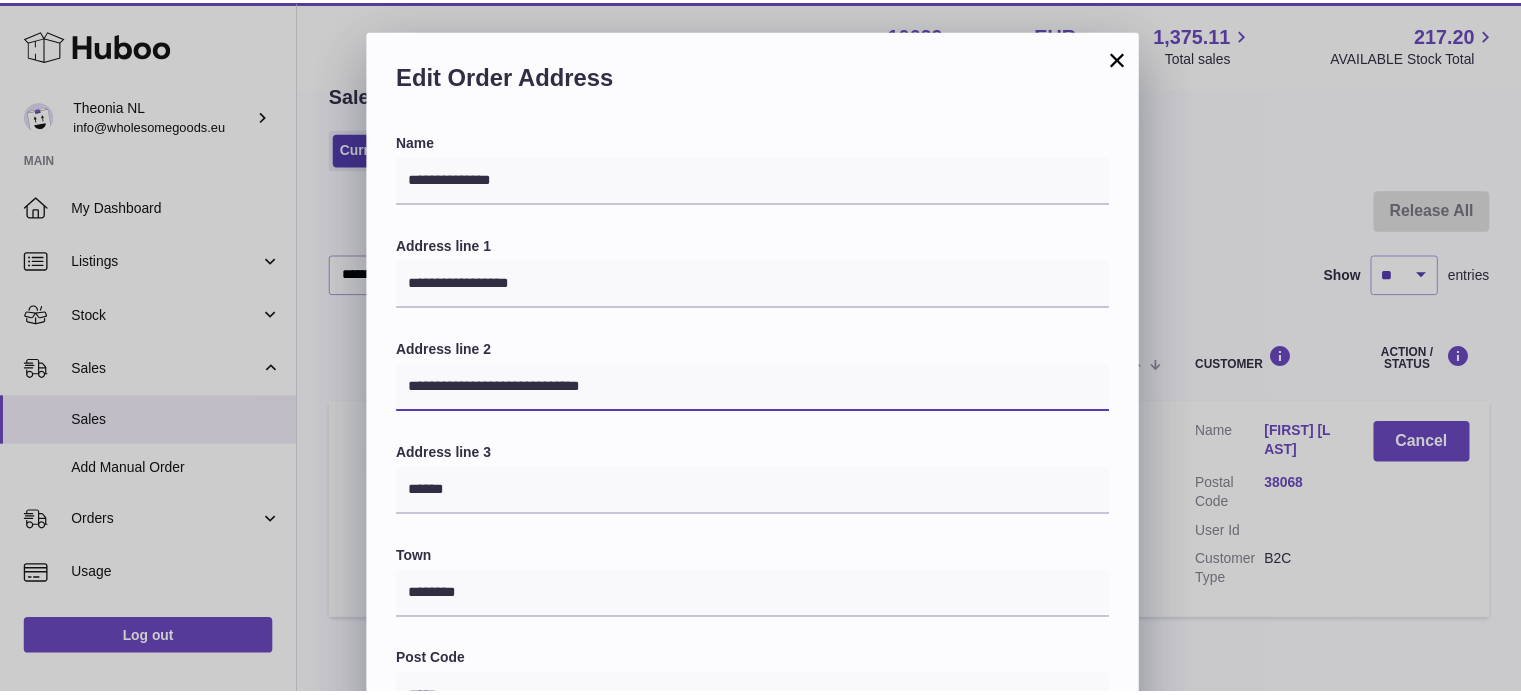 scroll, scrollTop: 564, scrollLeft: 0, axis: vertical 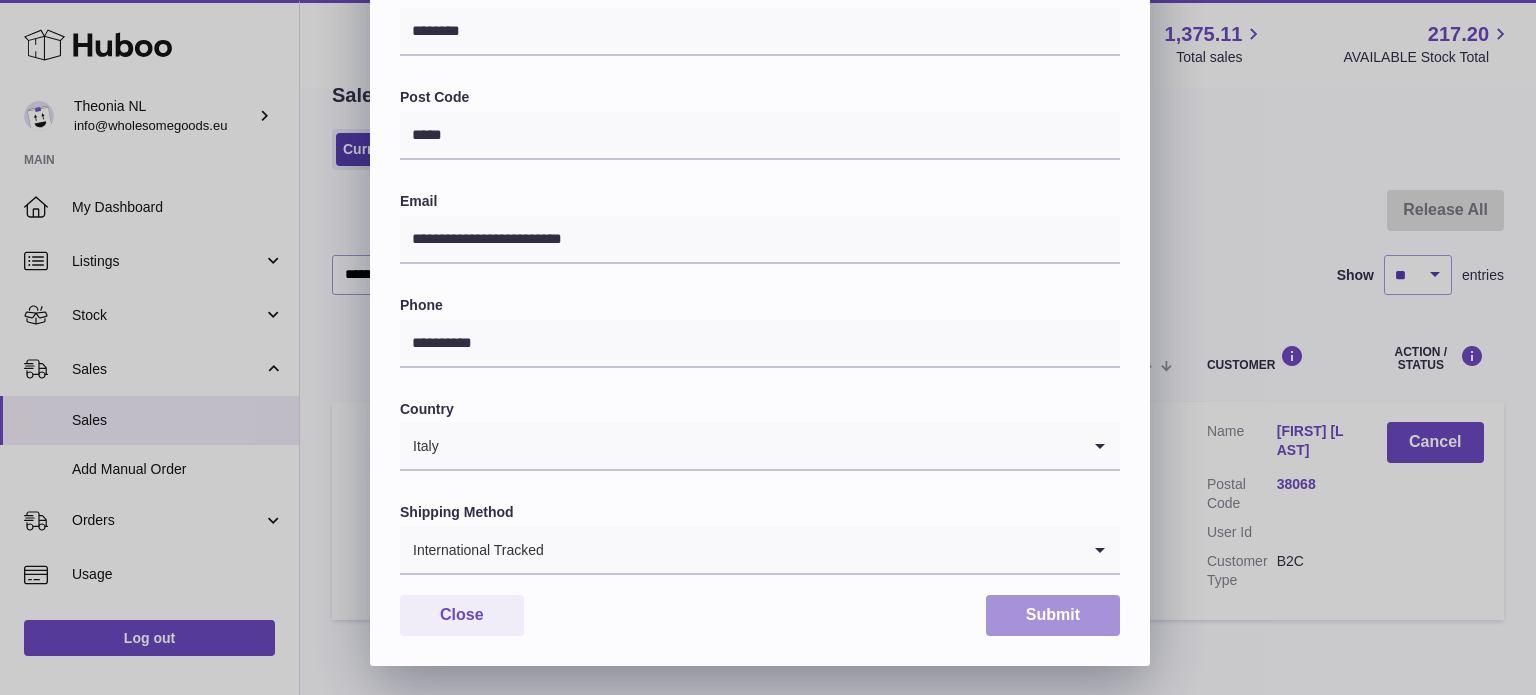 type on "**********" 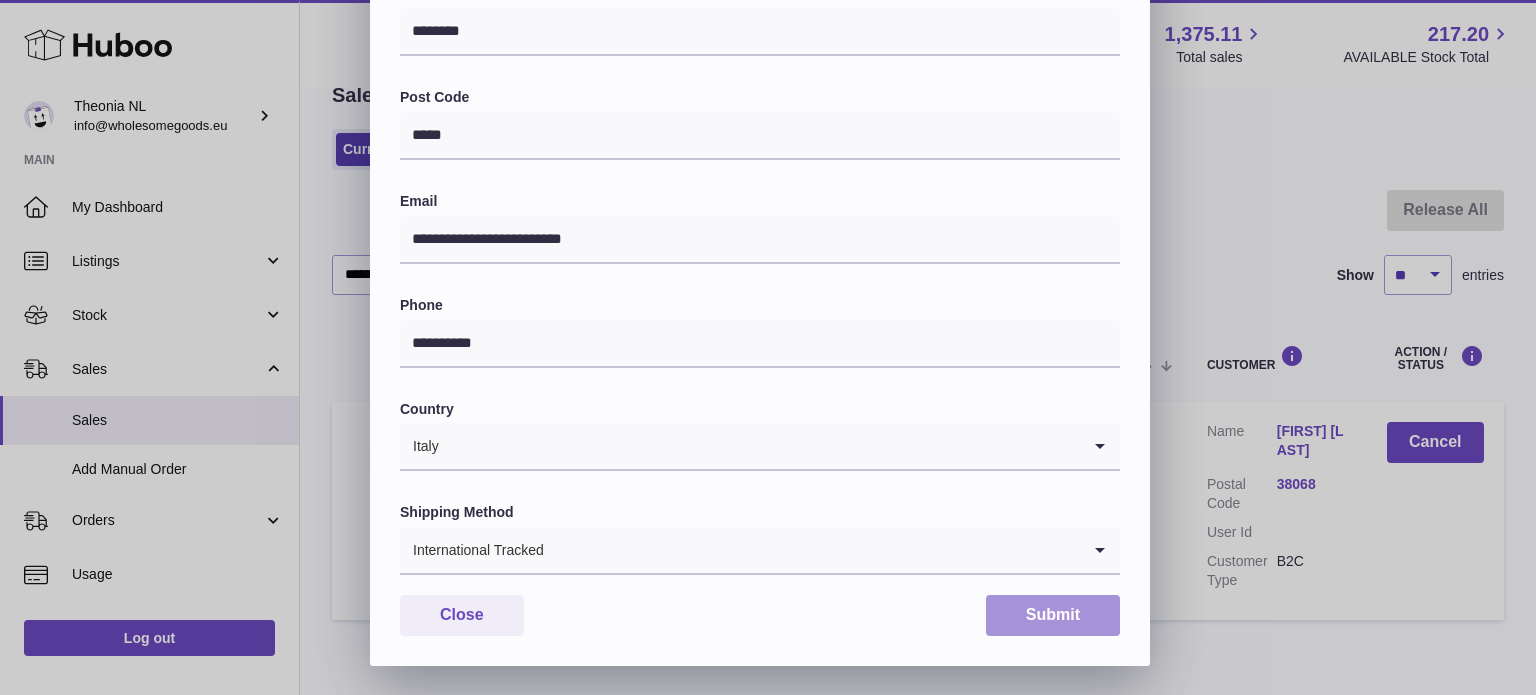click on "Submit" at bounding box center [1053, 615] 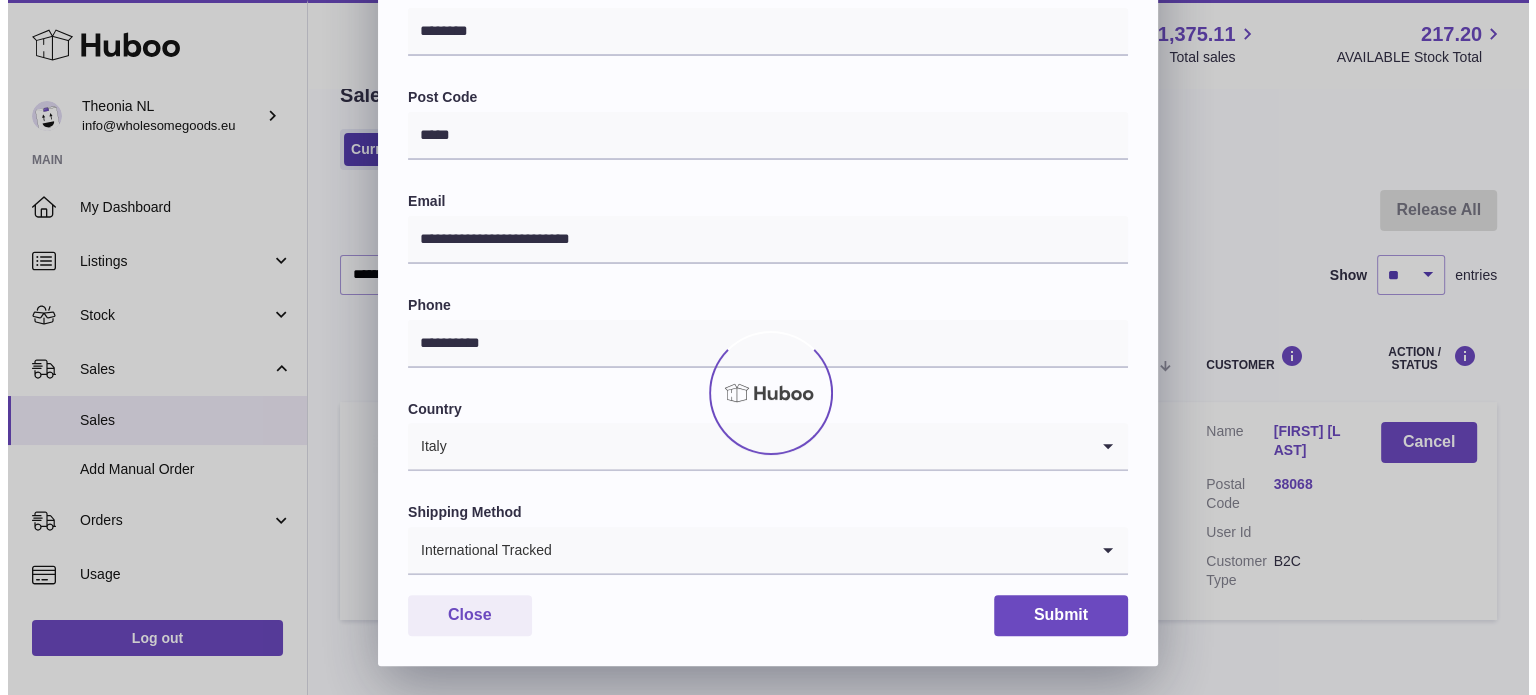 scroll, scrollTop: 0, scrollLeft: 0, axis: both 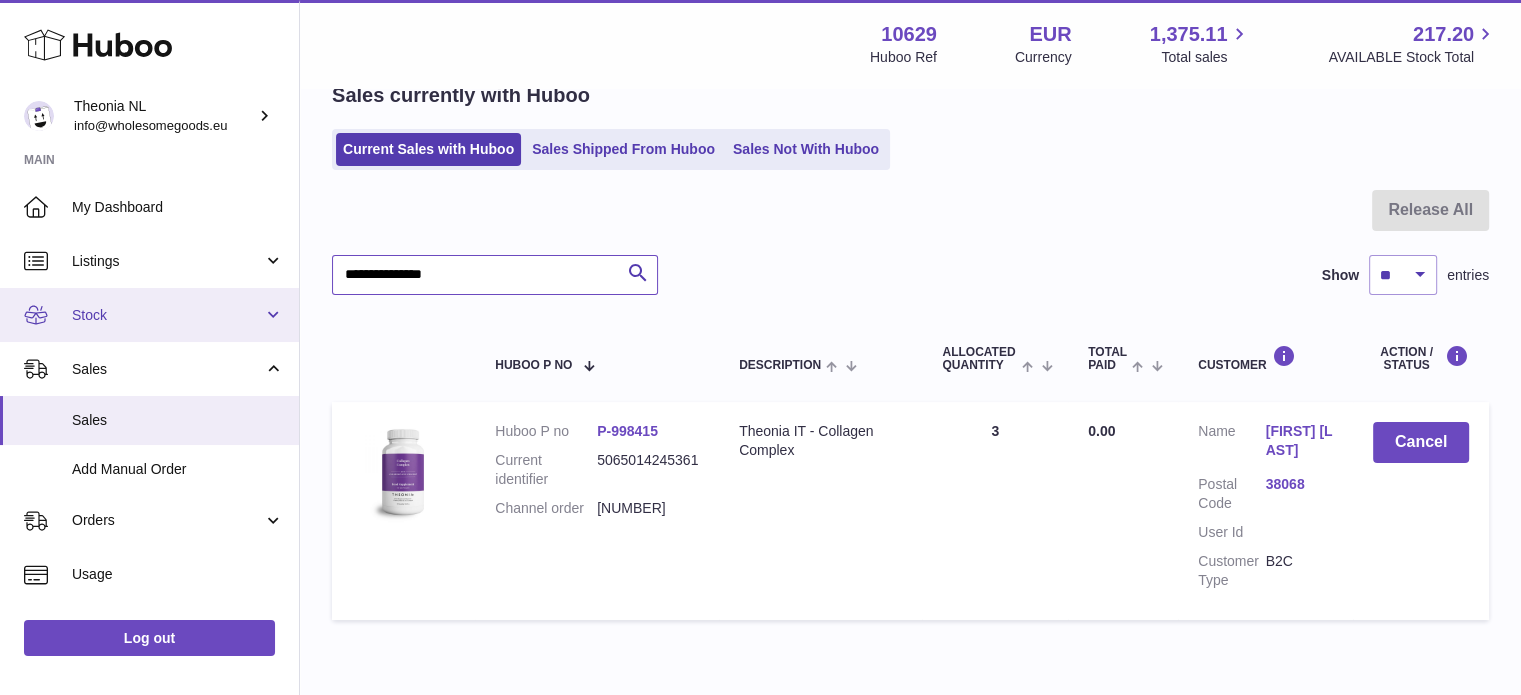 drag, startPoint x: 484, startPoint y: 272, endPoint x: 28, endPoint y: 287, distance: 456.24664 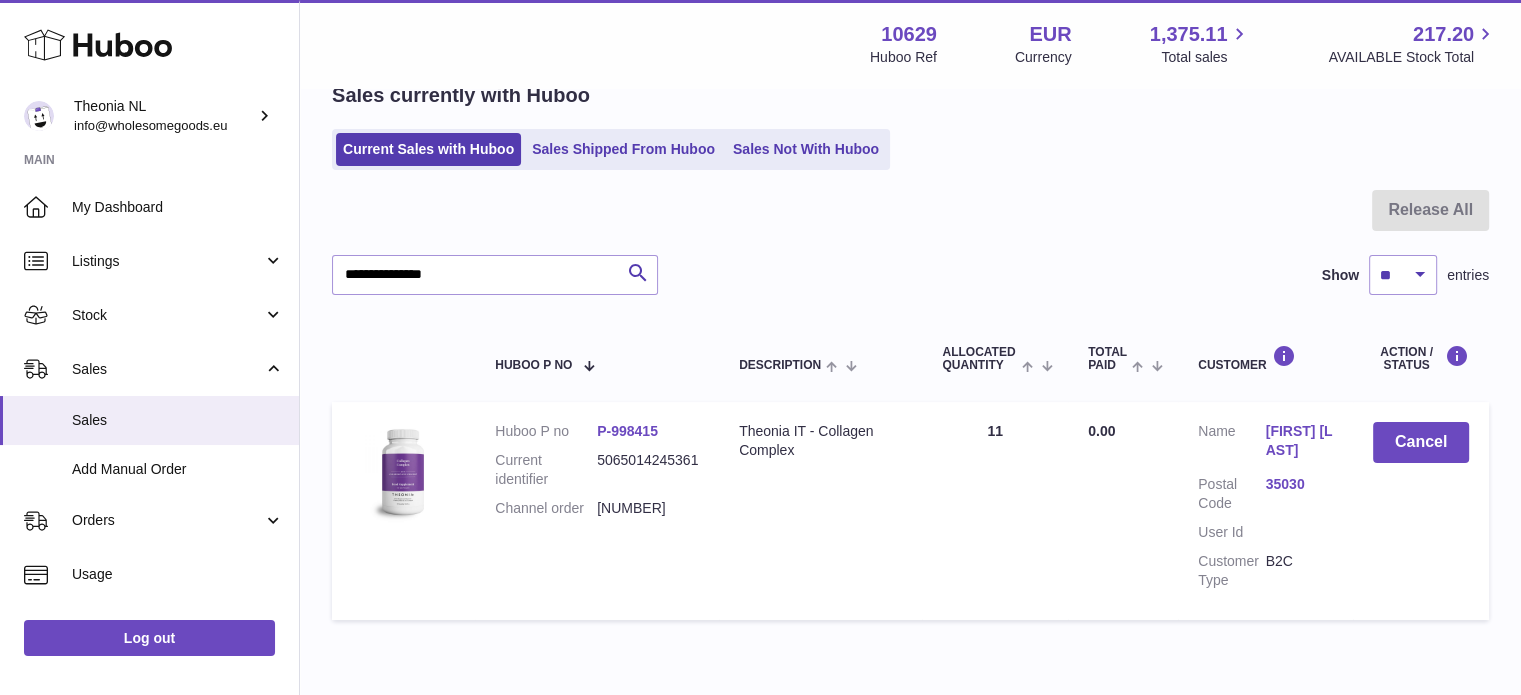 click on "35030" at bounding box center (1299, 484) 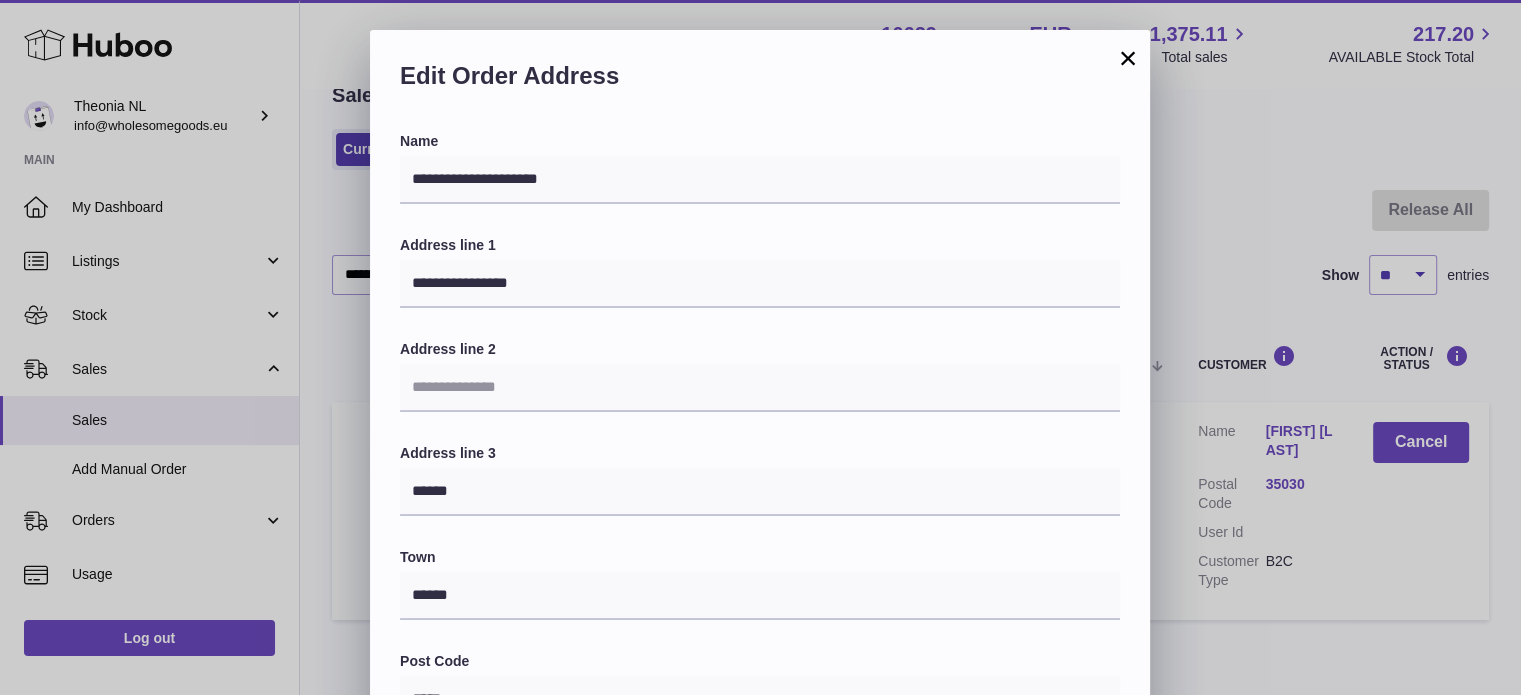 click on "**********" at bounding box center (760, 630) 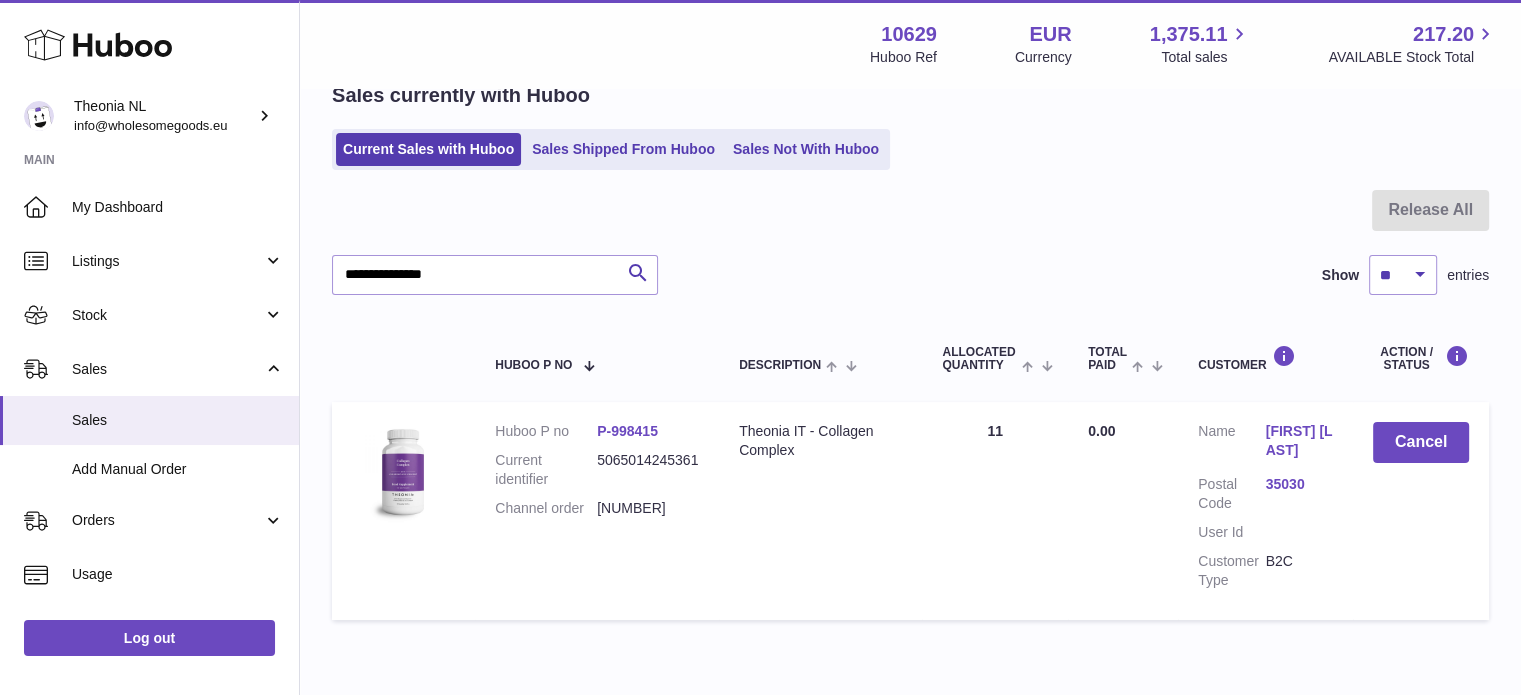click on "35030" at bounding box center (1299, 484) 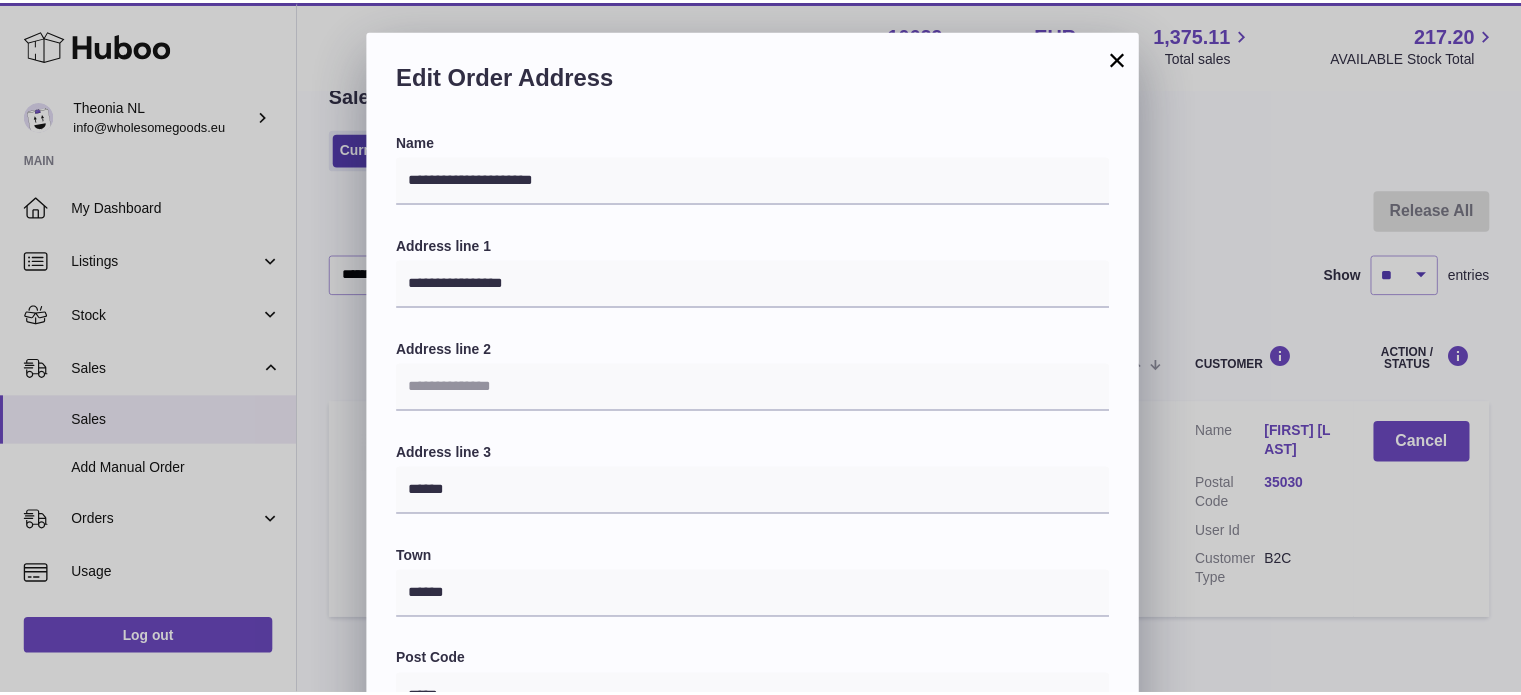 scroll, scrollTop: 564, scrollLeft: 0, axis: vertical 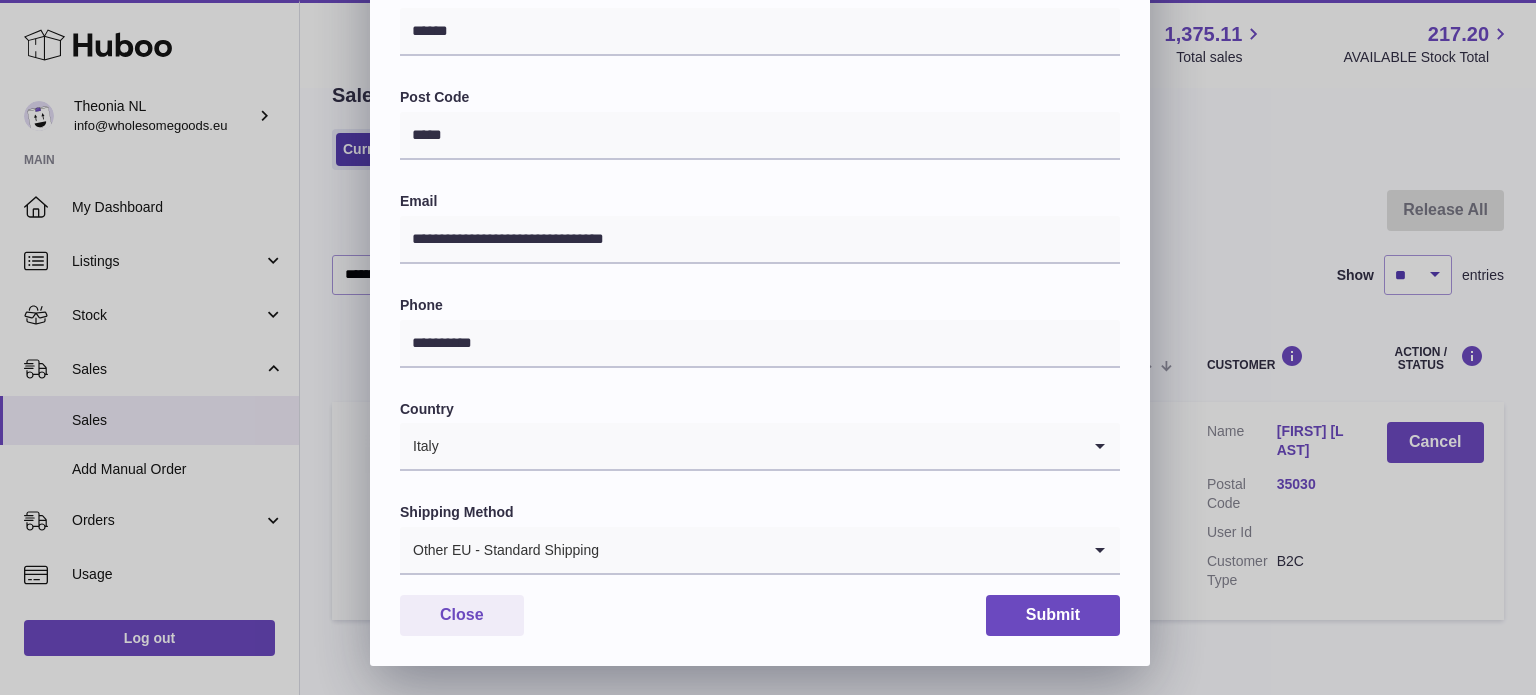 click on "Other EU - Standard Shipping" at bounding box center (740, 550) 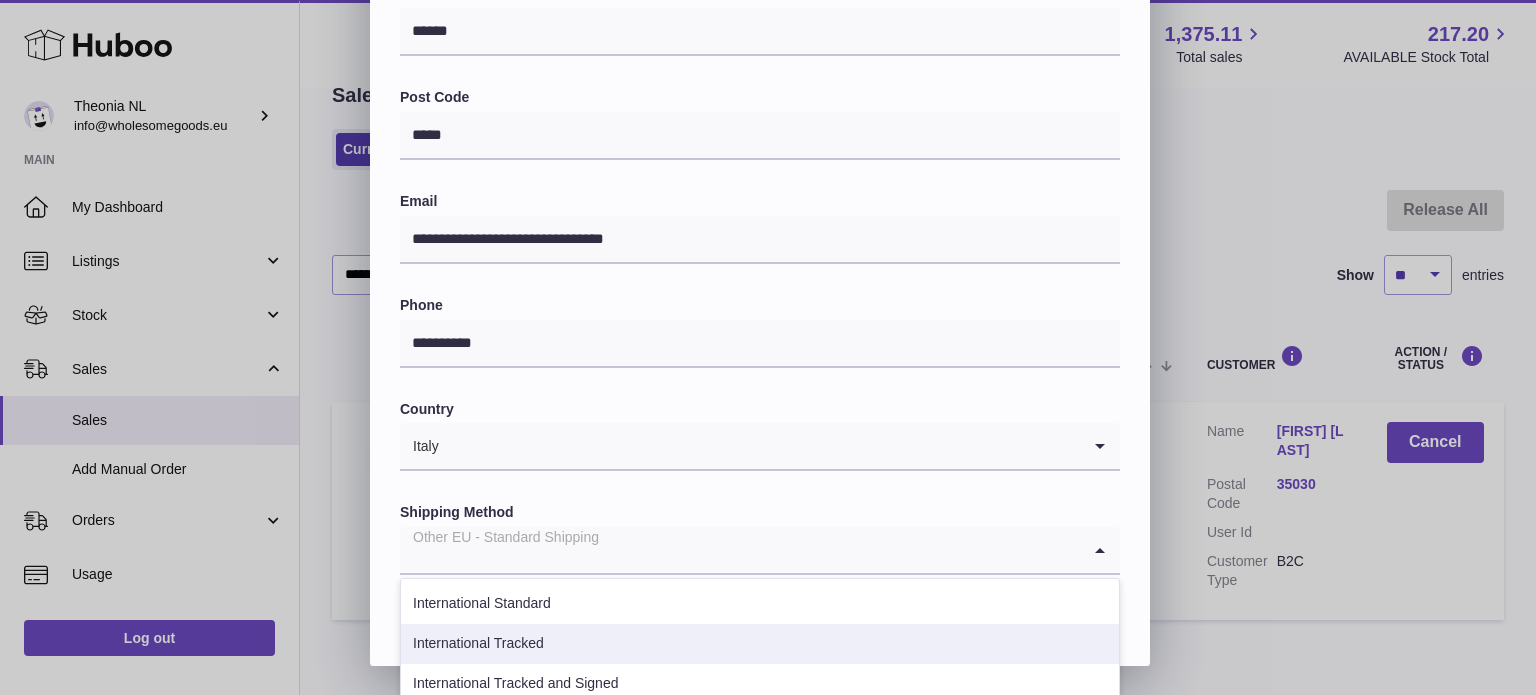 click on "International Tracked" at bounding box center (760, 644) 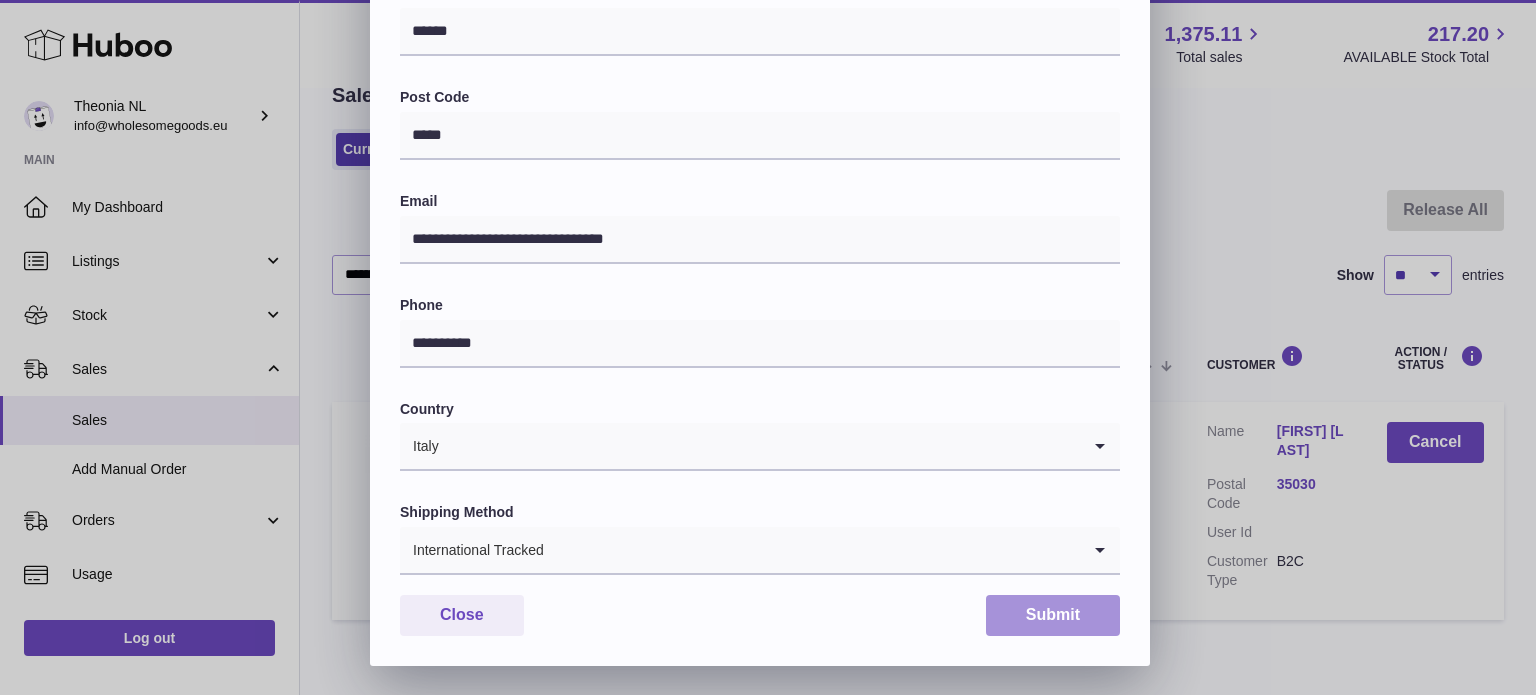 click on "Submit" at bounding box center (1053, 615) 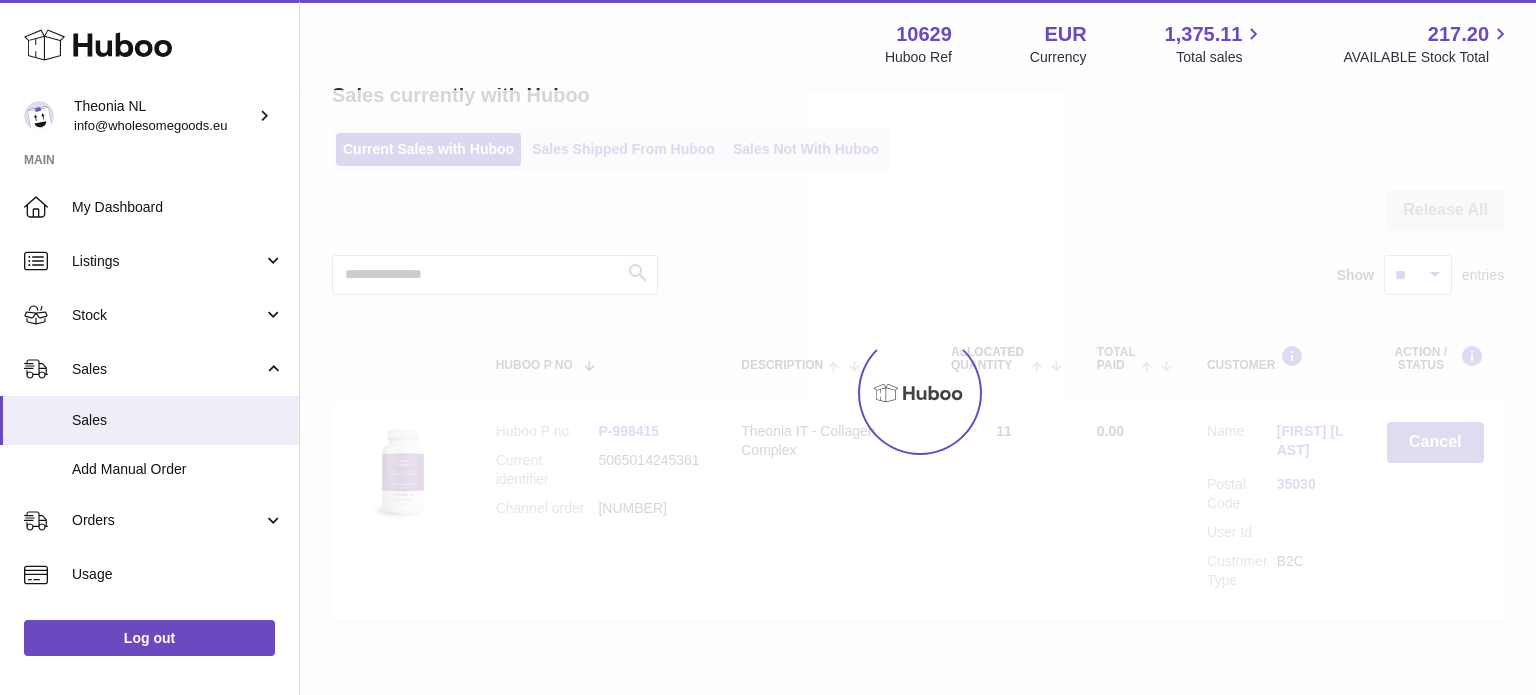 scroll, scrollTop: 0, scrollLeft: 0, axis: both 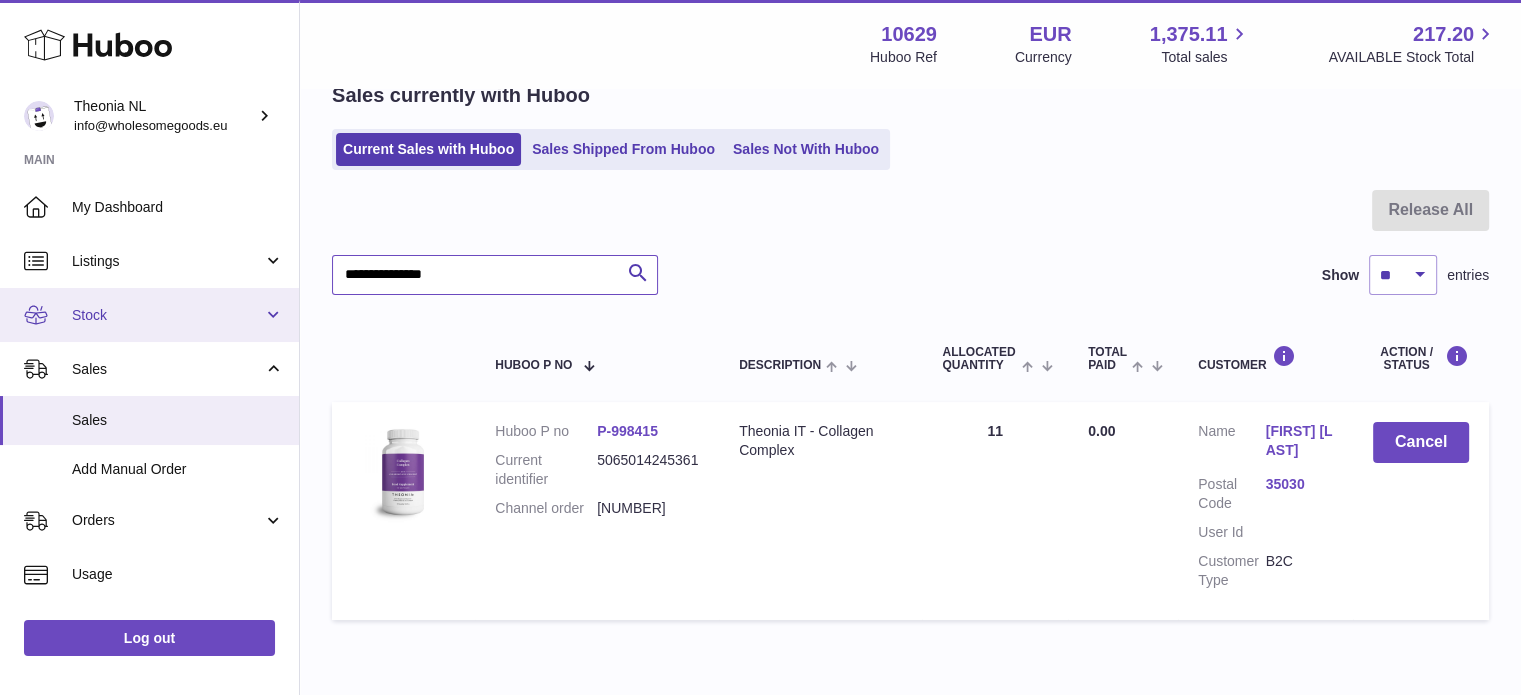 drag, startPoint x: 494, startPoint y: 271, endPoint x: 203, endPoint y: 302, distance: 292.64655 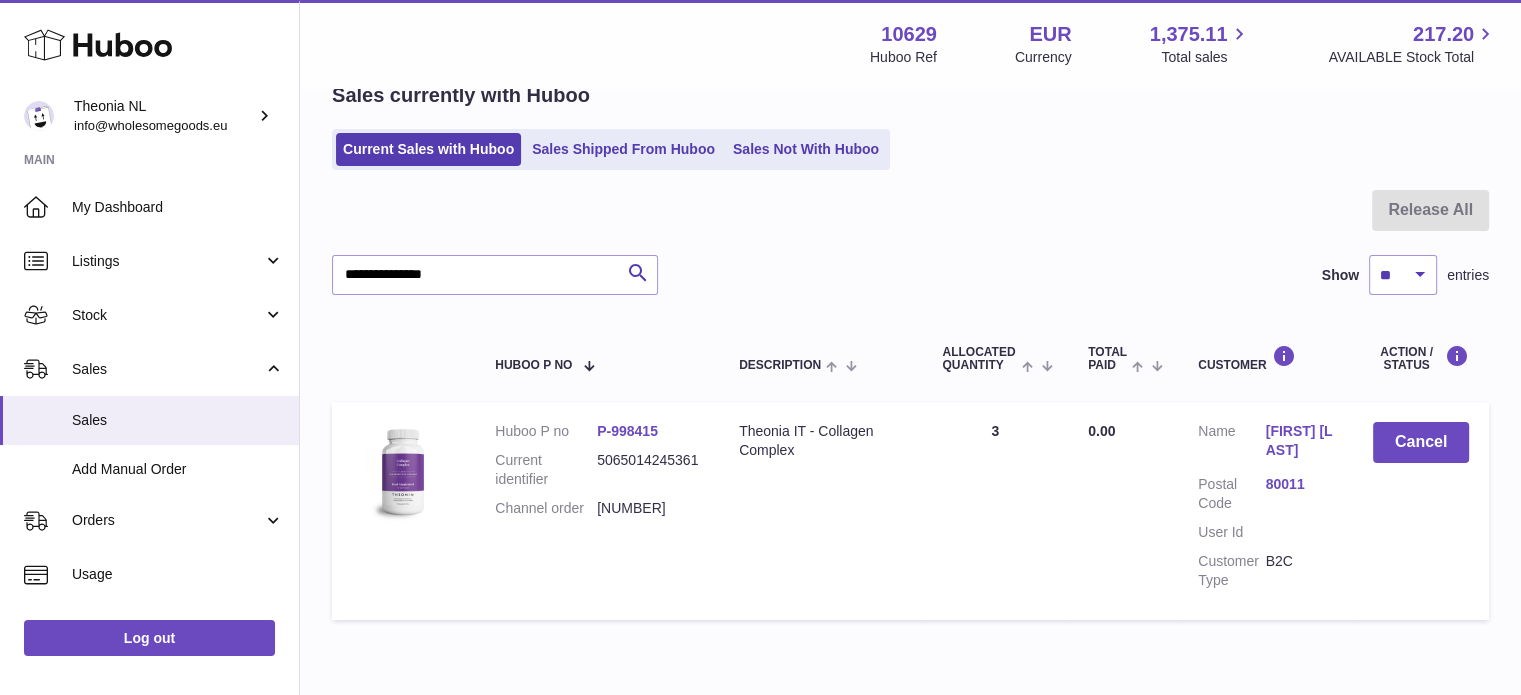 drag, startPoint x: 1313, startPoint y: 512, endPoint x: 1304, endPoint y: 503, distance: 12.727922 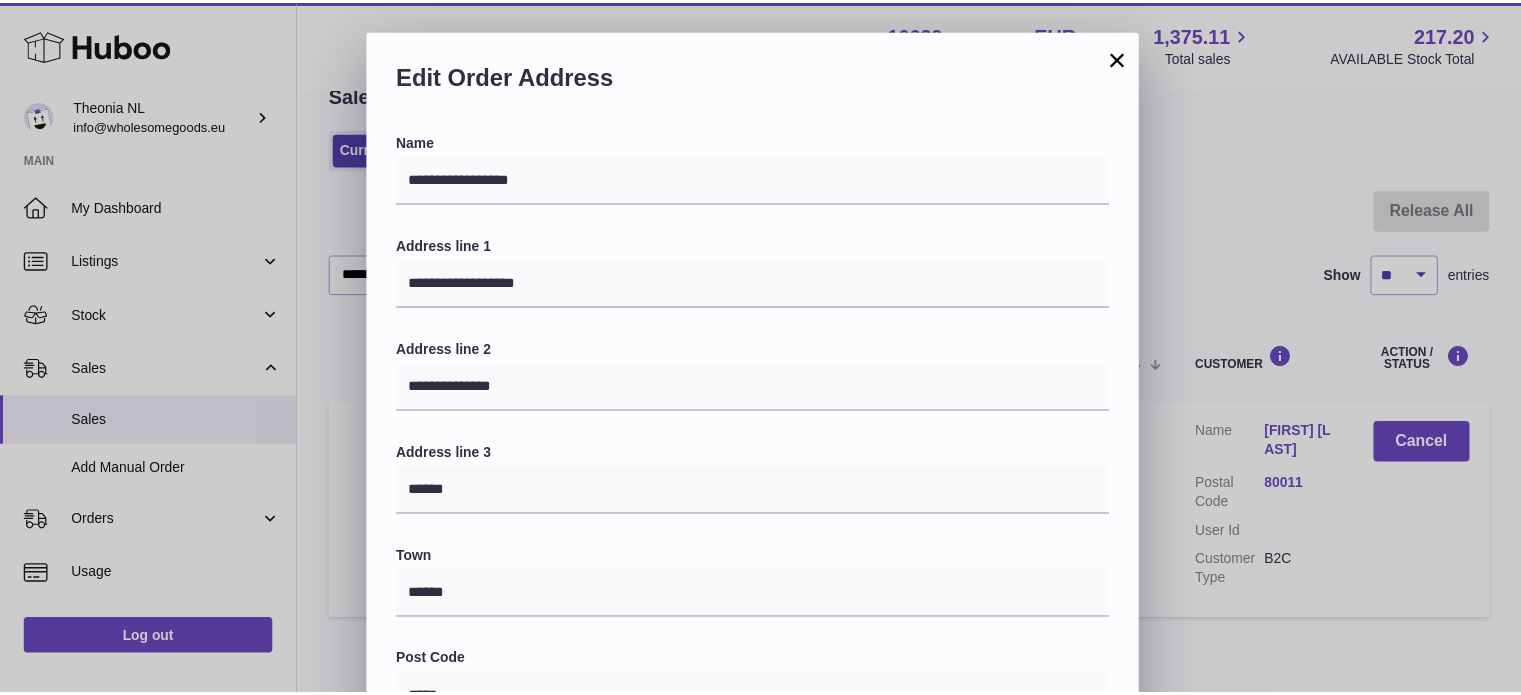 scroll, scrollTop: 564, scrollLeft: 0, axis: vertical 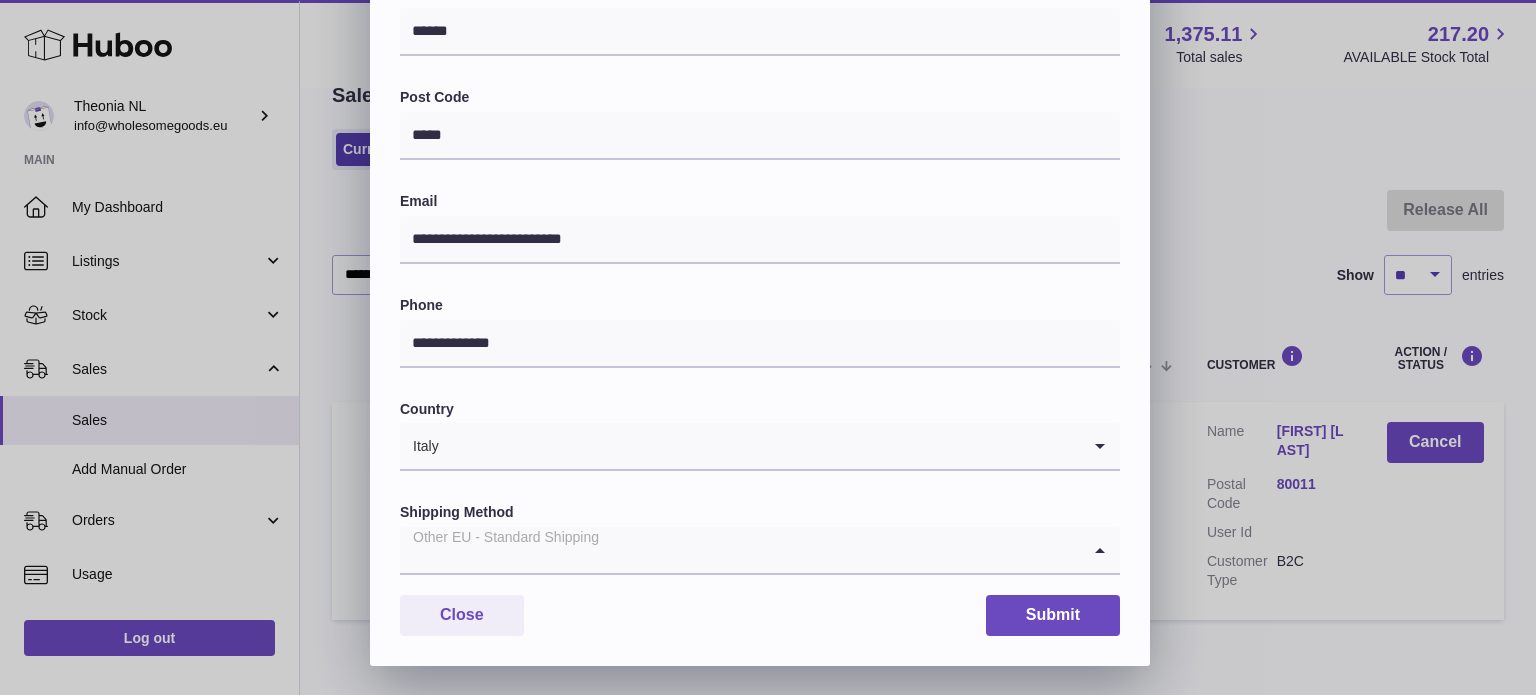 click on "Other EU - Standard Shipping" at bounding box center [740, 550] 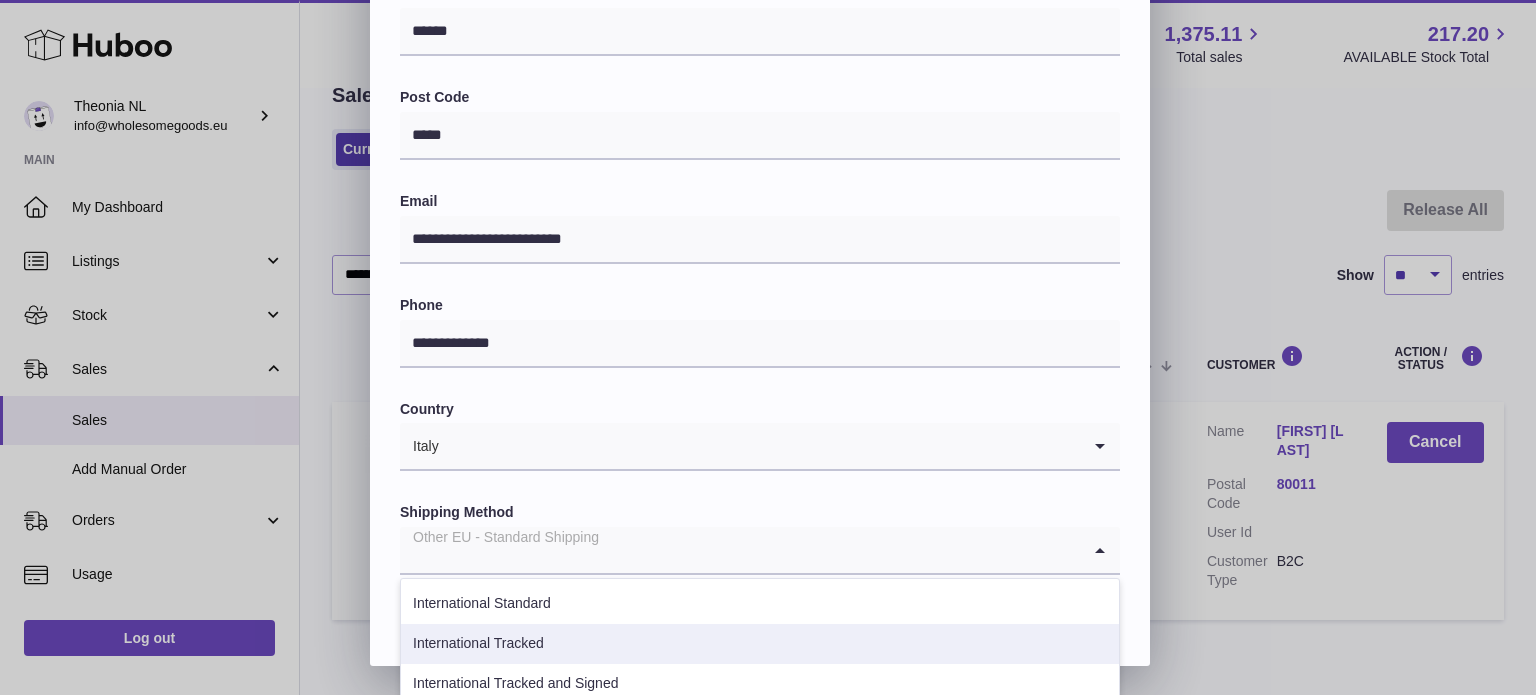 click on "International Tracked" at bounding box center [760, 644] 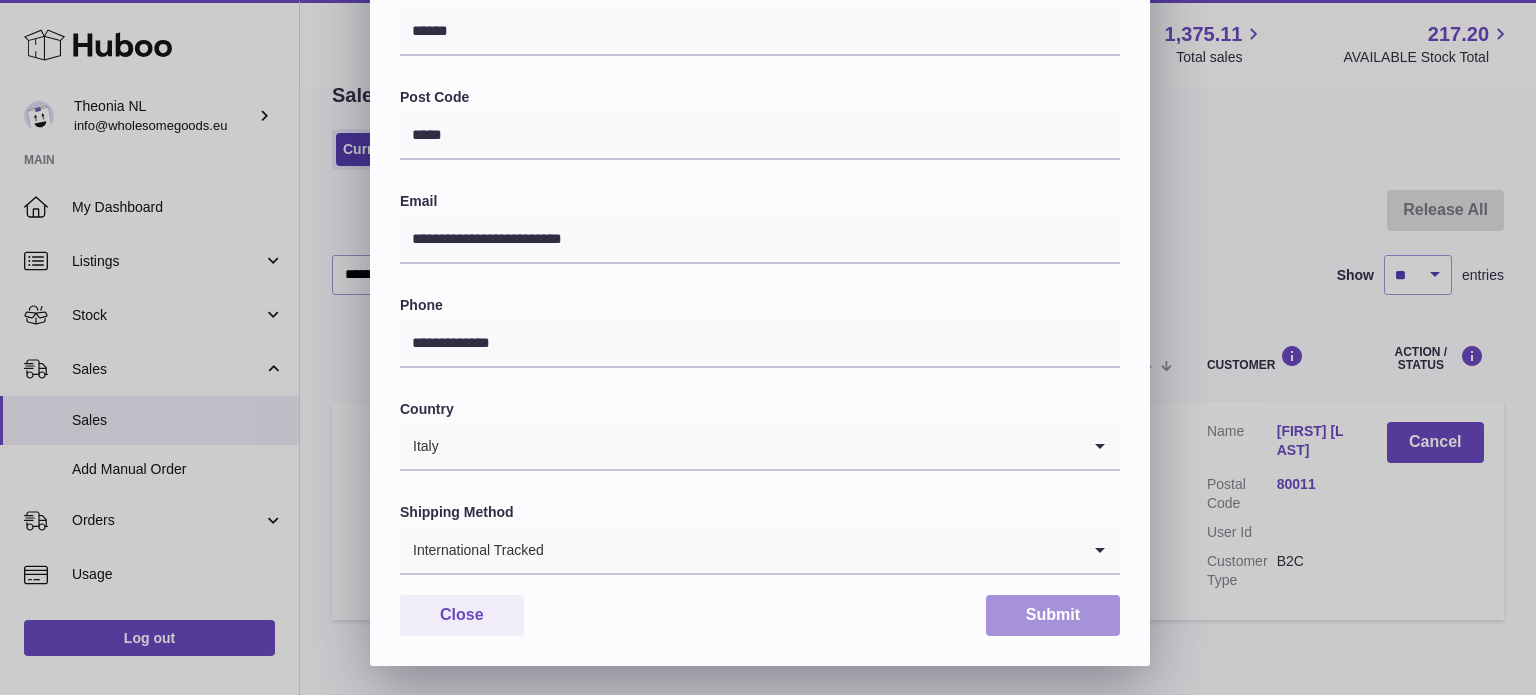 click on "Submit" at bounding box center [1053, 615] 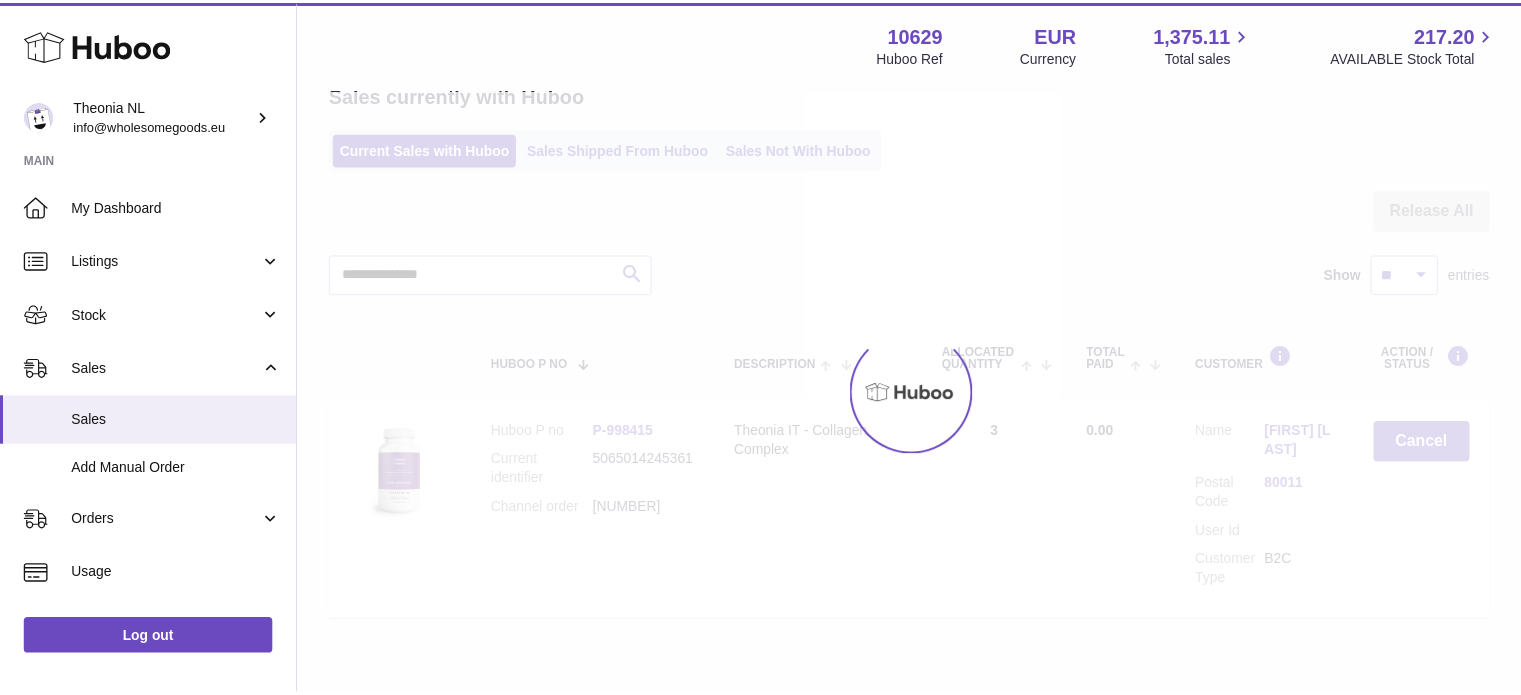 scroll, scrollTop: 0, scrollLeft: 0, axis: both 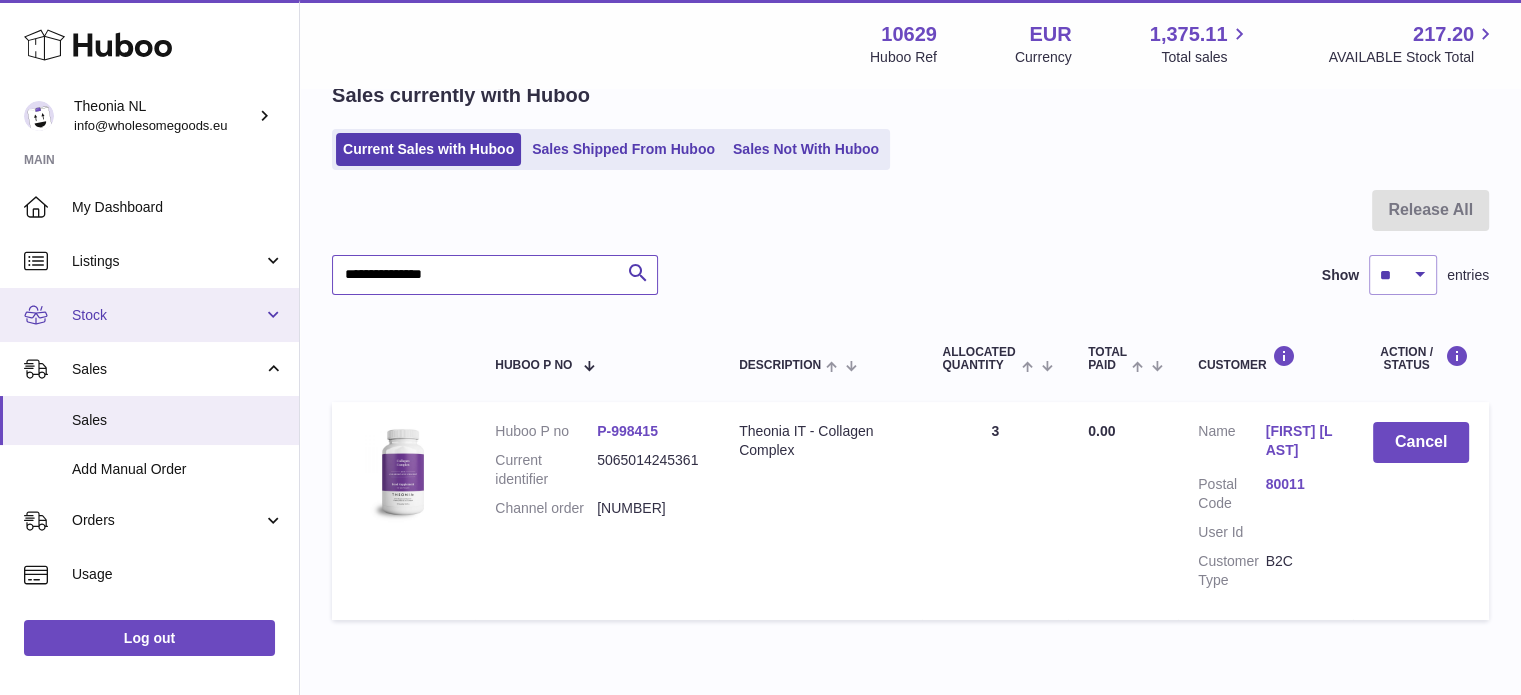 drag, startPoint x: 508, startPoint y: 291, endPoint x: 107, endPoint y: 300, distance: 401.10098 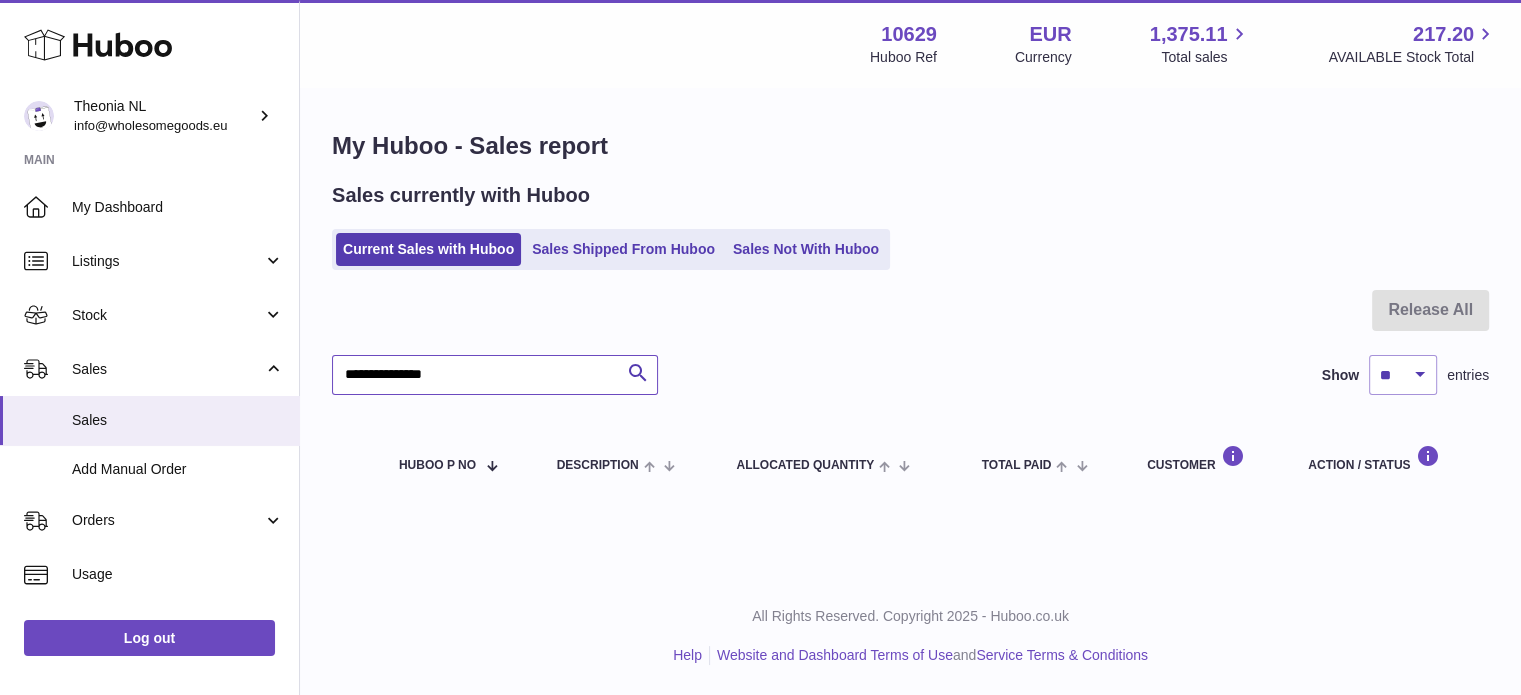 scroll, scrollTop: 0, scrollLeft: 0, axis: both 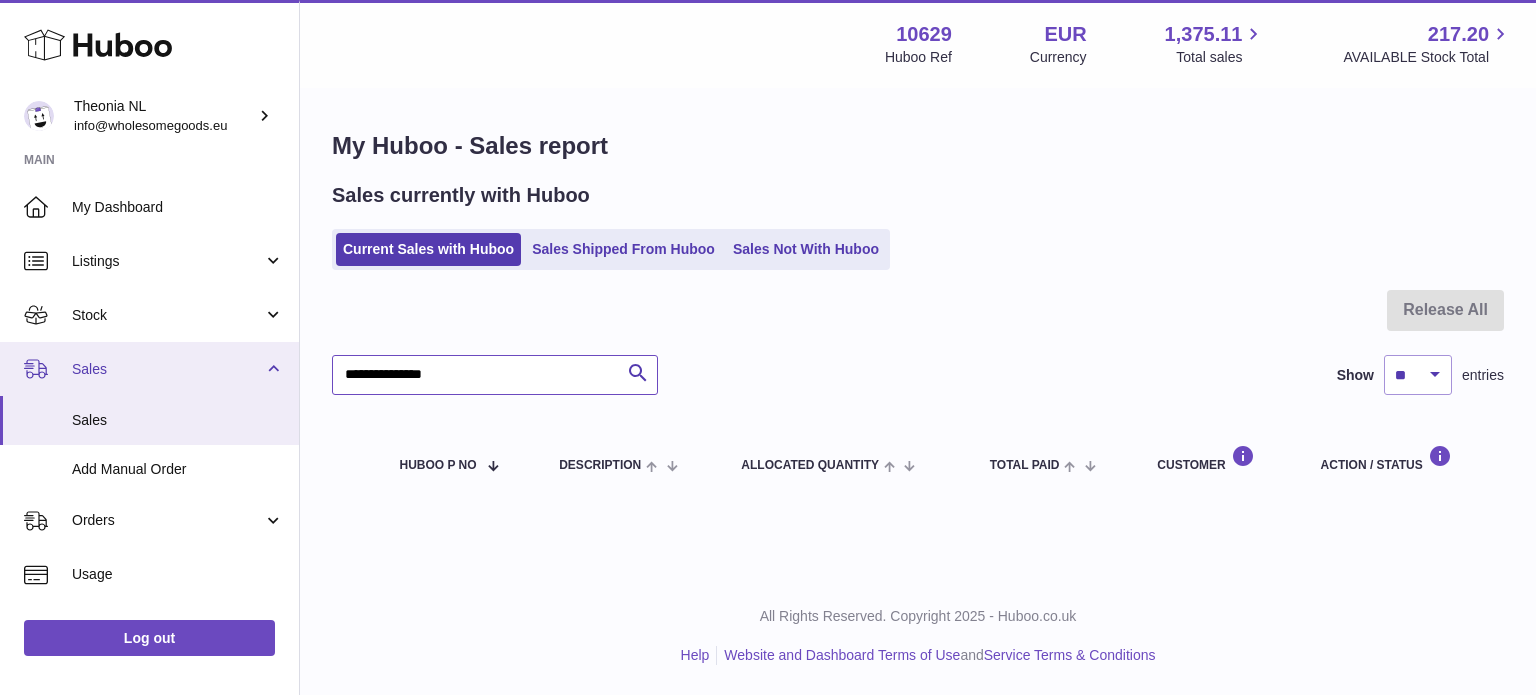 drag, startPoint x: 546, startPoint y: 383, endPoint x: 122, endPoint y: 388, distance: 424.02948 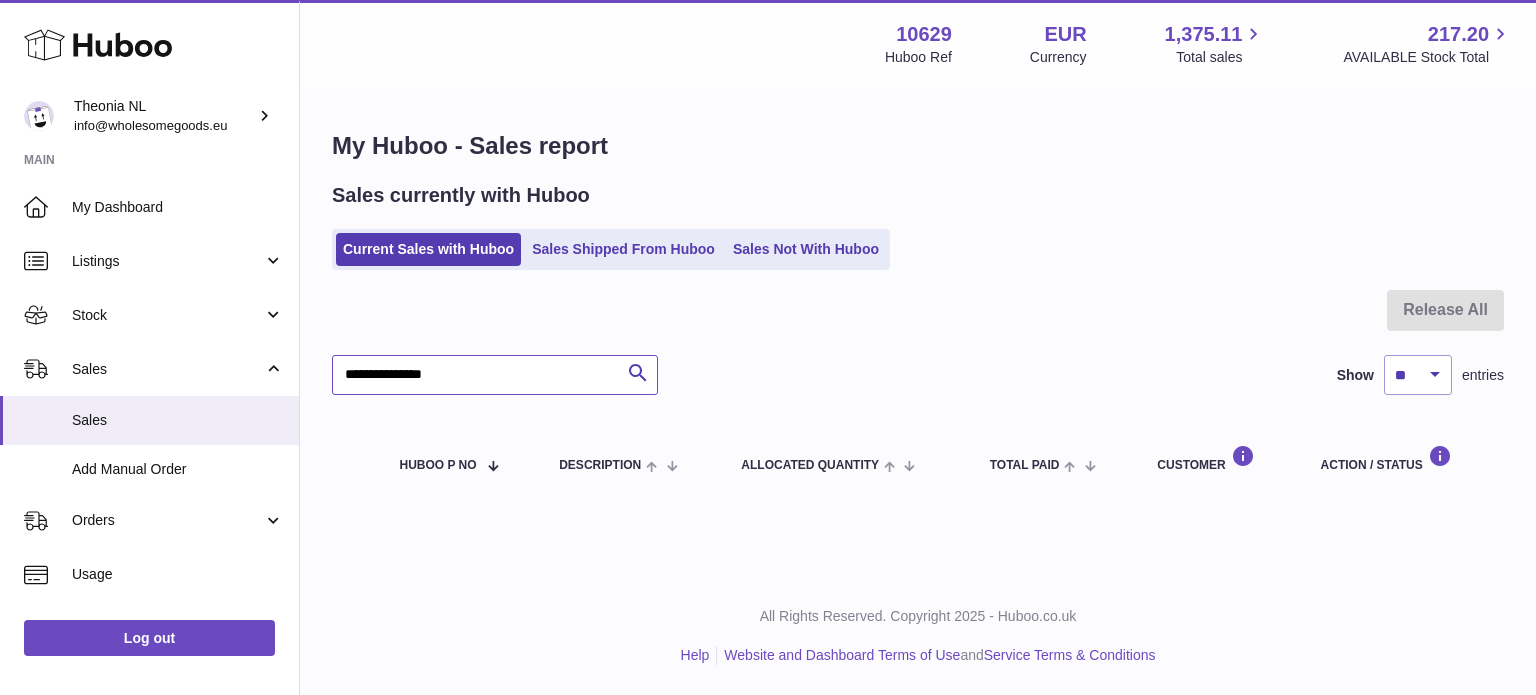 paste 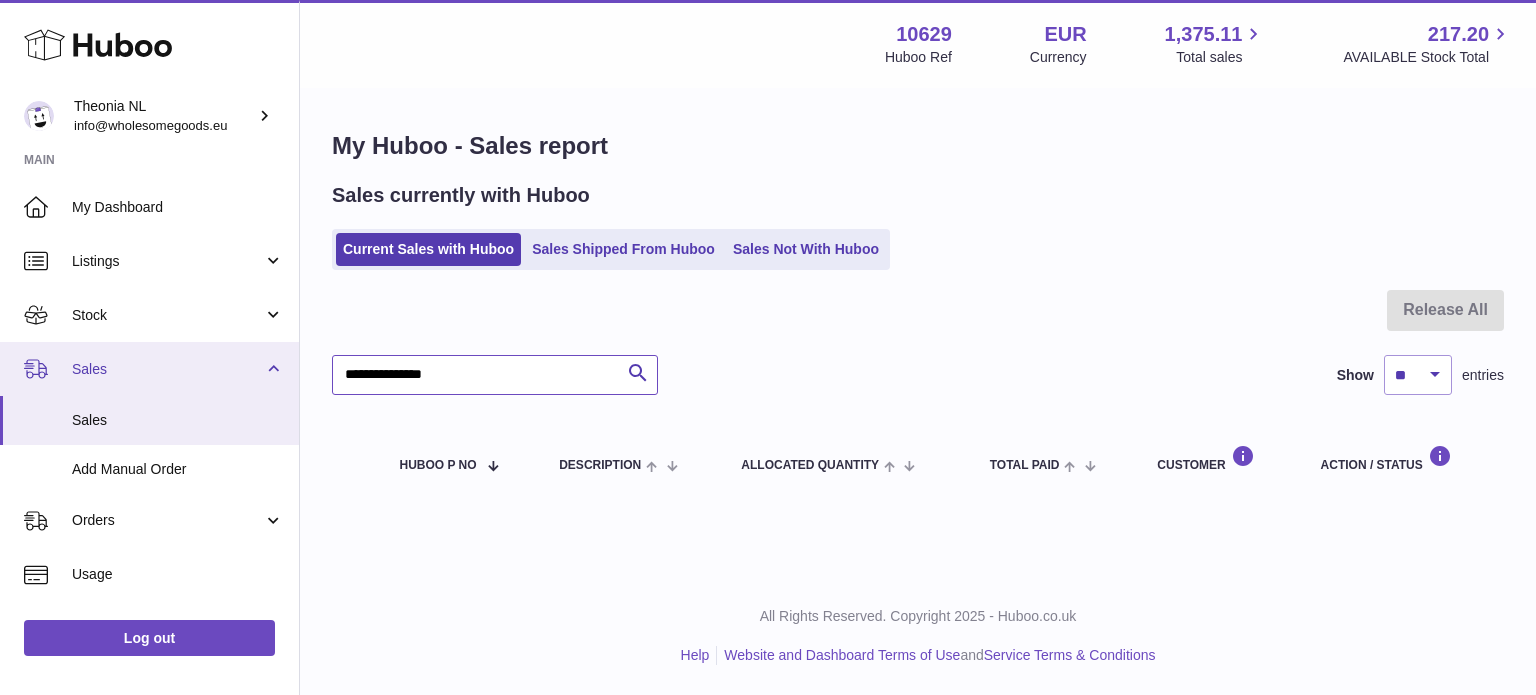 drag, startPoint x: 513, startPoint y: 371, endPoint x: 128, endPoint y: 371, distance: 385 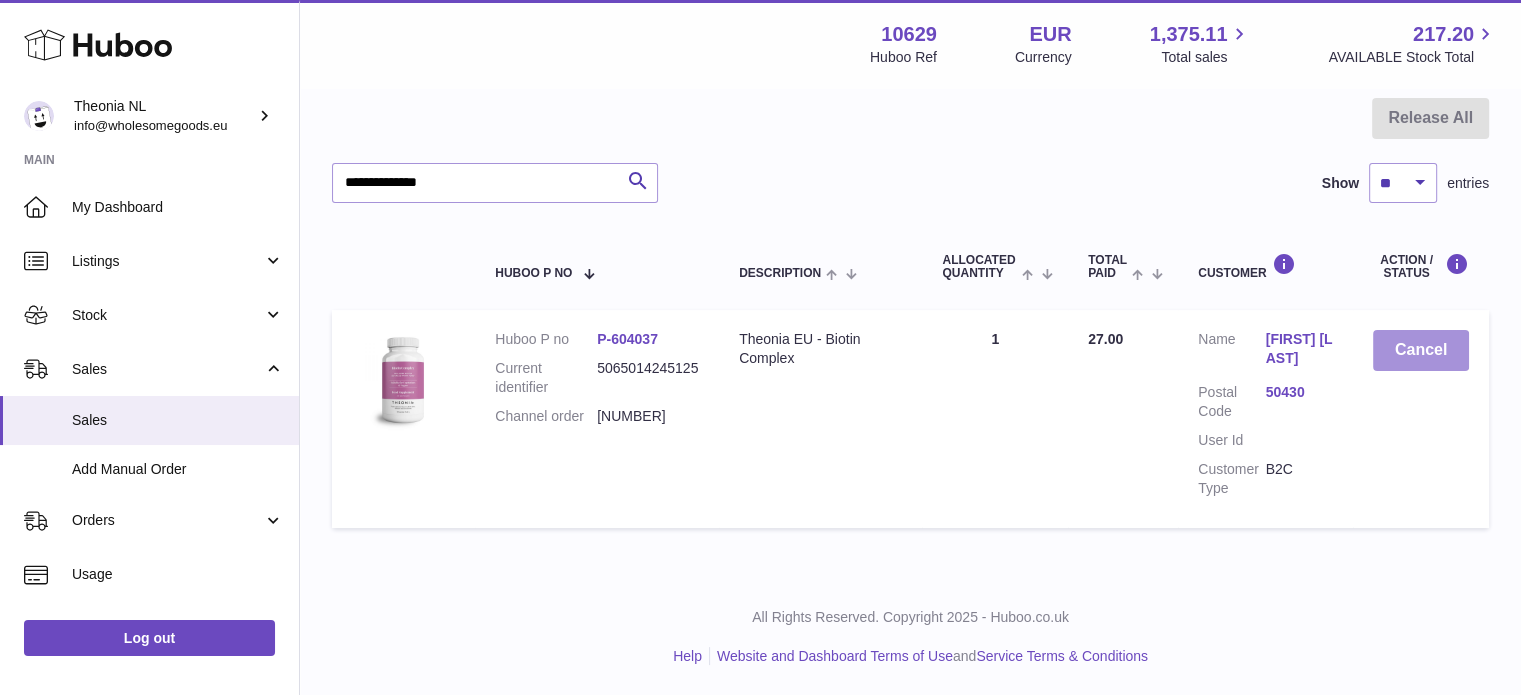 click on "Cancel" at bounding box center (1421, 350) 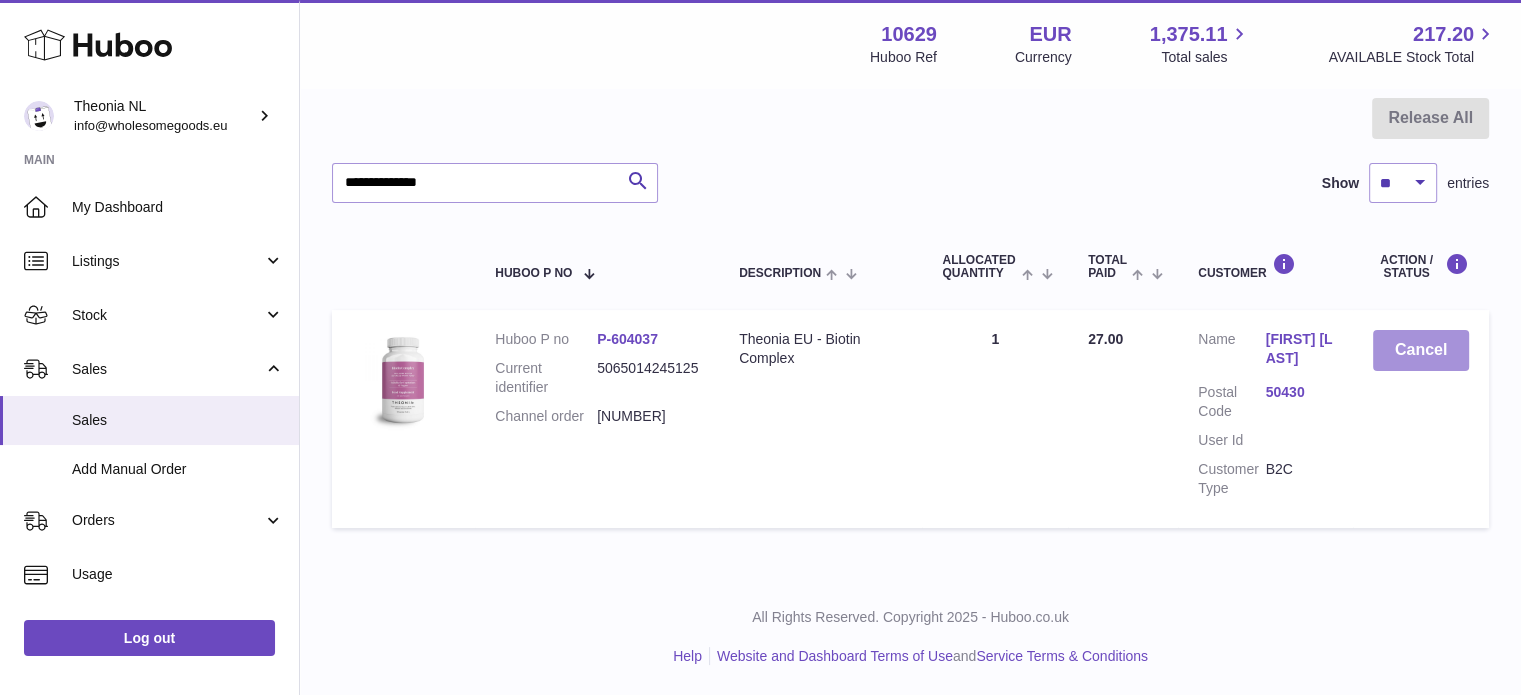 scroll, scrollTop: 209, scrollLeft: 0, axis: vertical 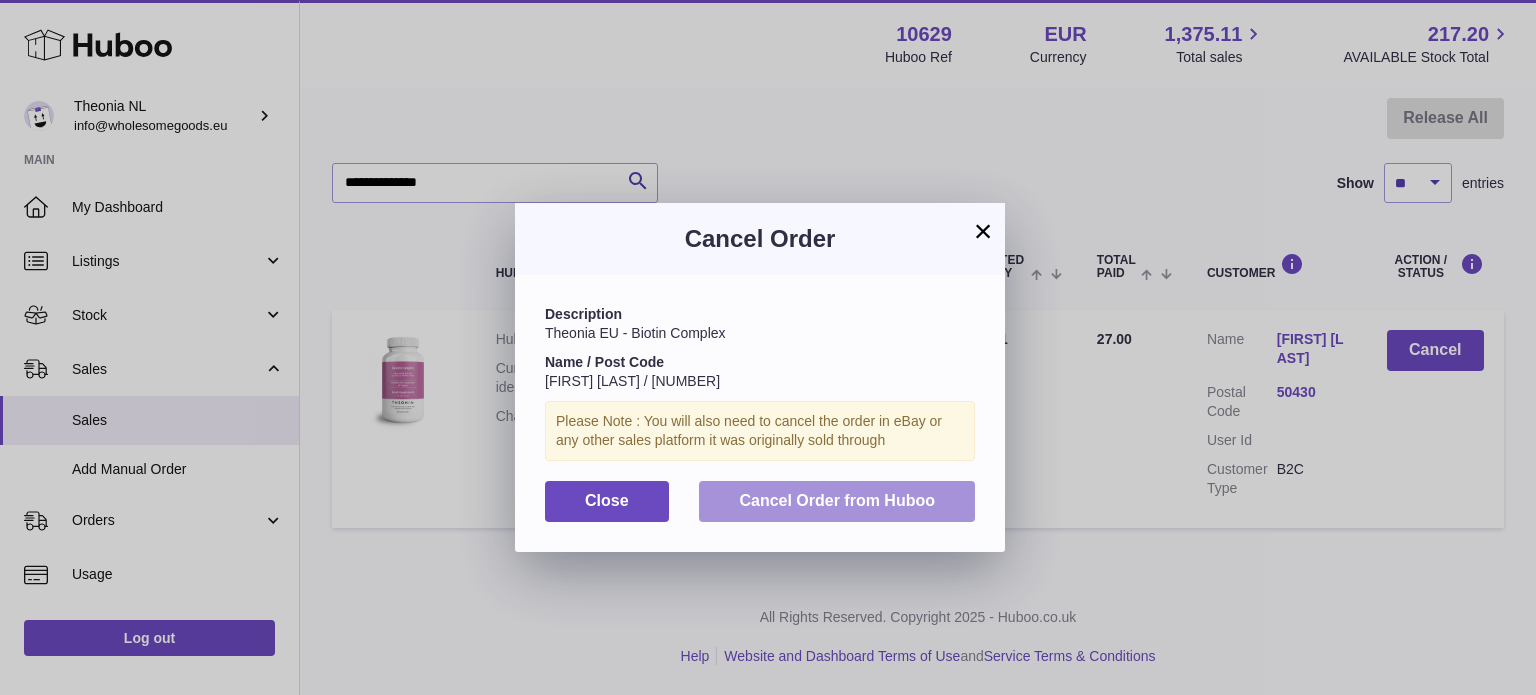 click on "Cancel Order from Huboo" at bounding box center (837, 501) 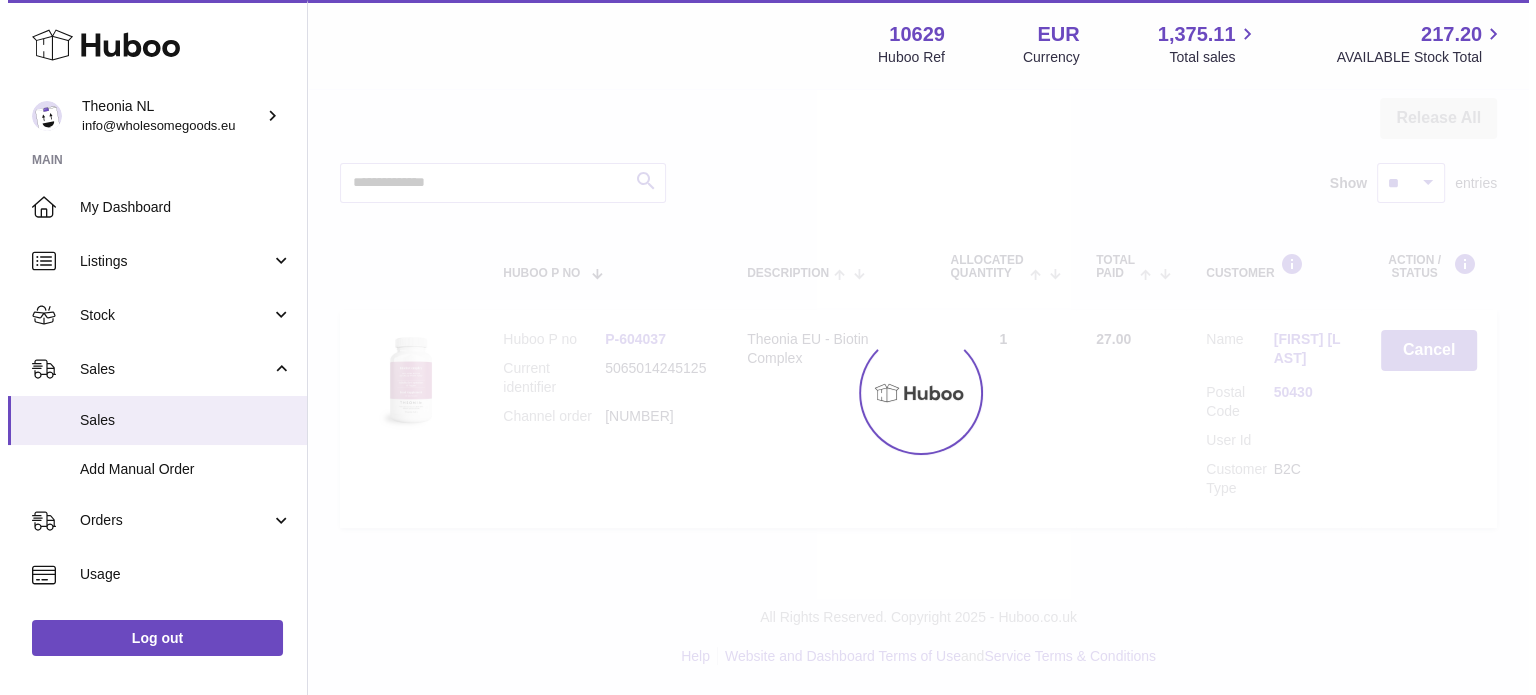 scroll, scrollTop: 0, scrollLeft: 0, axis: both 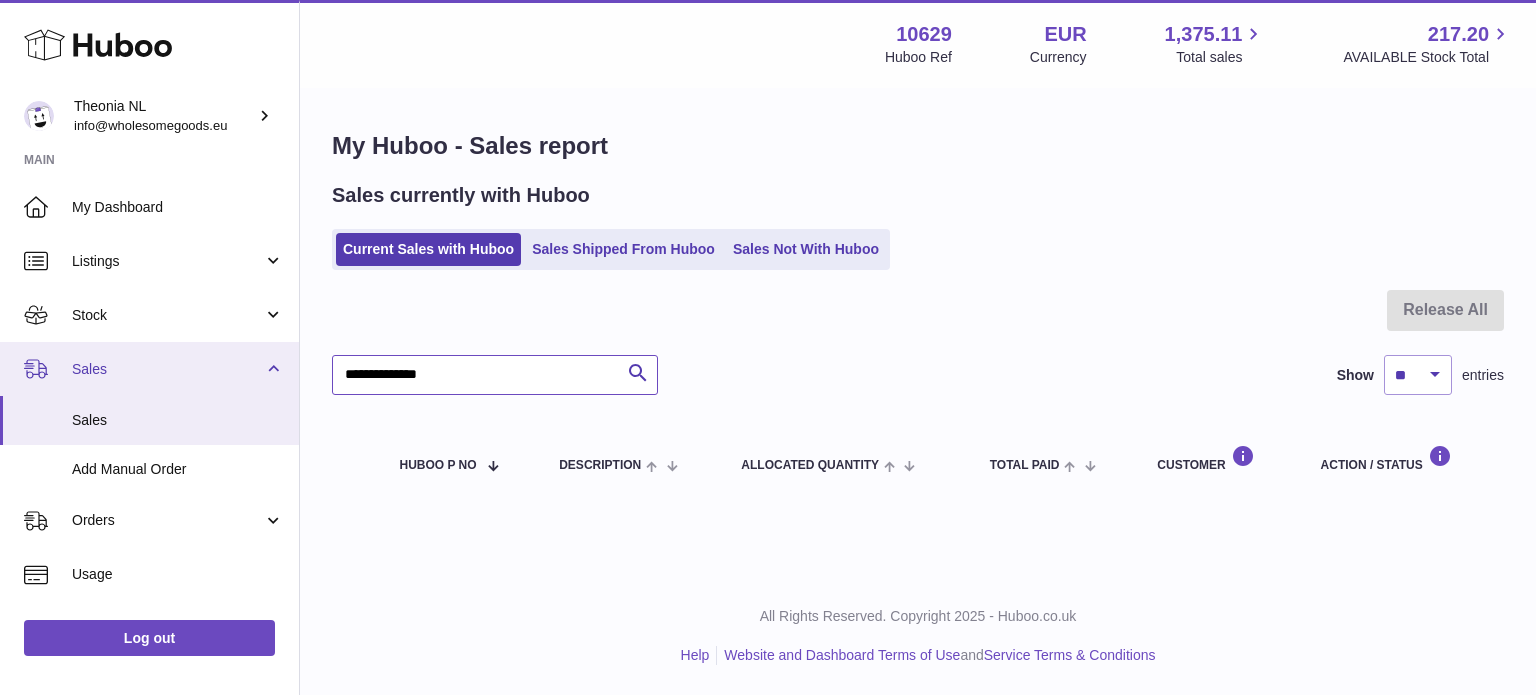 drag, startPoint x: 353, startPoint y: 391, endPoint x: 107, endPoint y: 379, distance: 246.29251 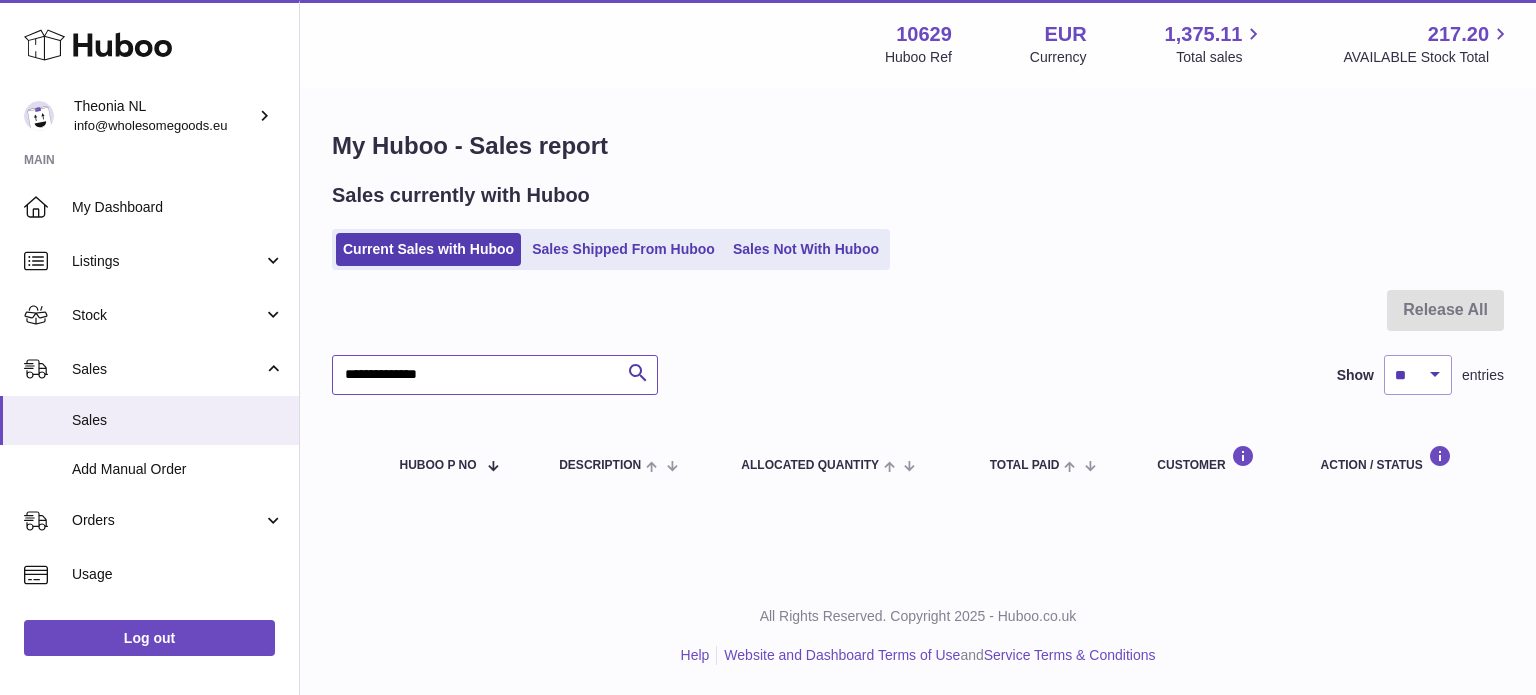 type on "**********" 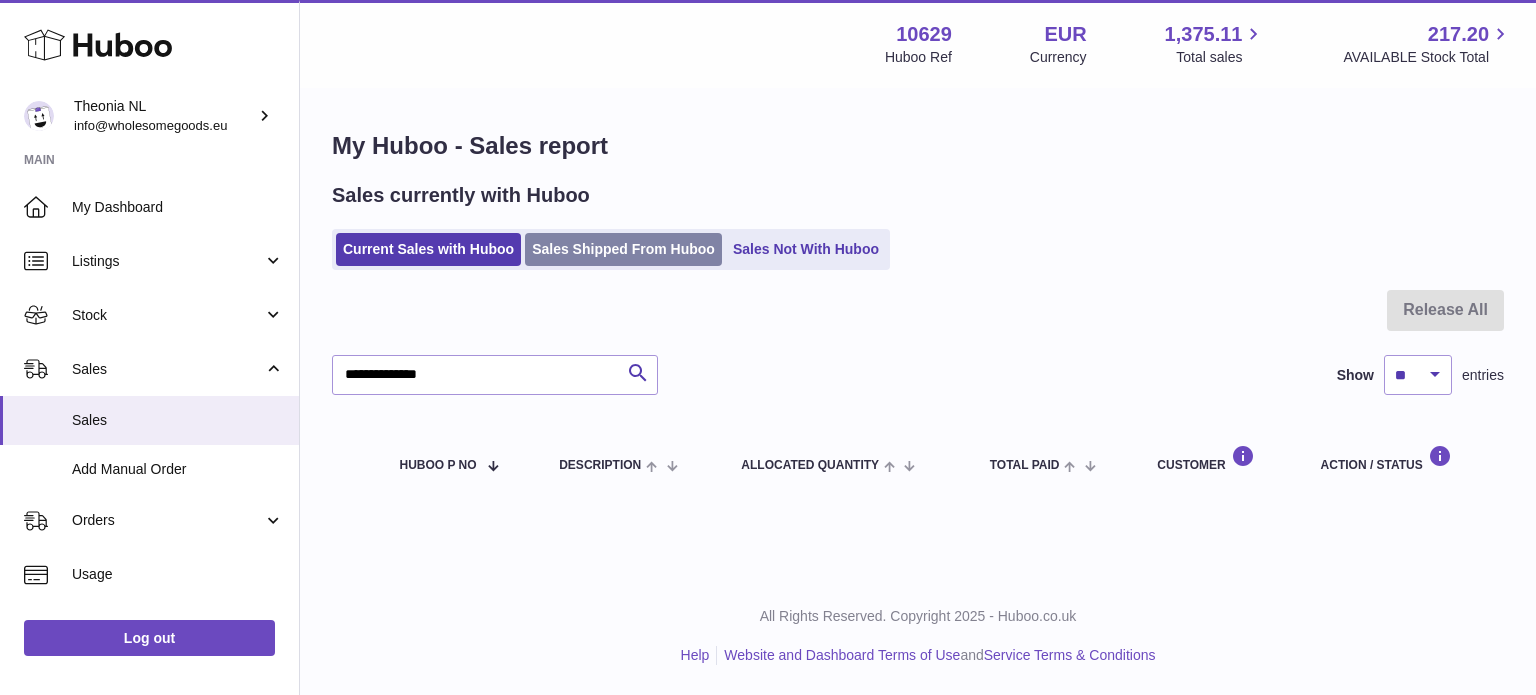 click on "Sales Shipped From Huboo" at bounding box center [623, 249] 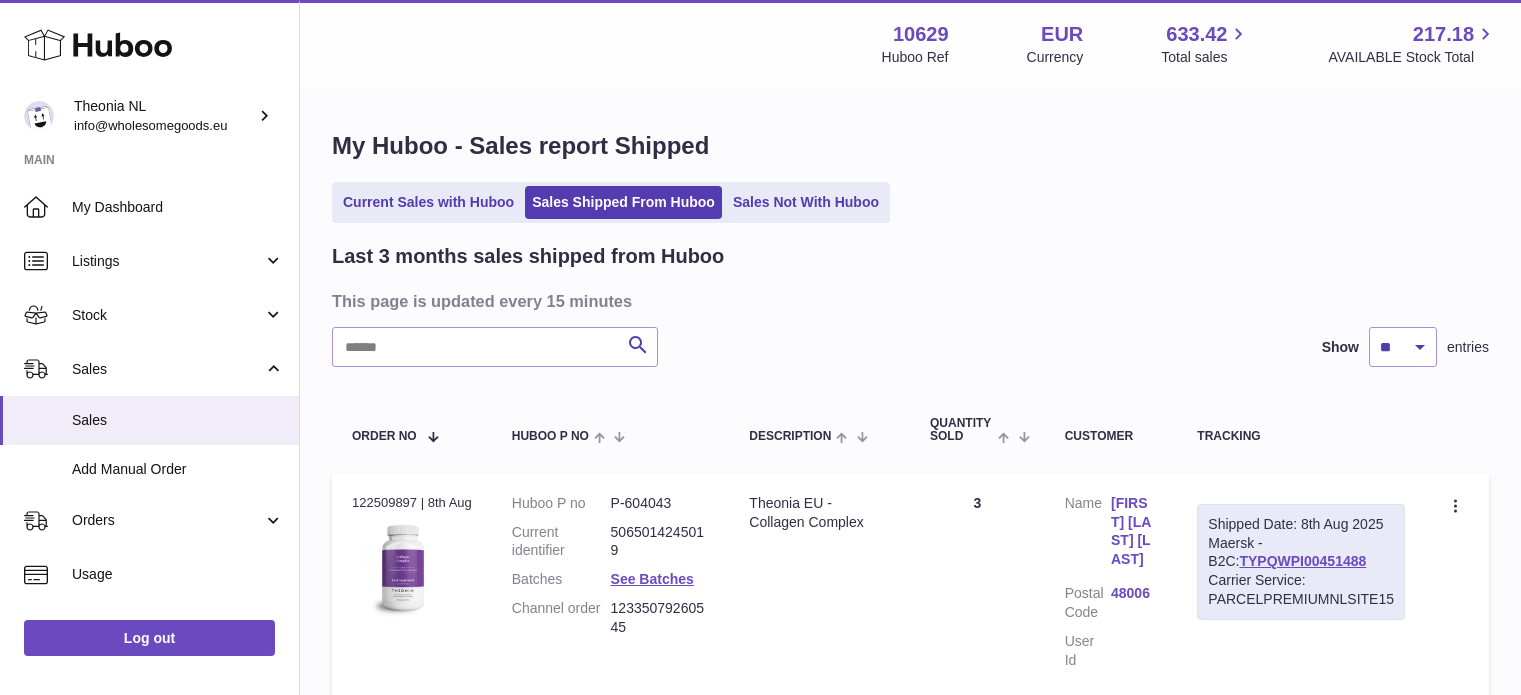 scroll, scrollTop: 0, scrollLeft: 0, axis: both 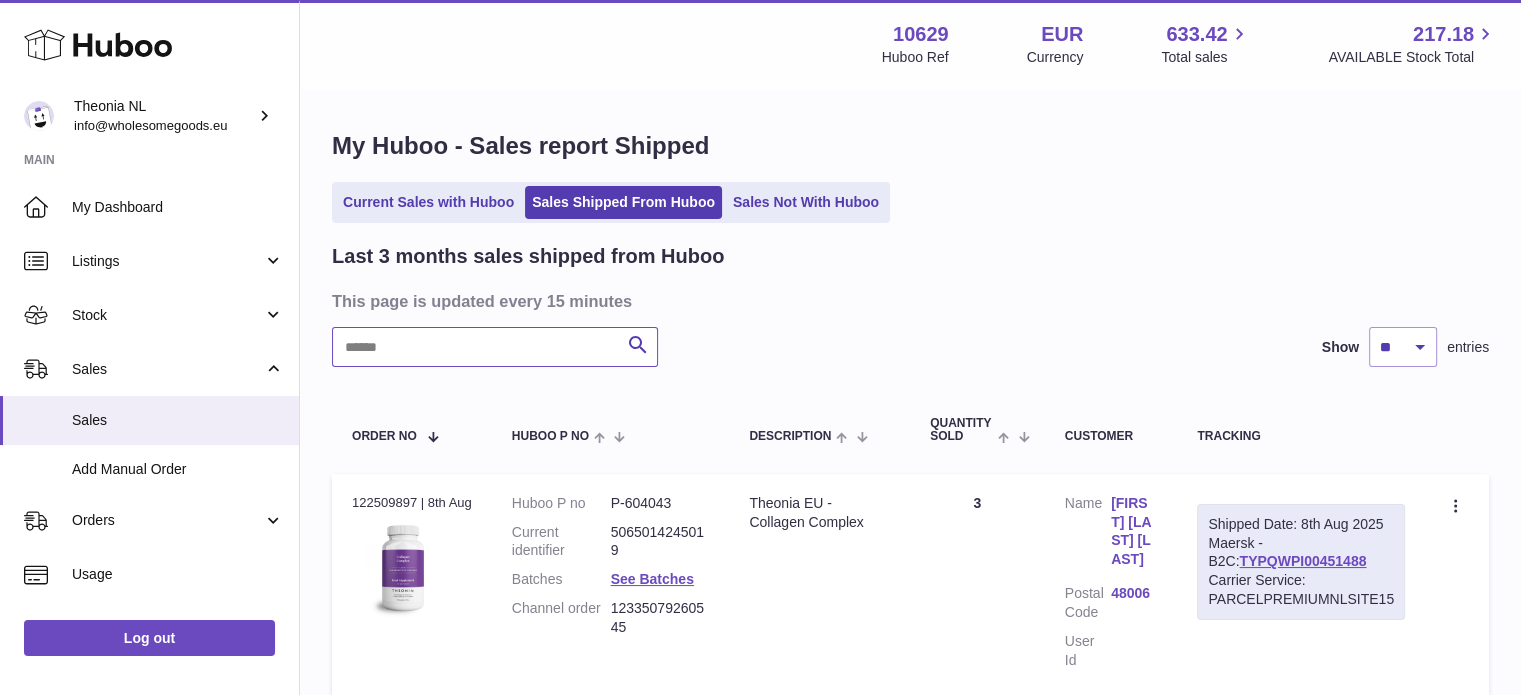 click at bounding box center [495, 347] 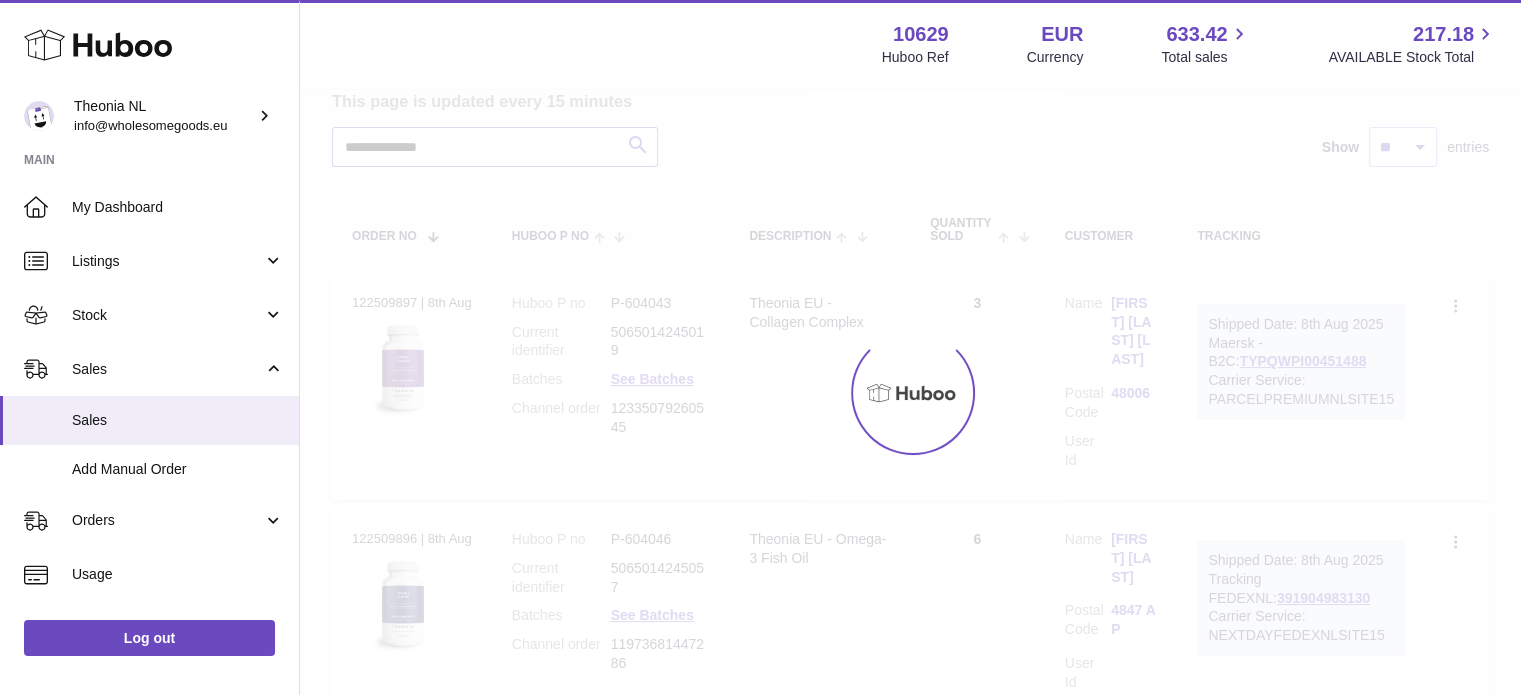 scroll, scrollTop: 152, scrollLeft: 0, axis: vertical 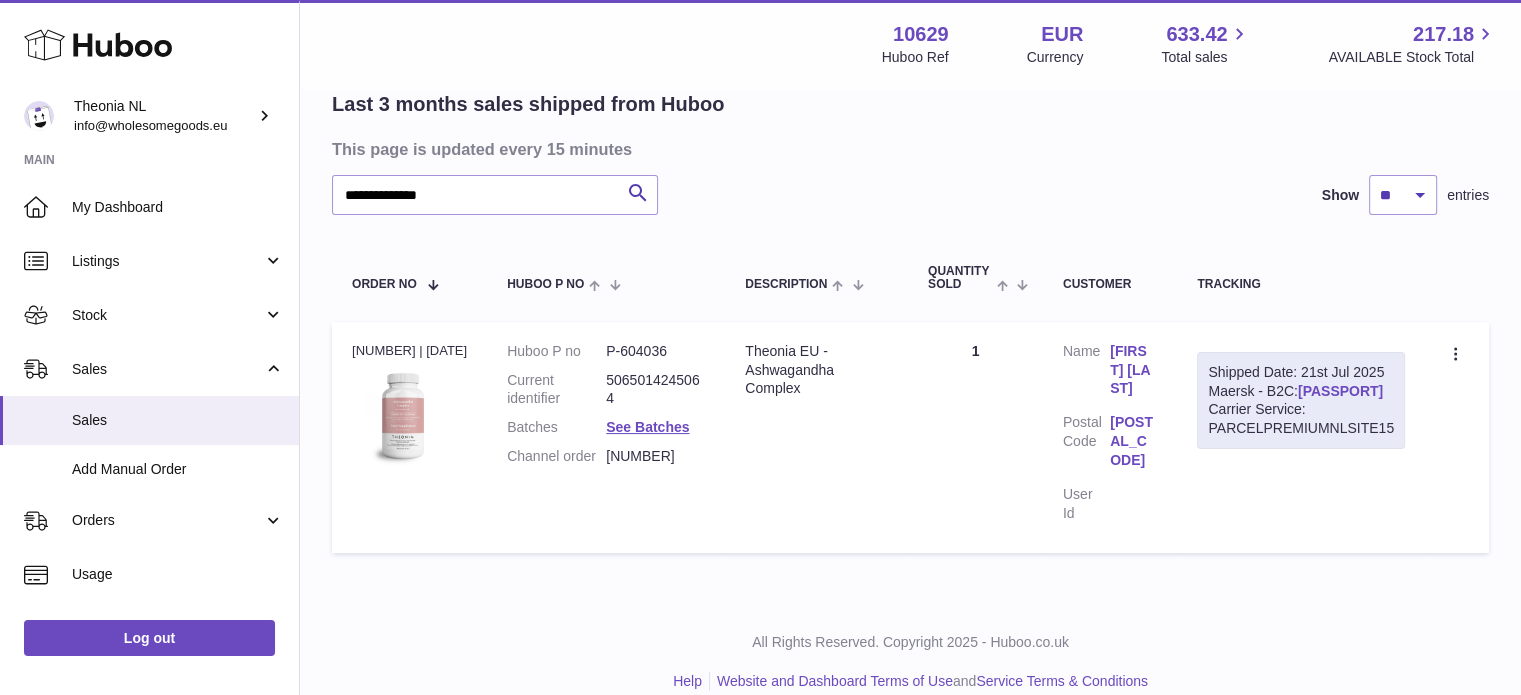 click on "[PASSPORT]" at bounding box center [1340, 391] 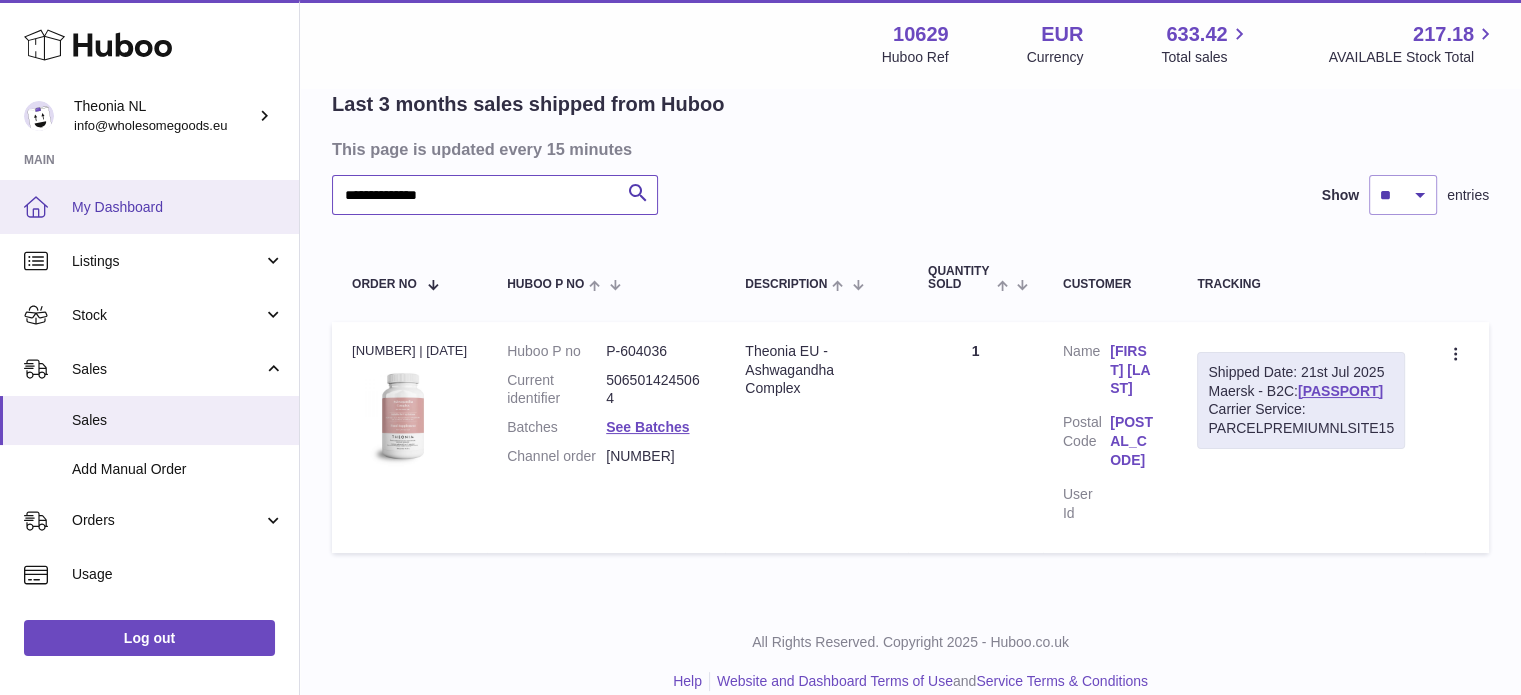 drag, startPoint x: 570, startPoint y: 200, endPoint x: 40, endPoint y: 203, distance: 530.0085 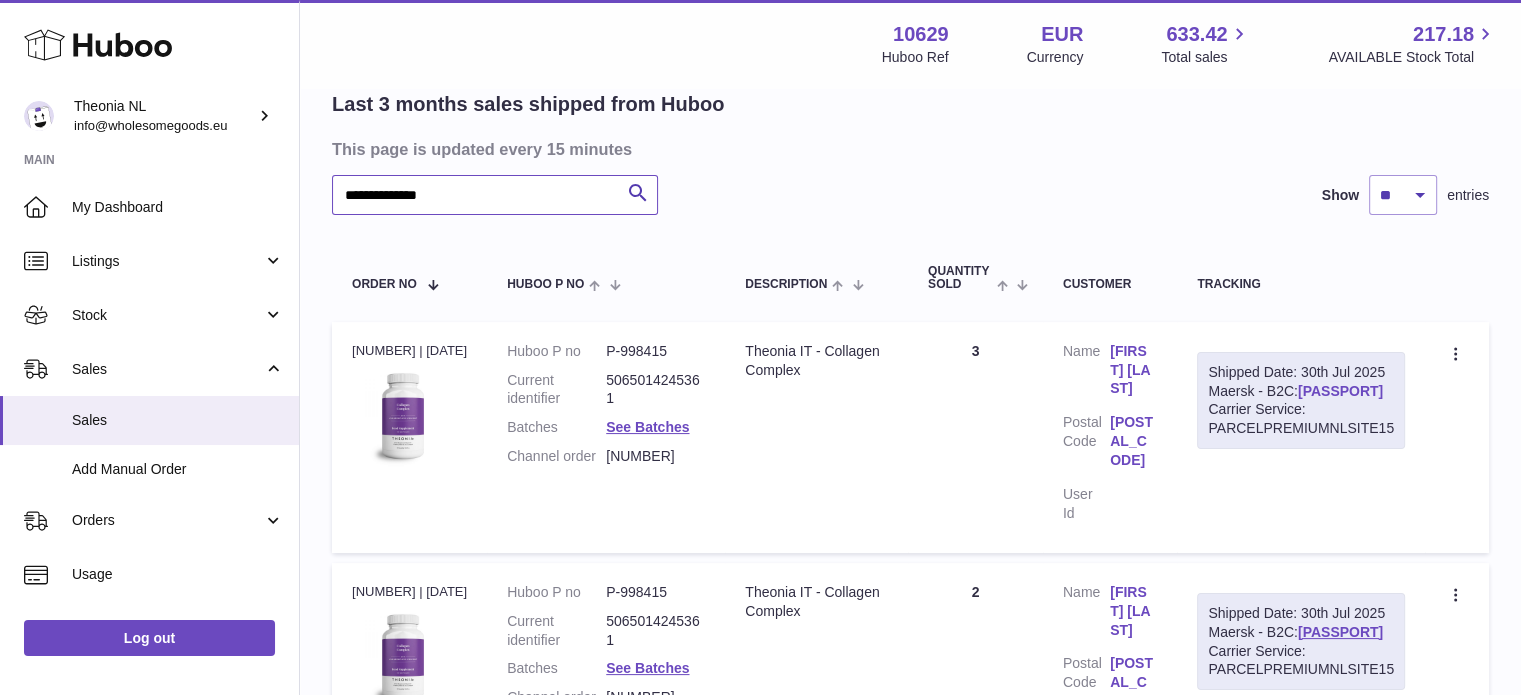 type on "**********" 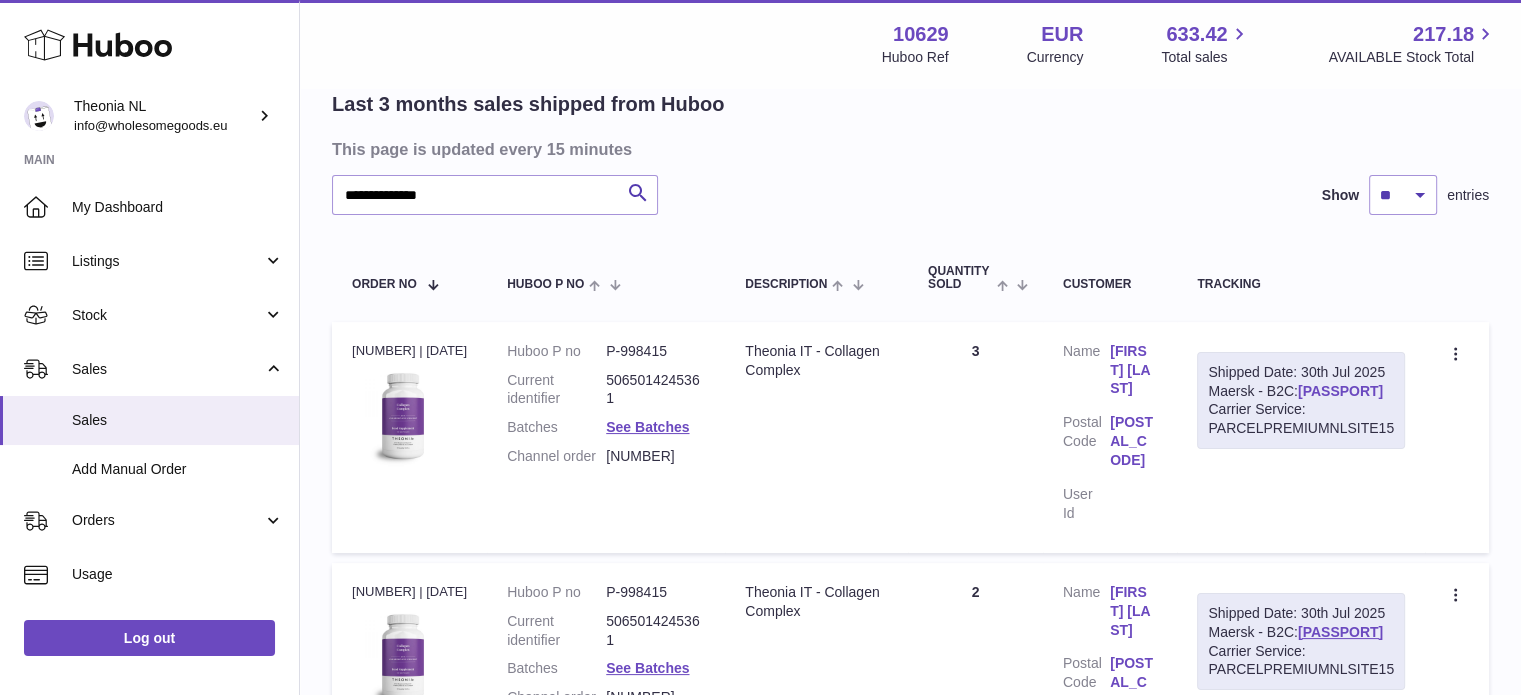 click on "[PASSPORT]" at bounding box center (1340, 391) 